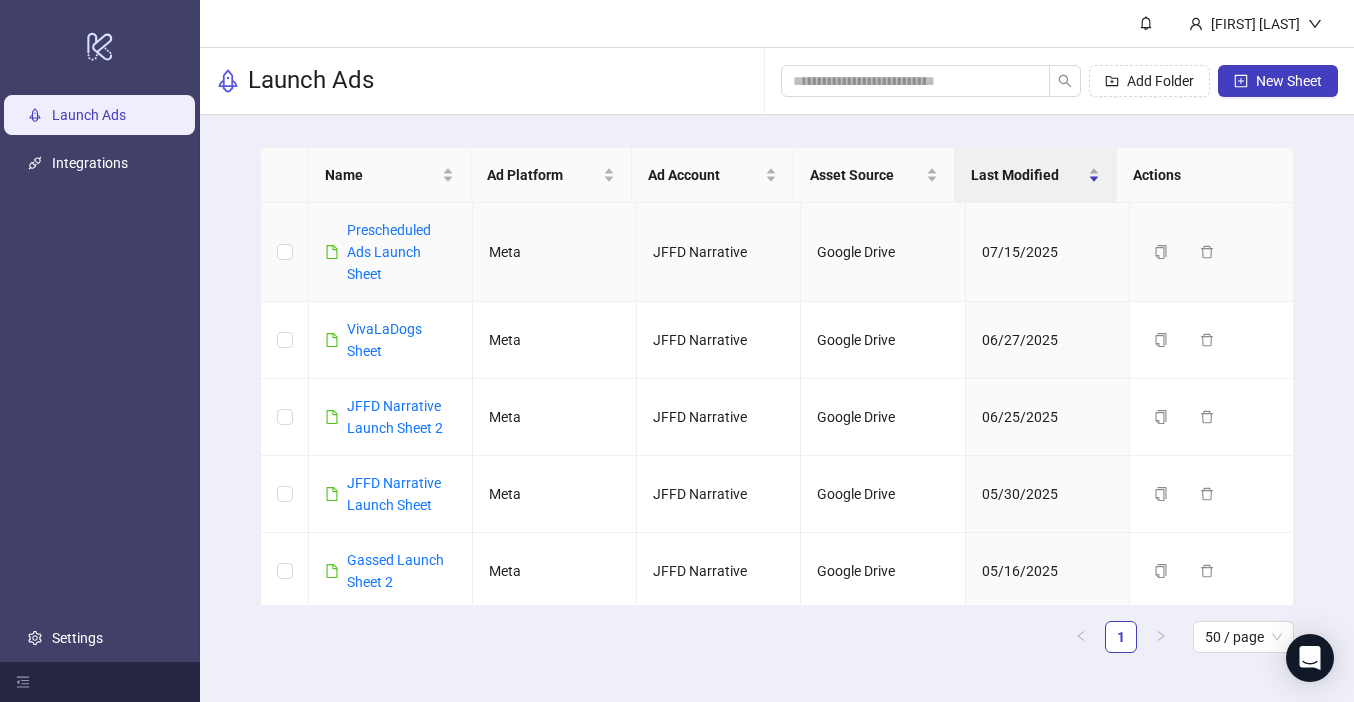 scroll, scrollTop: 0, scrollLeft: 0, axis: both 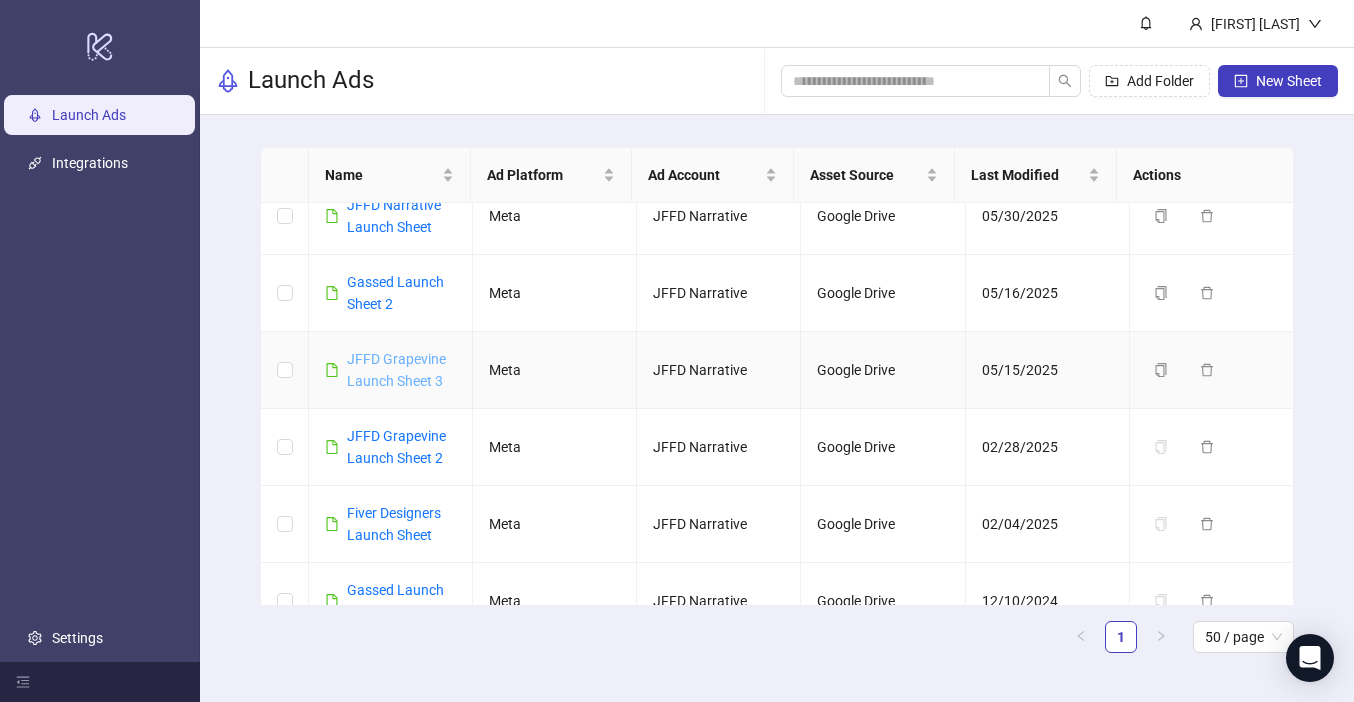 click on "JFFD Grapevine Launch Sheet 3" at bounding box center (396, 370) 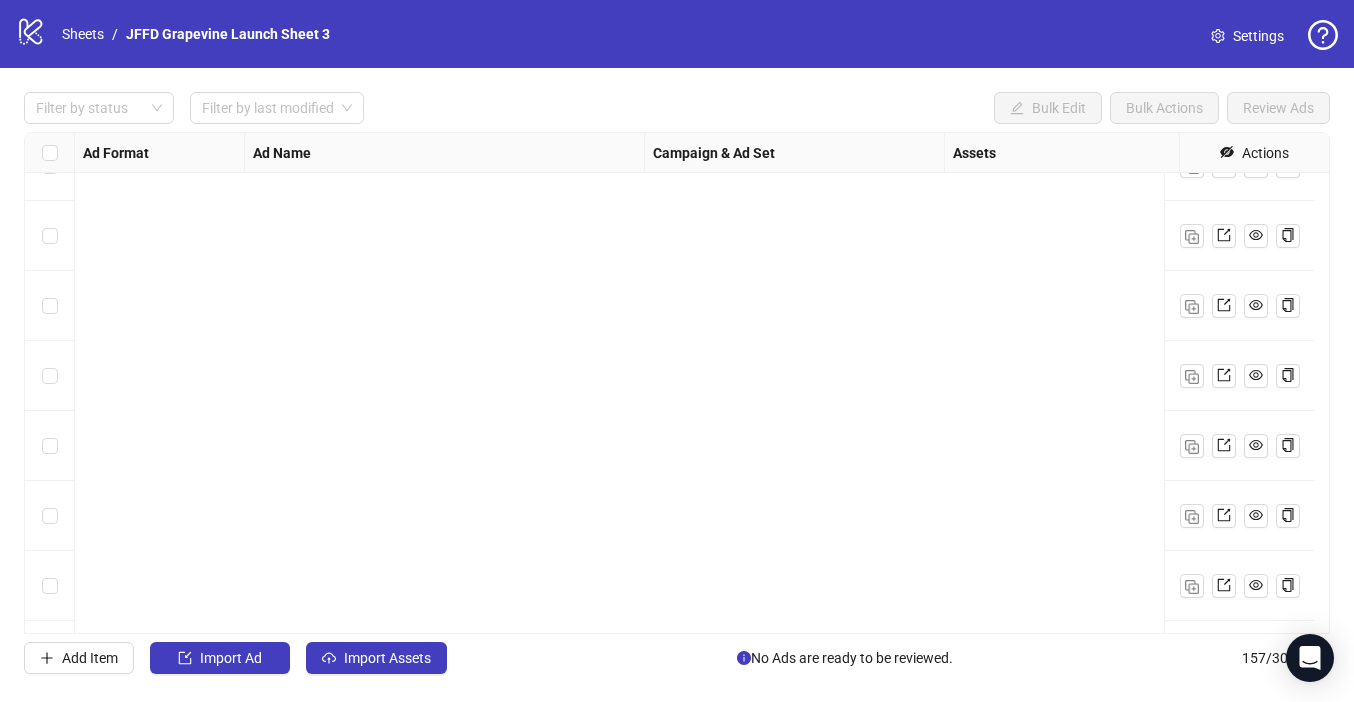 scroll, scrollTop: 10545, scrollLeft: 0, axis: vertical 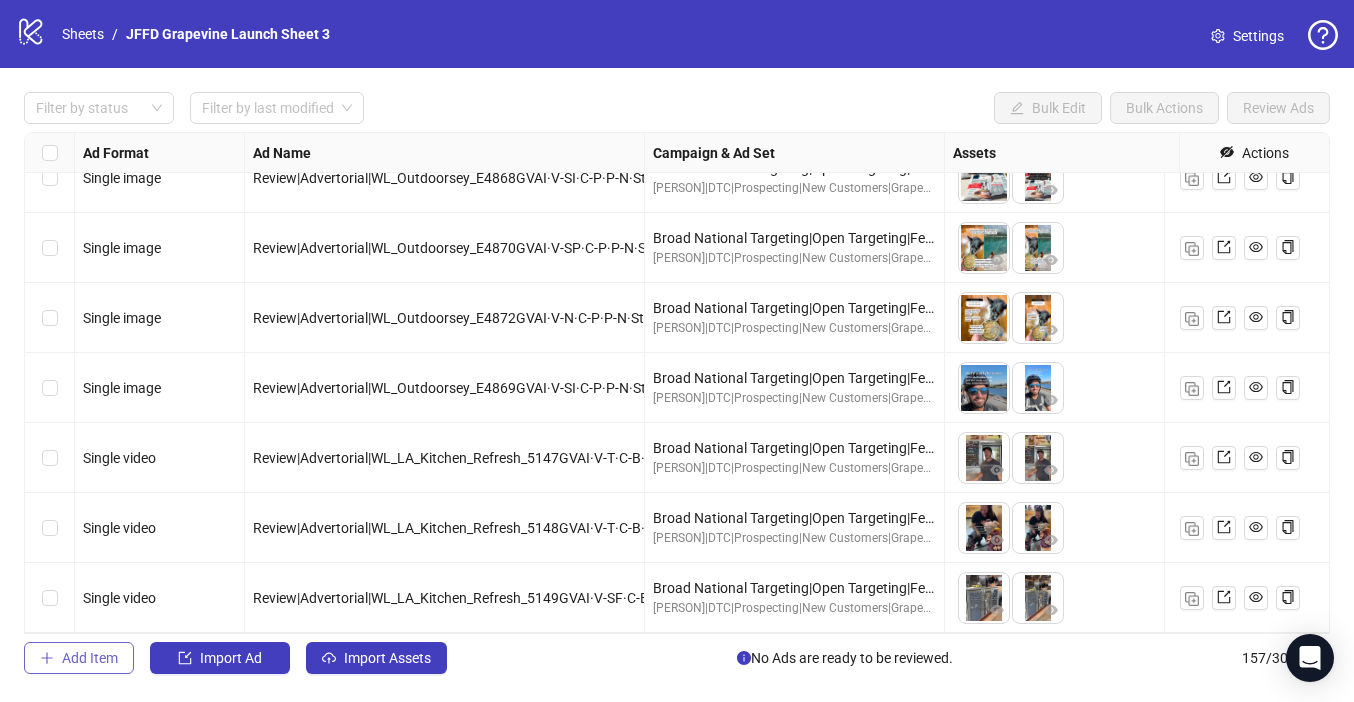 click on "Add Item" at bounding box center [79, 658] 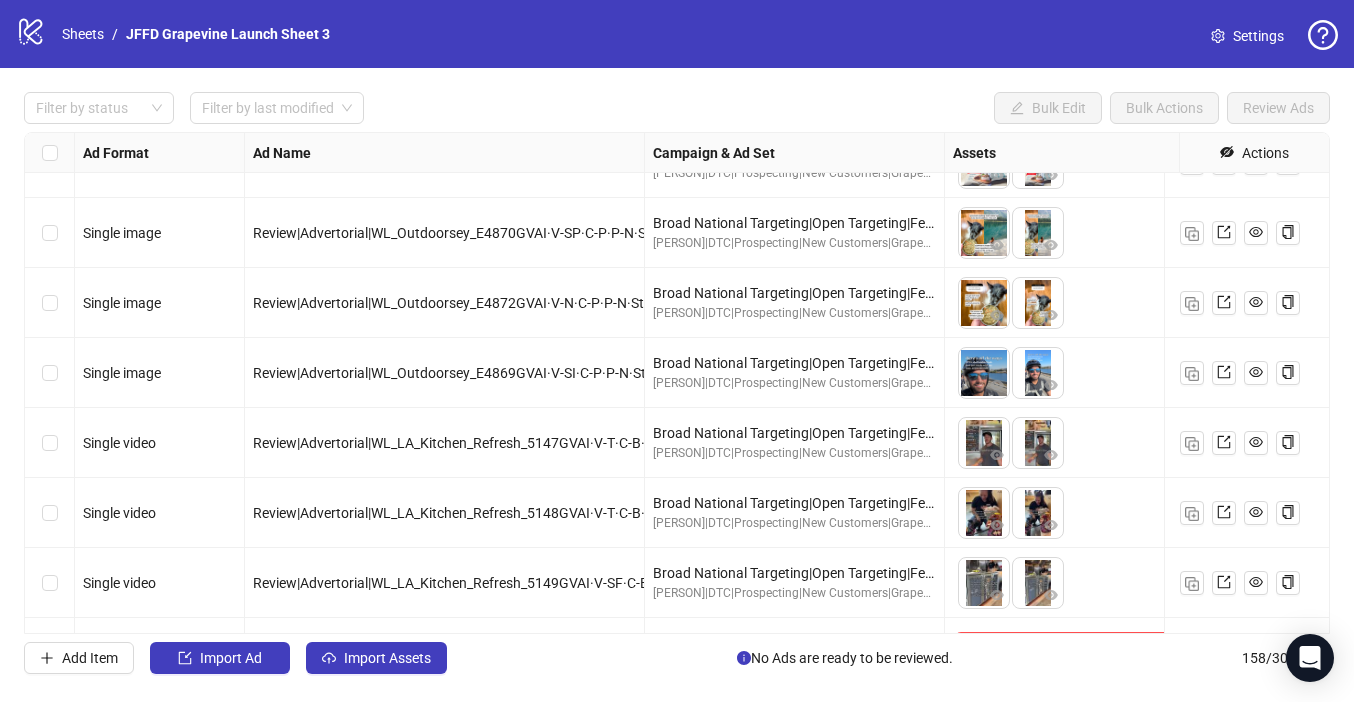 scroll, scrollTop: 10615, scrollLeft: 0, axis: vertical 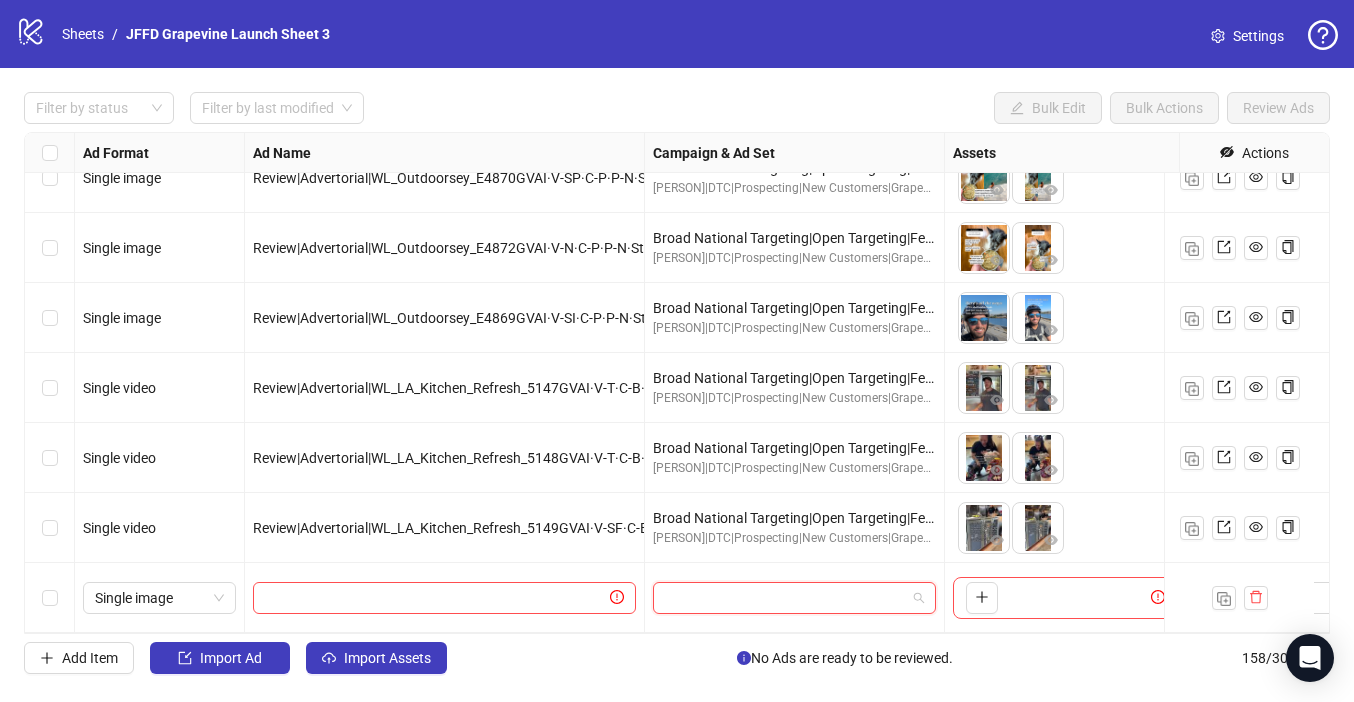 click at bounding box center (785, 598) 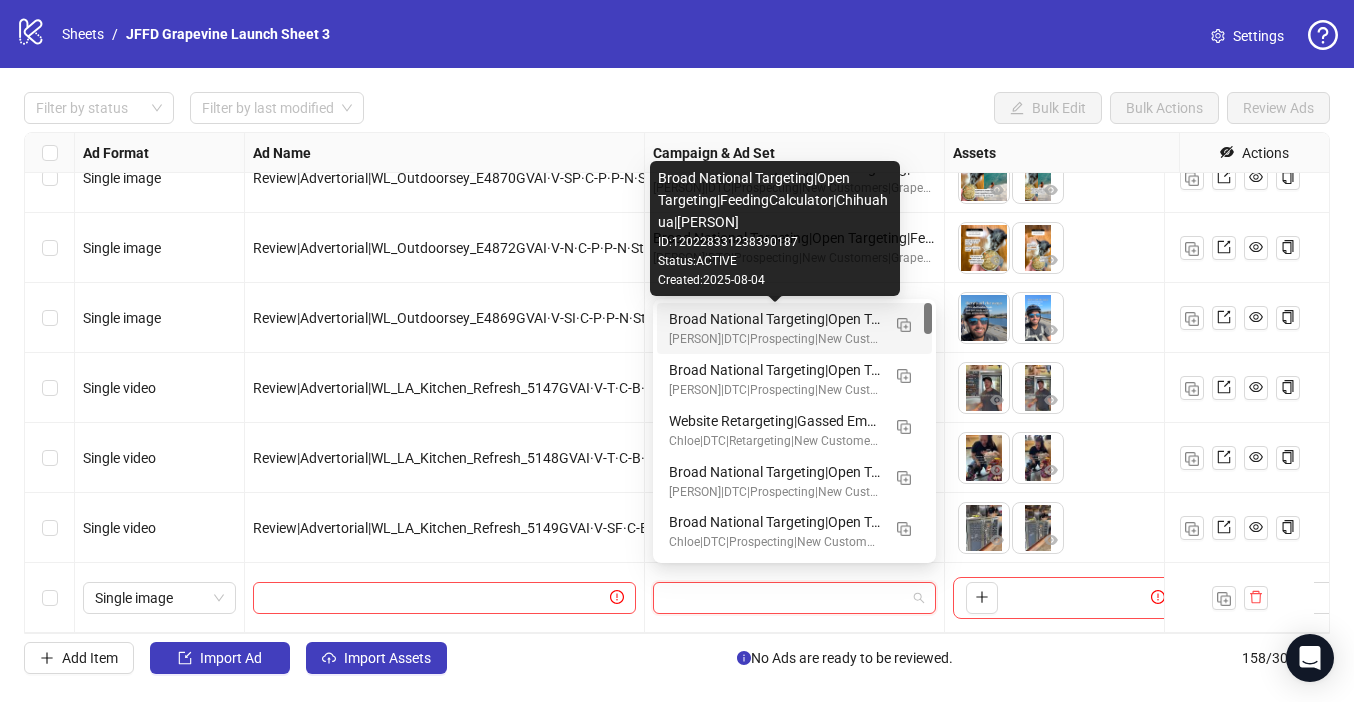 click on "Broad National Targeting|Open Targeting|FeedingCalculator|Chihuahua|[PERSON]" at bounding box center (774, 319) 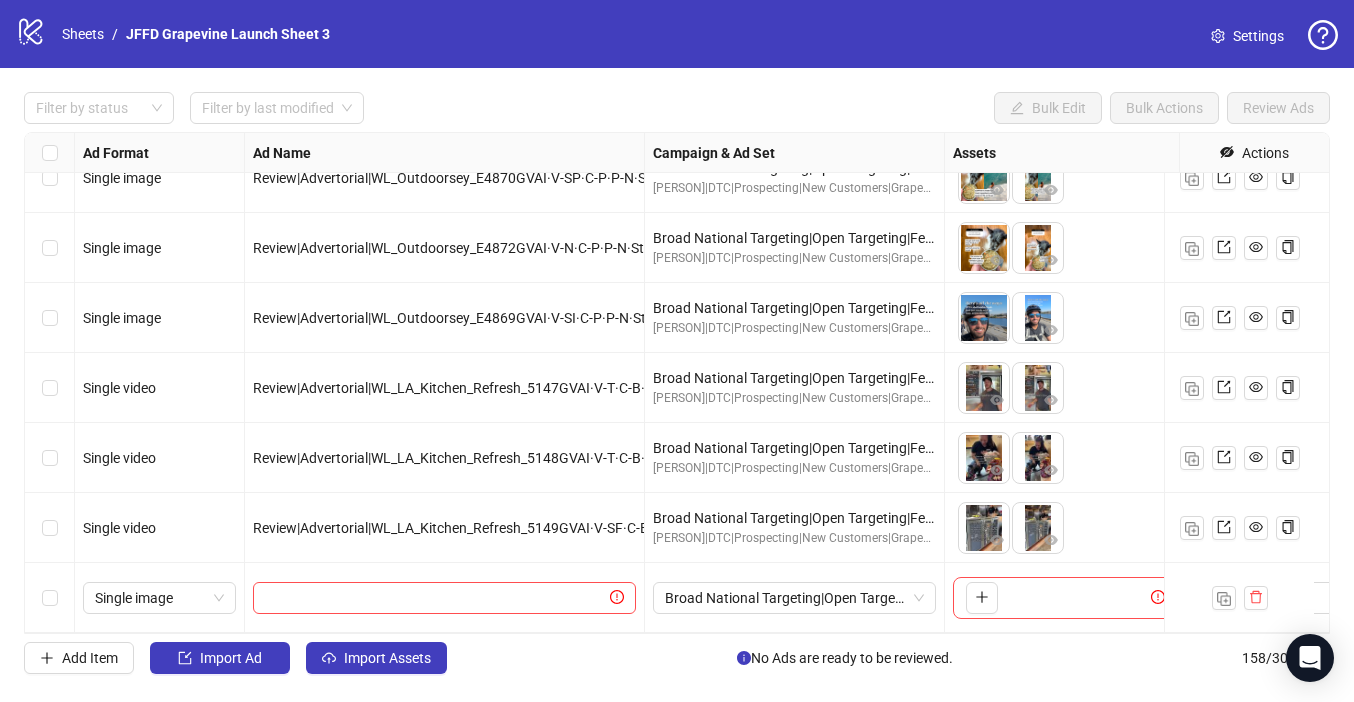 click on "Filter by status Filter by last modified Bulk Edit Bulk Actions Review Ads Ad Format Ad Name Campaign & Ad Set Assets Headlines Primary Texts Descriptions Page ID Instagram User ID Destination URL App Product Page ID Display URL Leadgen Form Product Set ID Call to Action Actions Single image Review|Advertorial|WL_Outdoorsey_E4868GVAI·V-SI·C-P·P-N·Static_2|MSA Outdoorsey Summer |Static|MSA	 Broad National Targeting|Open Targeting|FeedingCalculator|Outdoorsey|[PERSON] [PERSON]|DTC|Prospecting|New Customers|Grapevine|Outdoorsey|[PERSON]
To pick up a draggable item, press the space bar.
While dragging, use the arrow keys to move the item.
Press space again to drop the item in its new position, or press escape to cancel.
1 texts 1 texts Single image Review|Advertorial|WL_Outdoorsey_E4870GVAI·V-SP·C-P·P-N·Static_3|MSA Outdoorsey Summer |Static|MSA	 Broad National Targeting|Open Targeting|FeedingCalculator|Outdoorsey|[PERSON] [PERSON]|DTC|Prospecting|New Customers|Grapevine|Outdoorsey|[PERSON] 1 texts /" at bounding box center (677, 383) 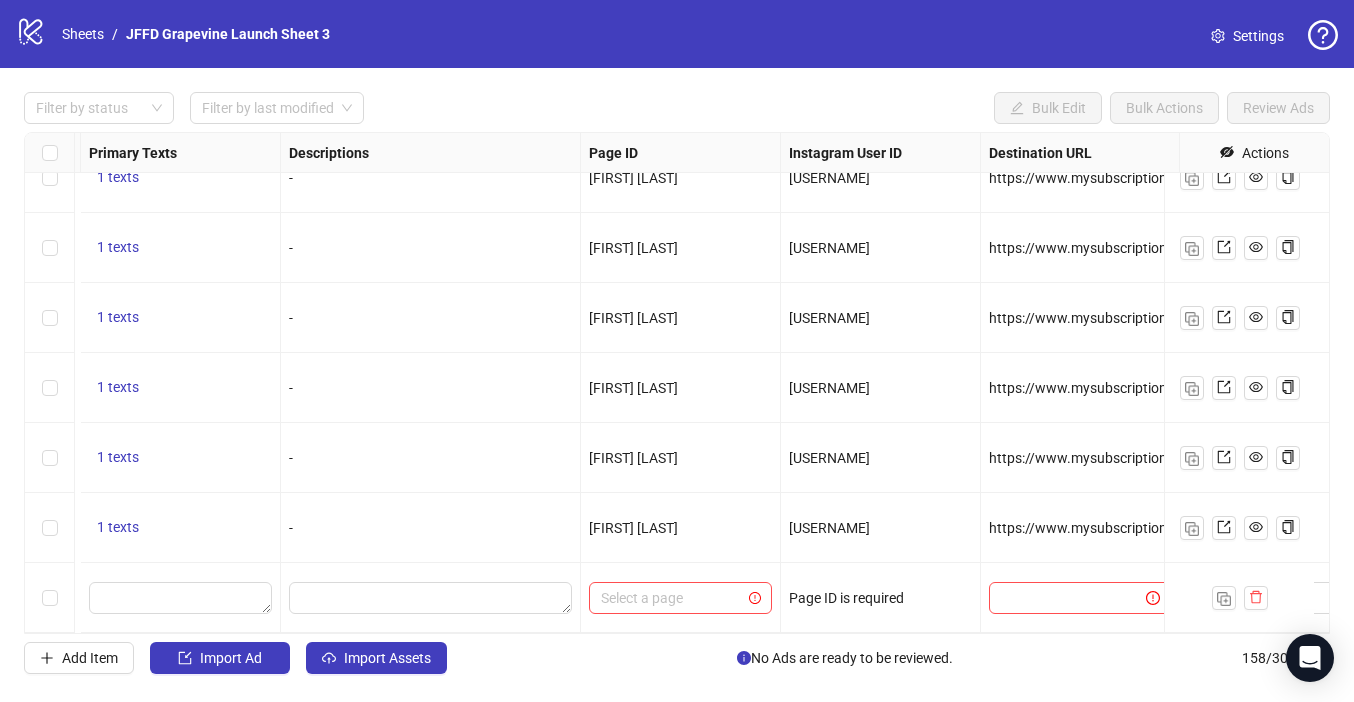 scroll, scrollTop: 10615, scrollLeft: 1920, axis: both 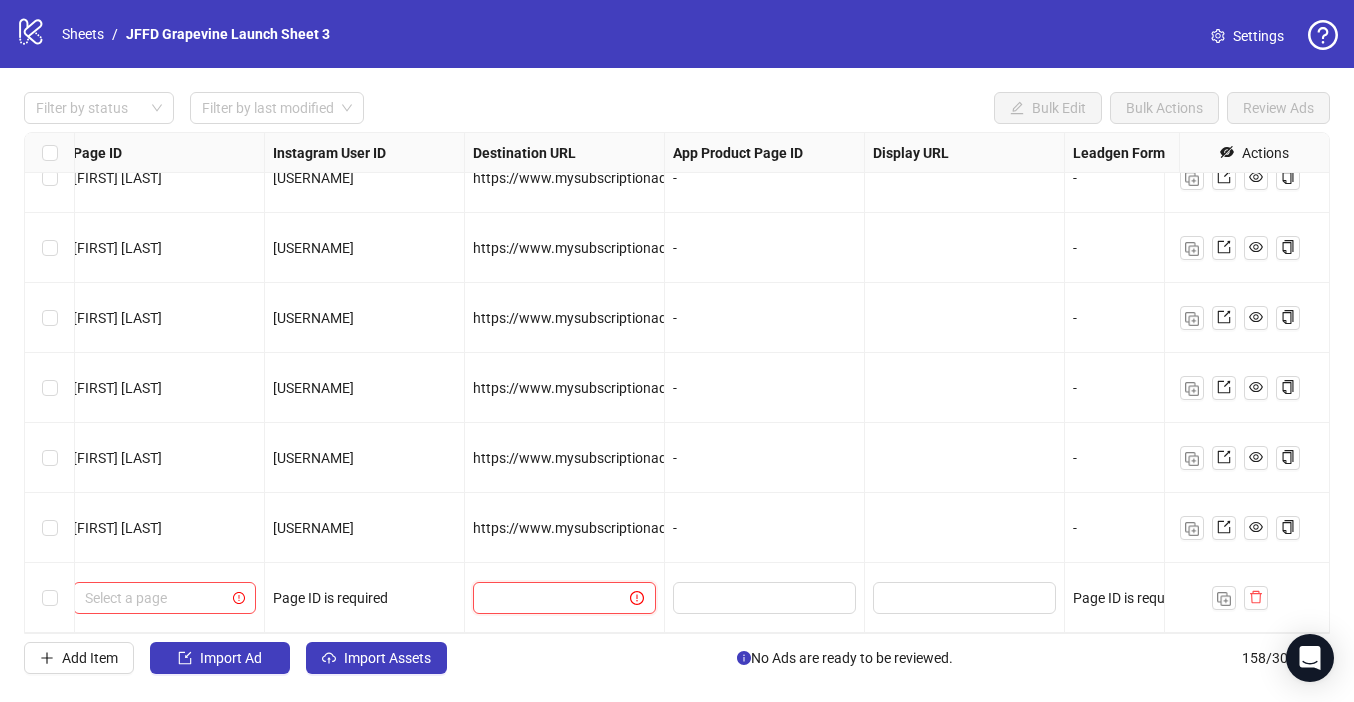 click at bounding box center [543, 598] 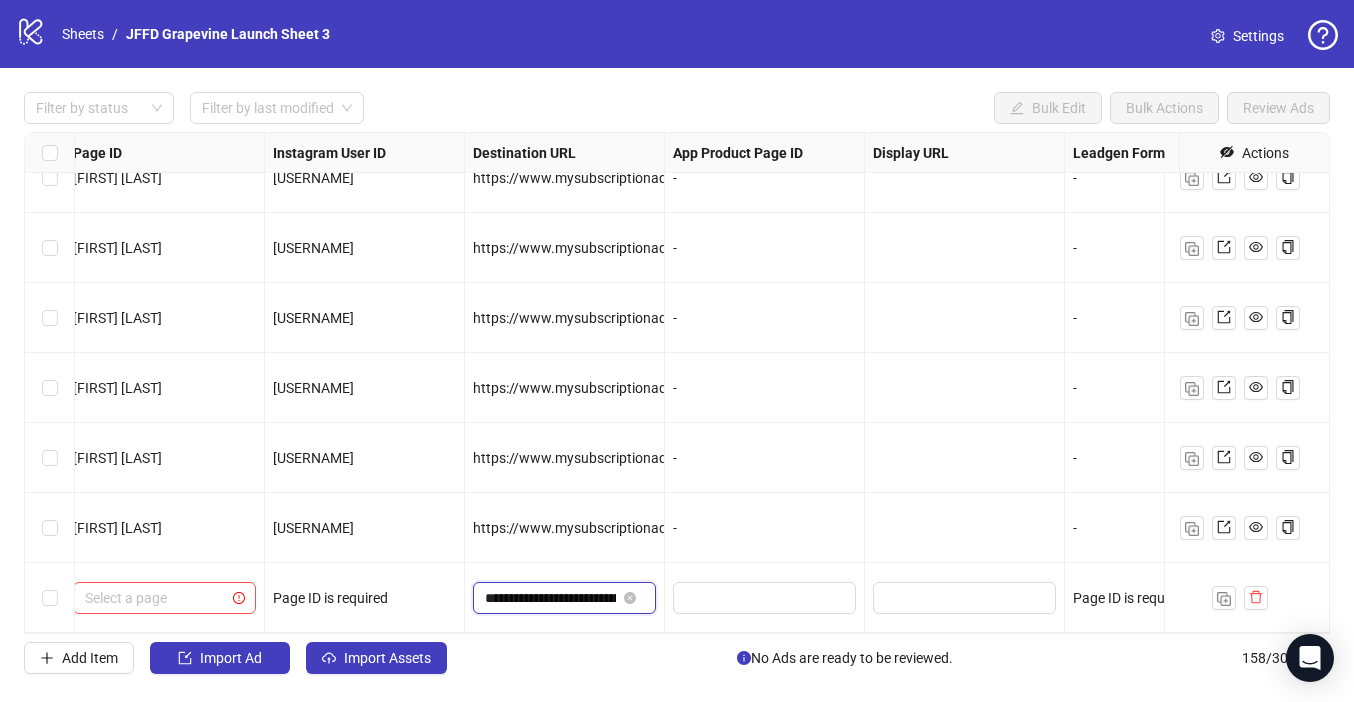 scroll, scrollTop: 0, scrollLeft: 735, axis: horizontal 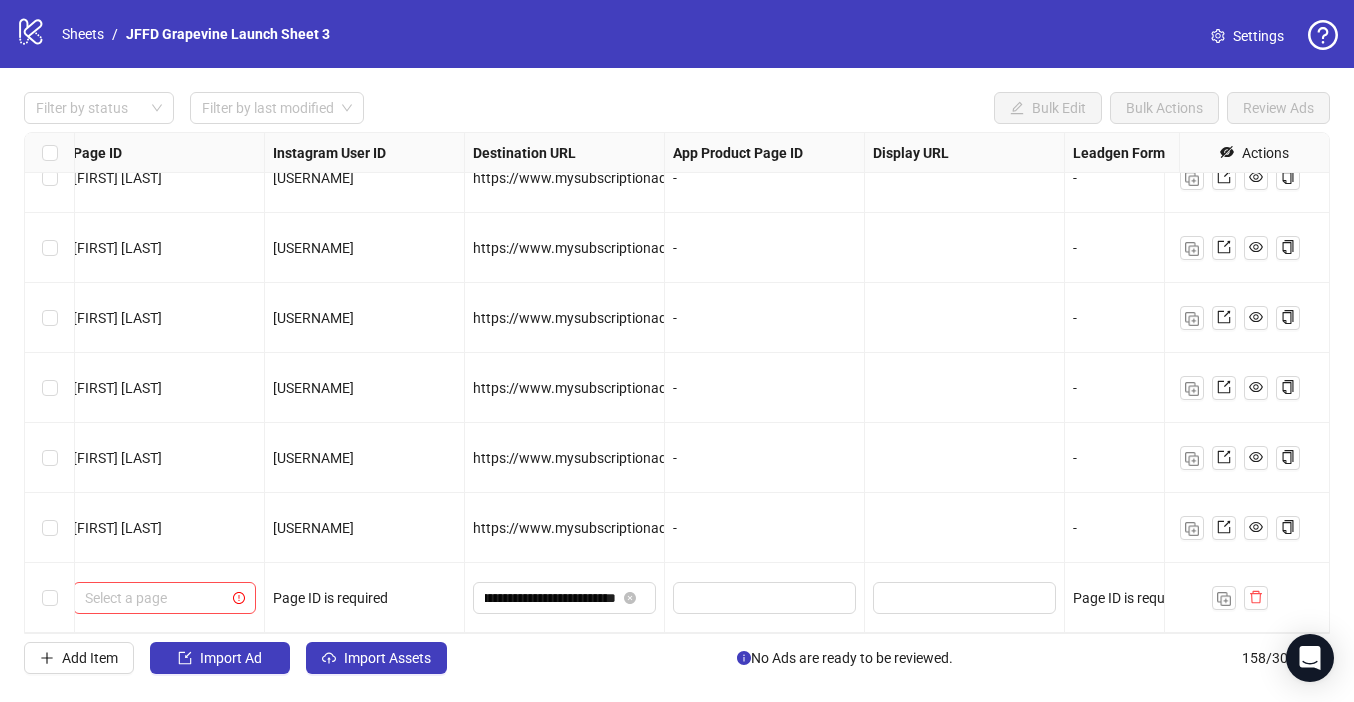 click on "Filter by status Filter by last modified Bulk Edit Bulk Actions Review Ads" at bounding box center [677, 108] 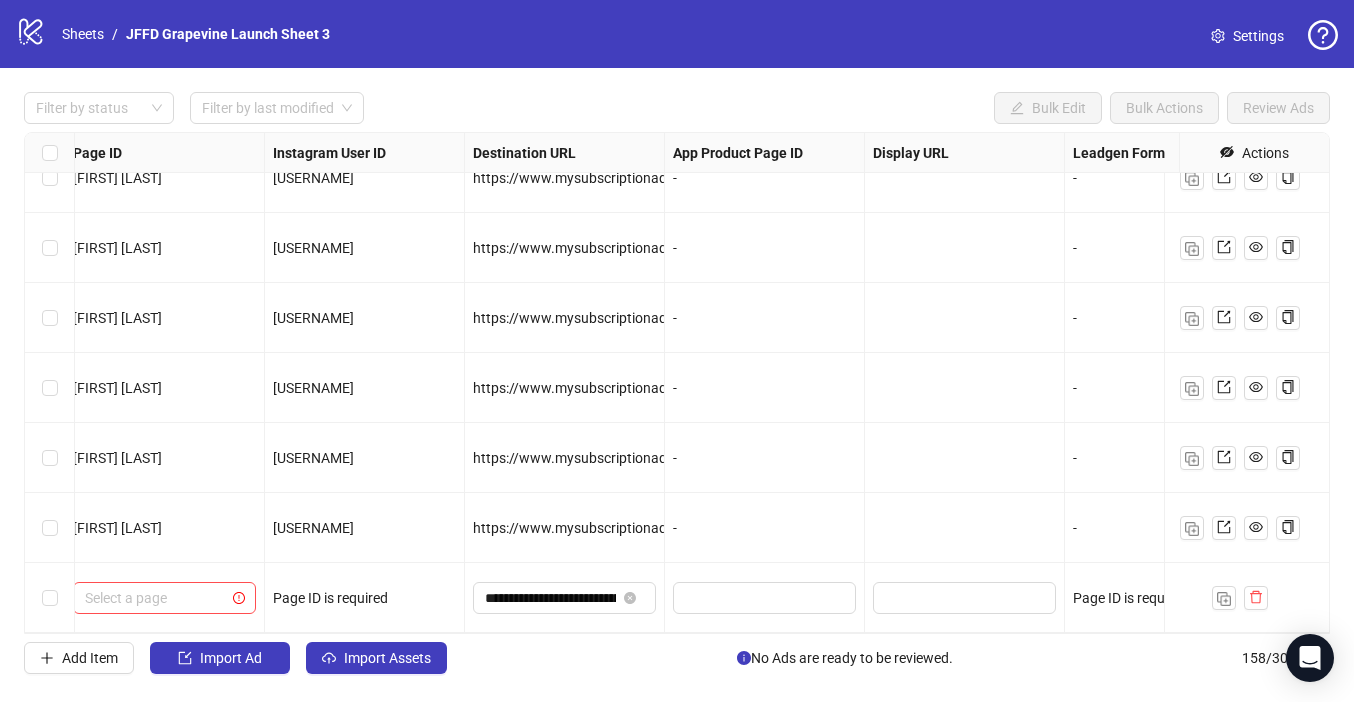 scroll, scrollTop: 10615, scrollLeft: 2381, axis: both 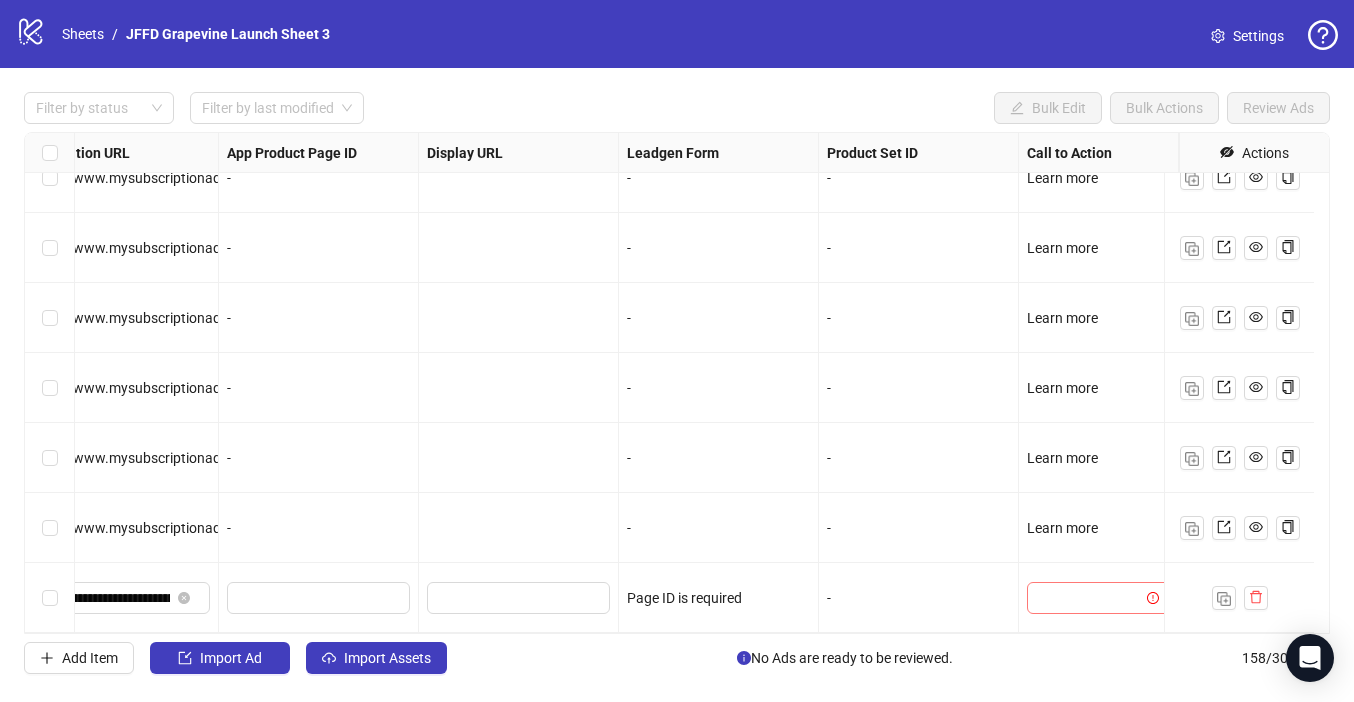 click at bounding box center (1089, 598) 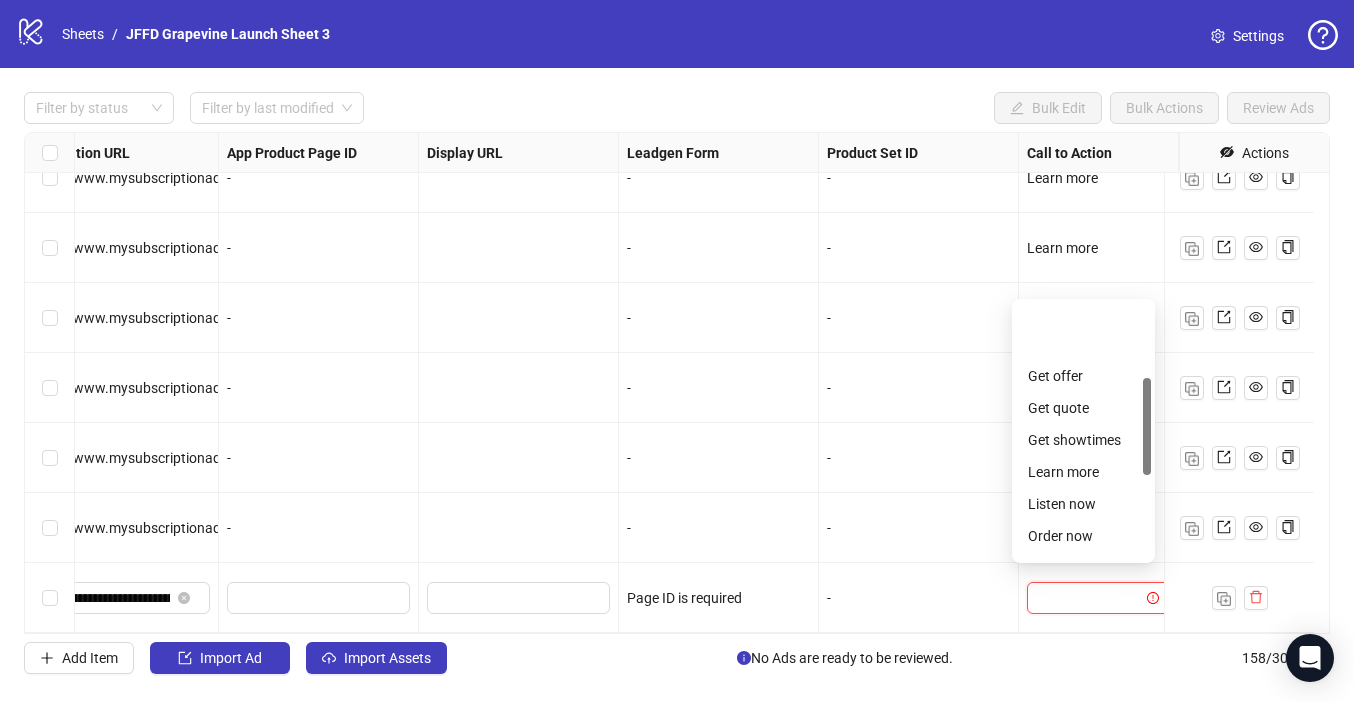 scroll, scrollTop: 196, scrollLeft: 0, axis: vertical 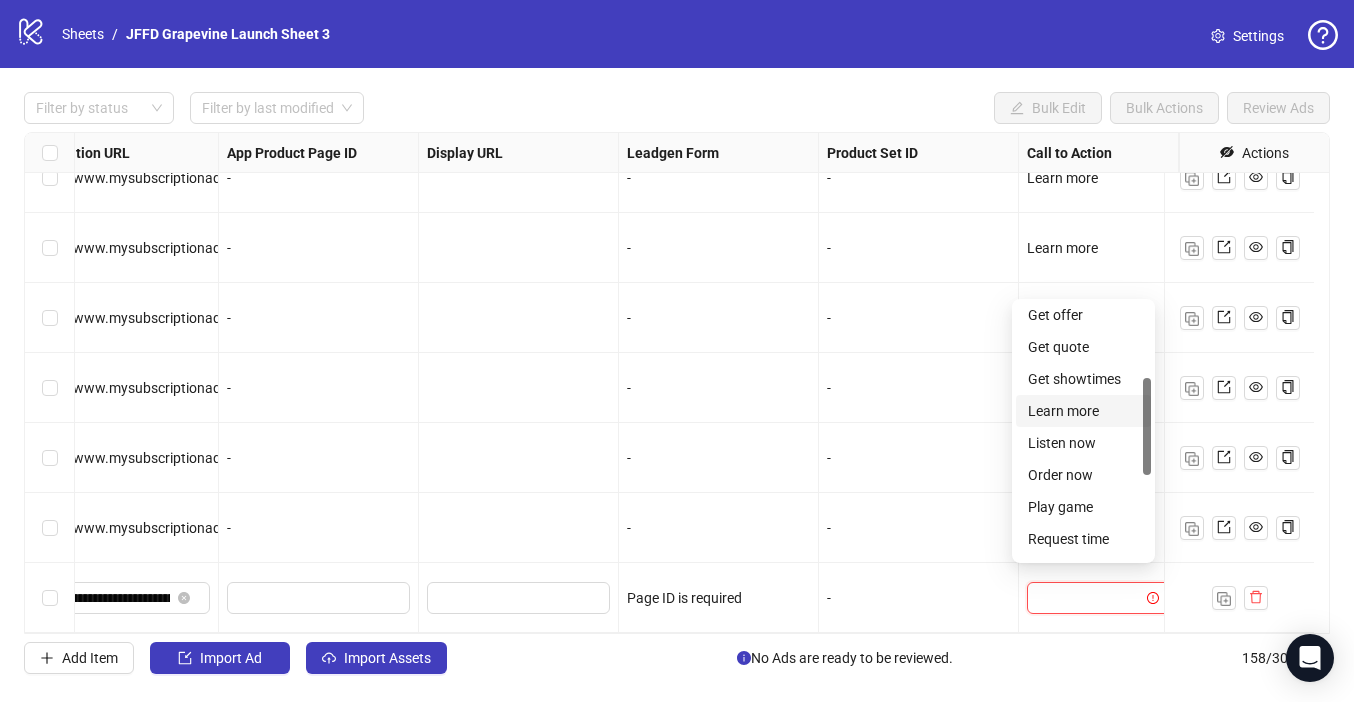 click on "Learn more" at bounding box center [1083, 411] 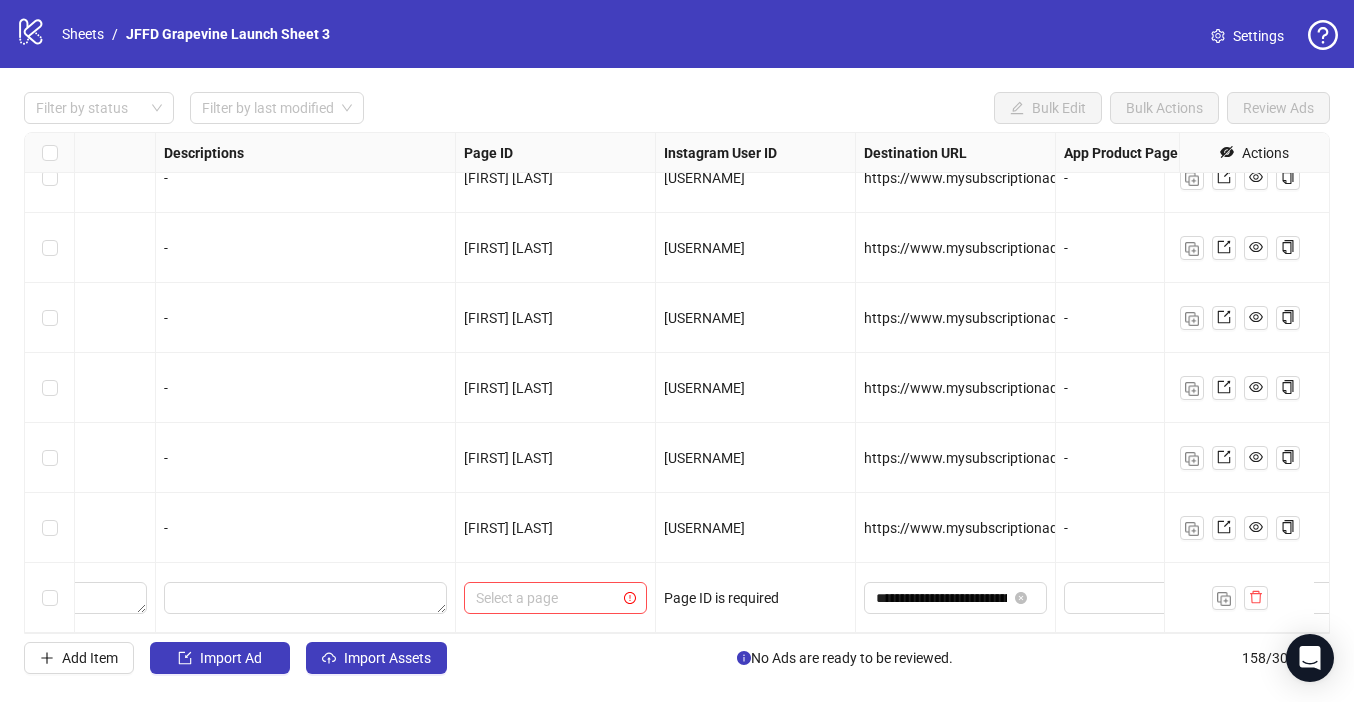 scroll, scrollTop: 10615, scrollLeft: 1324, axis: both 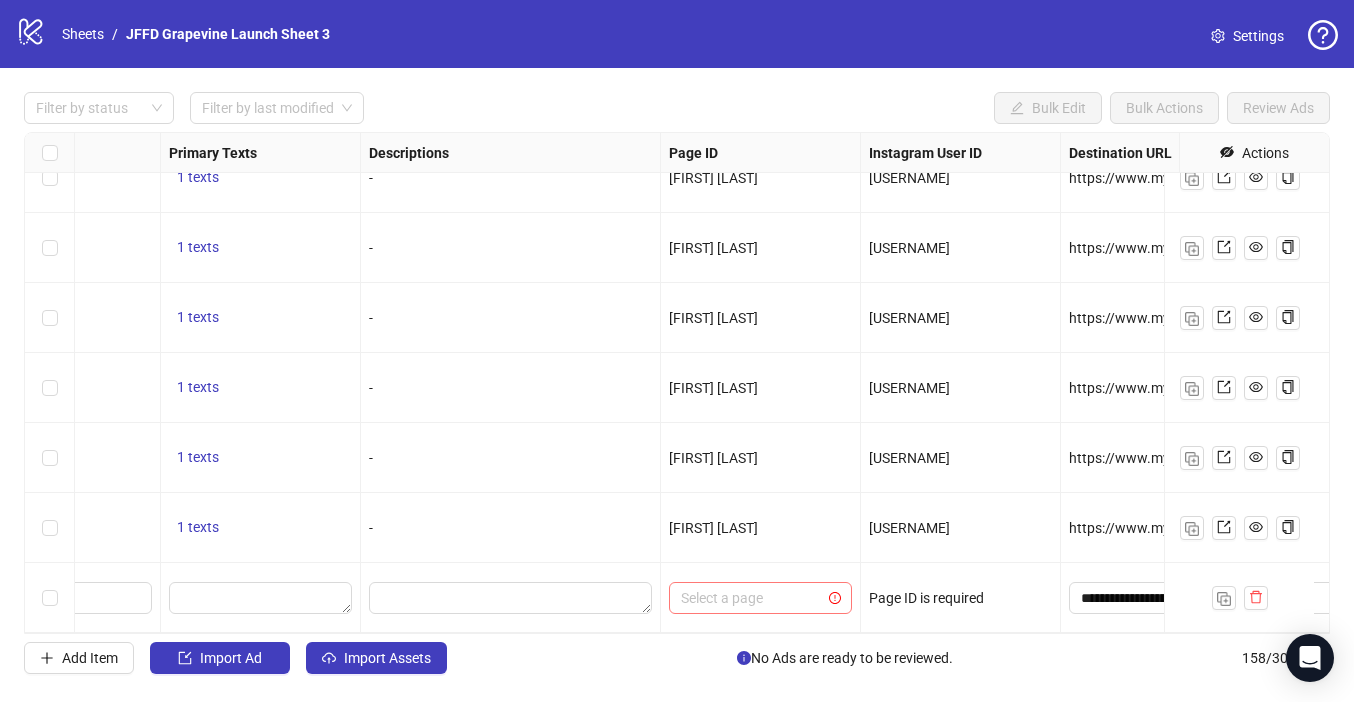 click at bounding box center (751, 598) 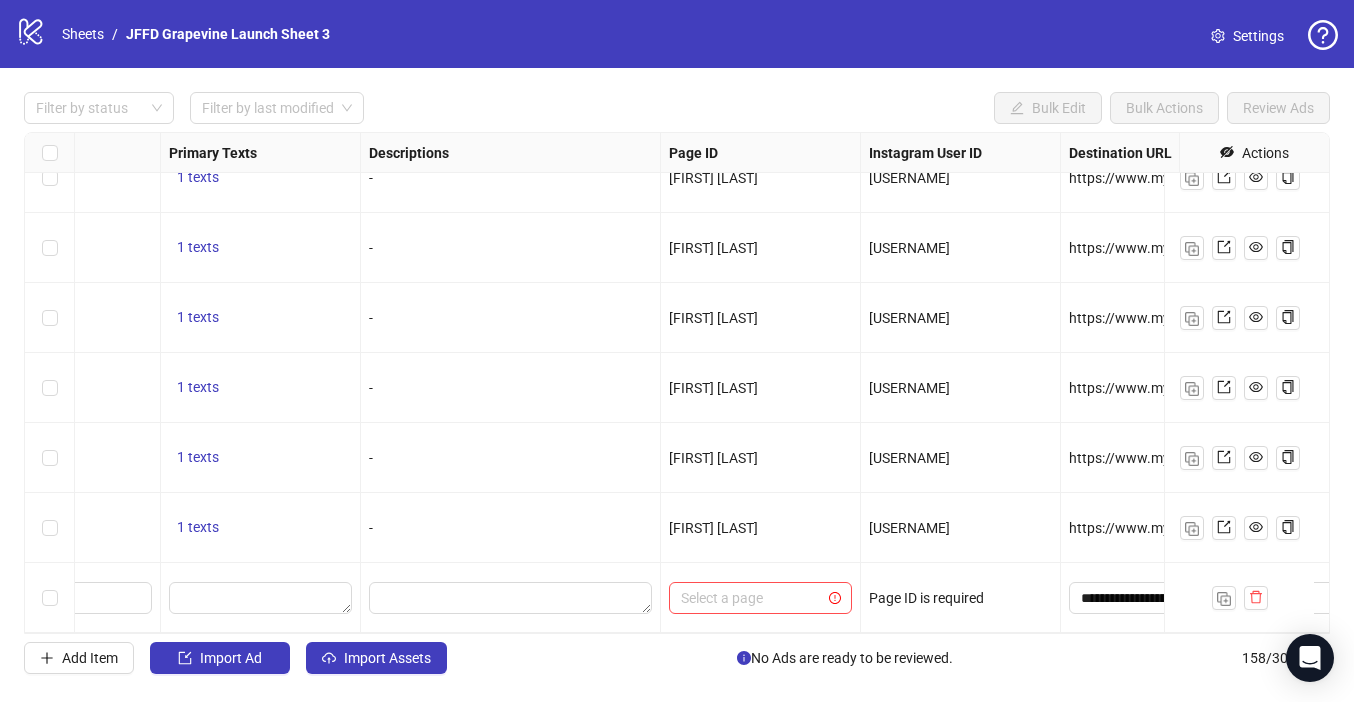 click on "Filter by status Filter by last modified Bulk Edit Bulk Actions Review Ads Ad Format Ad Name Campaign & Ad Set Assets Headlines Primary Texts Descriptions Page ID Instagram User ID Destination URL App Product Page ID Display URL Leadgen Form Product Set ID Call to Action Actions
To pick up a draggable item, press the space bar.
While dragging, use the arrow keys to move the item.
Press space again to drop the item in its new position, or press escape to cancel.
1 texts 1 texts - [PERSON] [PERSON] https://www.mysubscriptionaddiction.com/the-one-dog-food-that-actually-keeps-up-with-our-adventures -
To pick up a draggable item, press the space bar.
While dragging, use the arrow keys to move the item.
Press space again to drop the item in its new position, or press escape to cancel.
1 texts 1 texts - [PERSON] [PERSON] https://www.mysubscriptionaddiction.com/the-one-dog-food-that-actually-keeps-up-with-our-adventures - 1 texts 1 texts - [PERSON] [PERSON] - - - -" at bounding box center (677, 383) 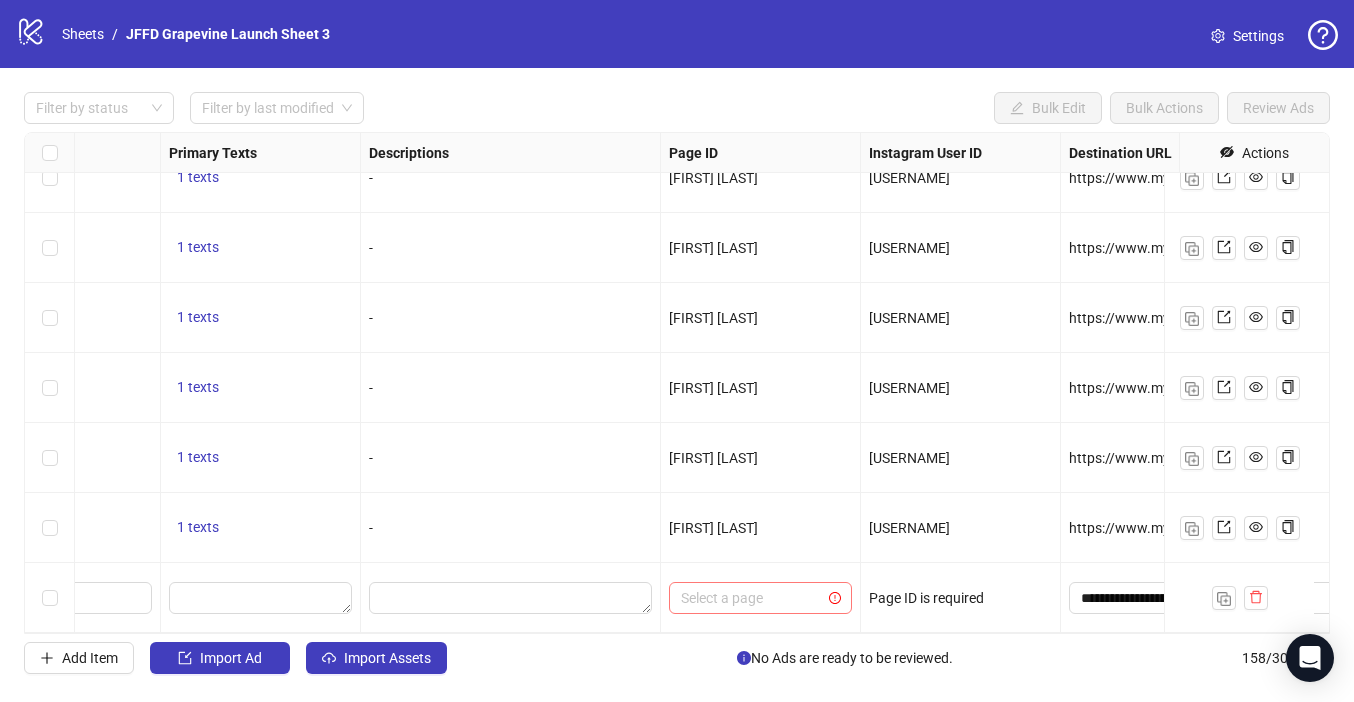 click at bounding box center (751, 598) 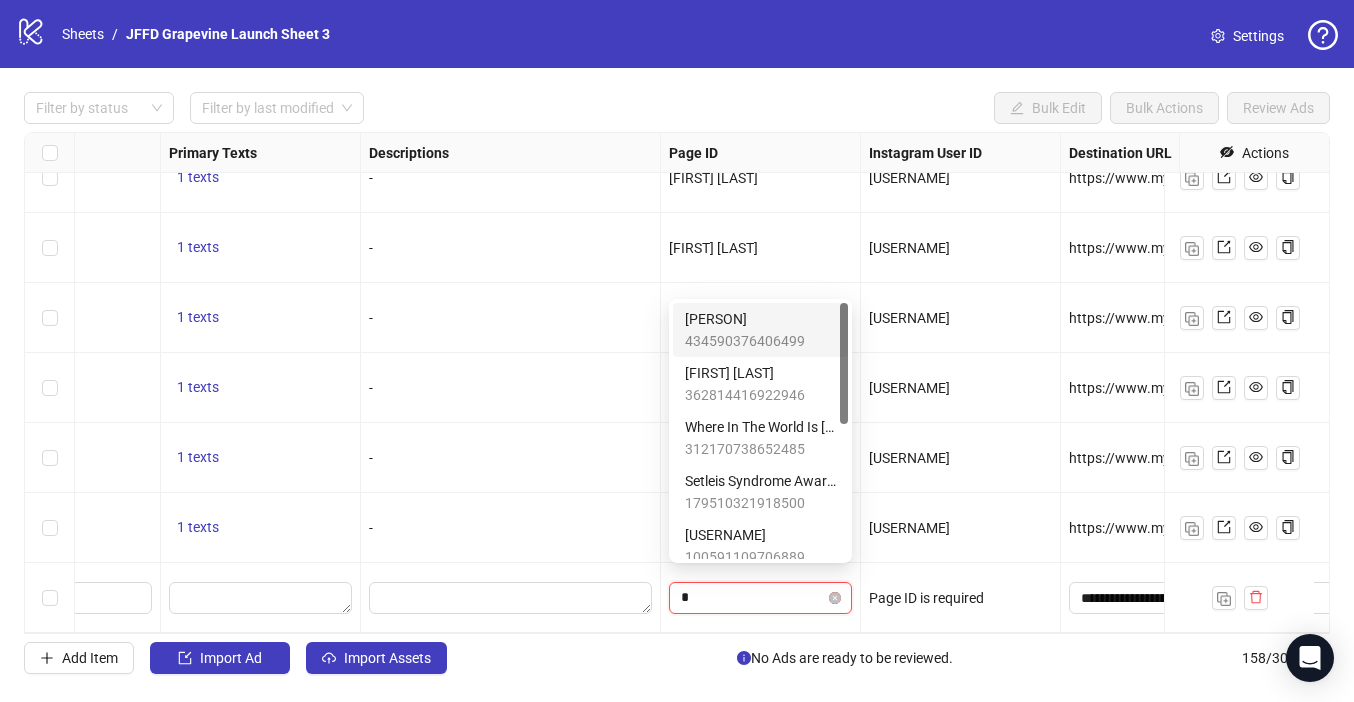 type on "**" 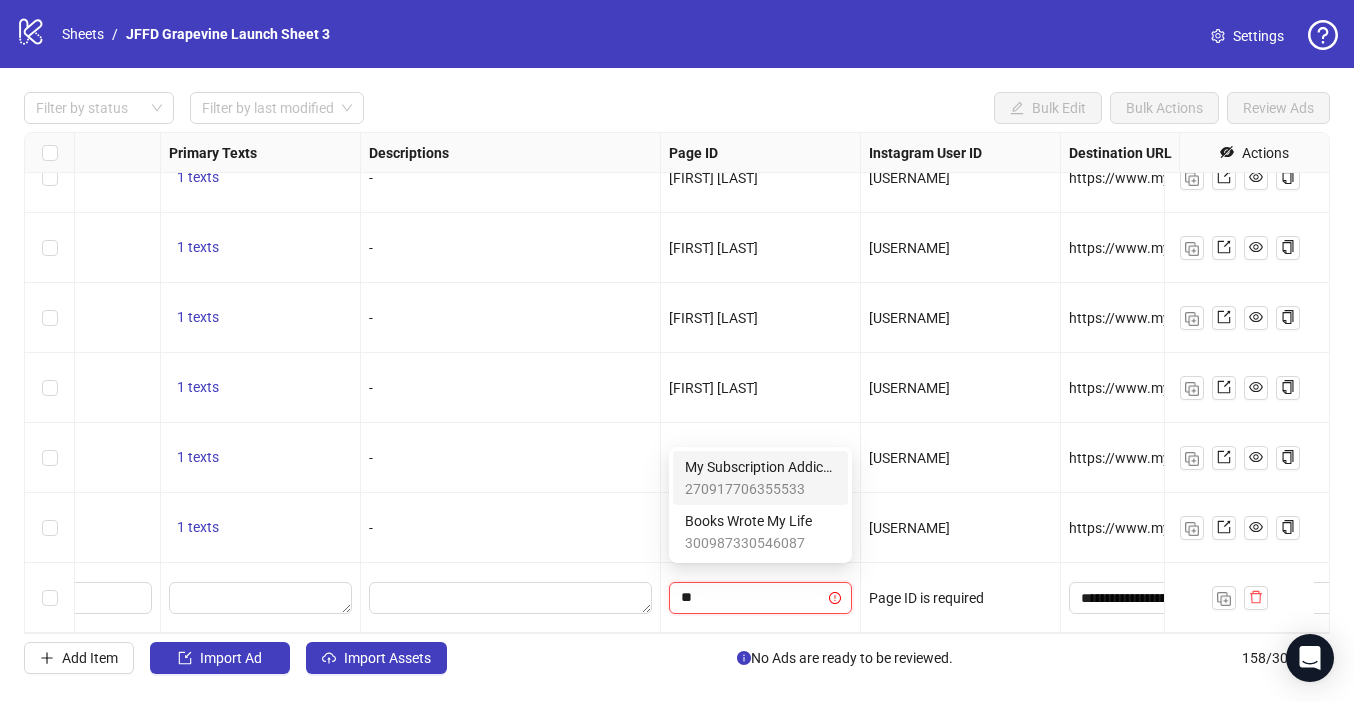 click on "My Subscription Addiction" at bounding box center (760, 467) 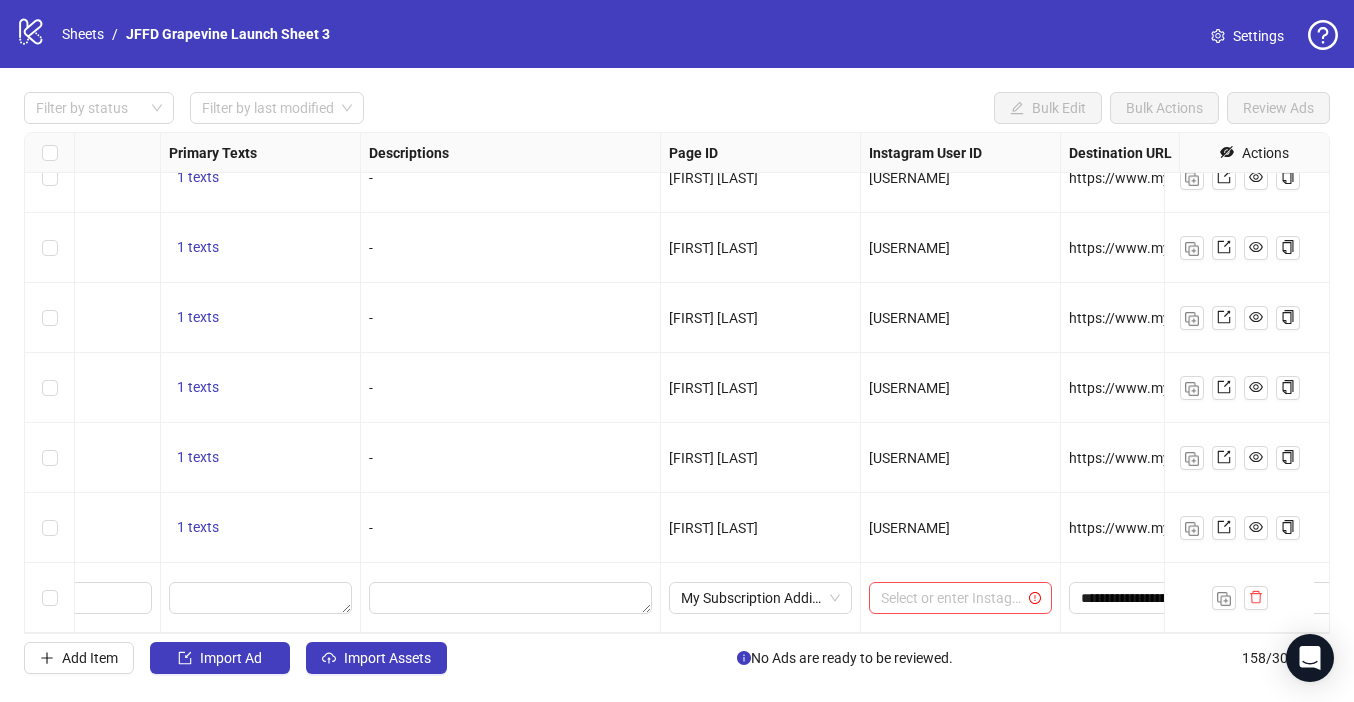 click on "Filter by status Filter by last modified Bulk Edit Bulk Actions Review Ads" at bounding box center [677, 108] 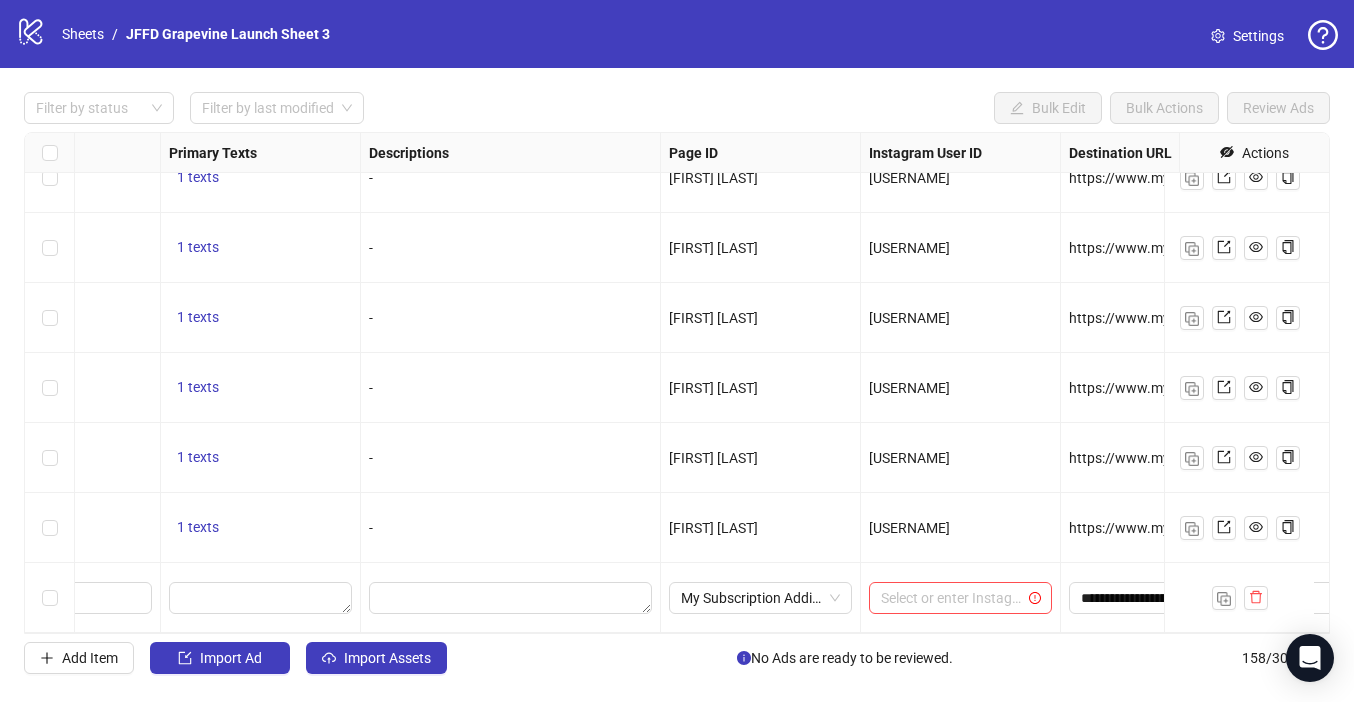 scroll, scrollTop: 10615, scrollLeft: 1476, axis: both 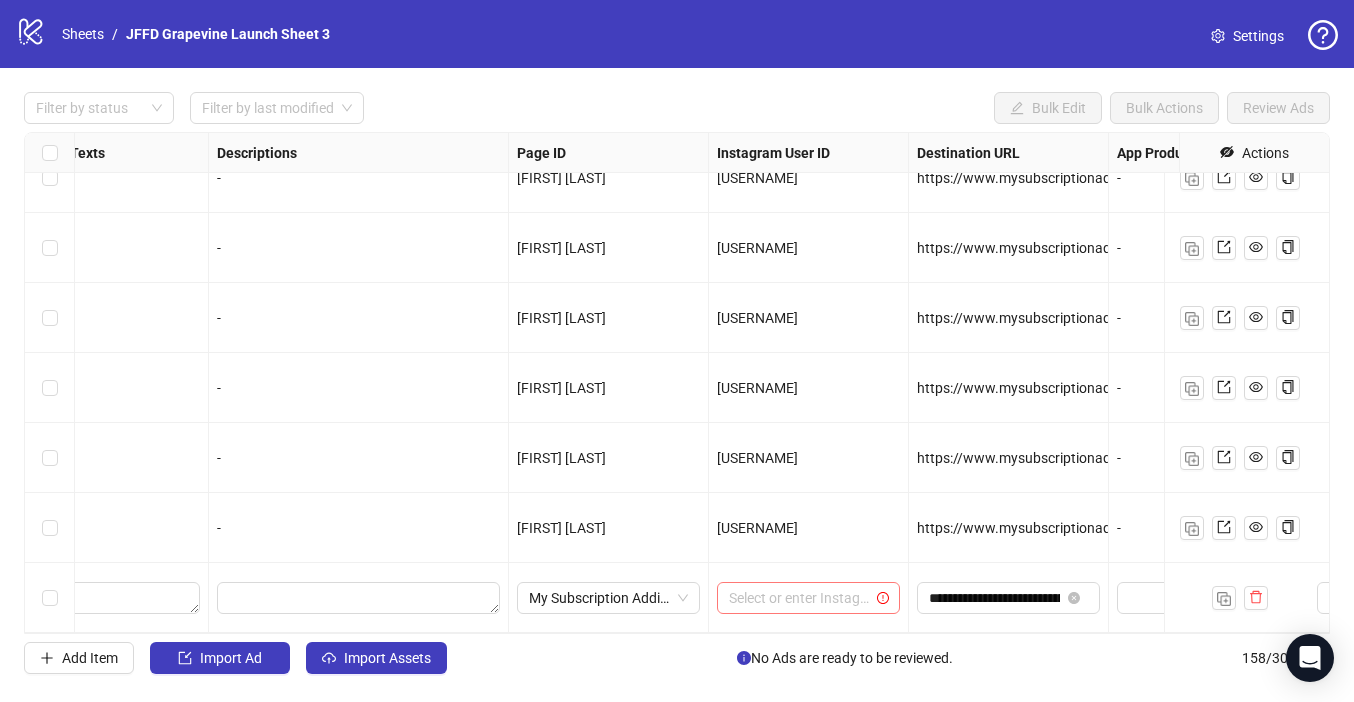 click at bounding box center (799, 598) 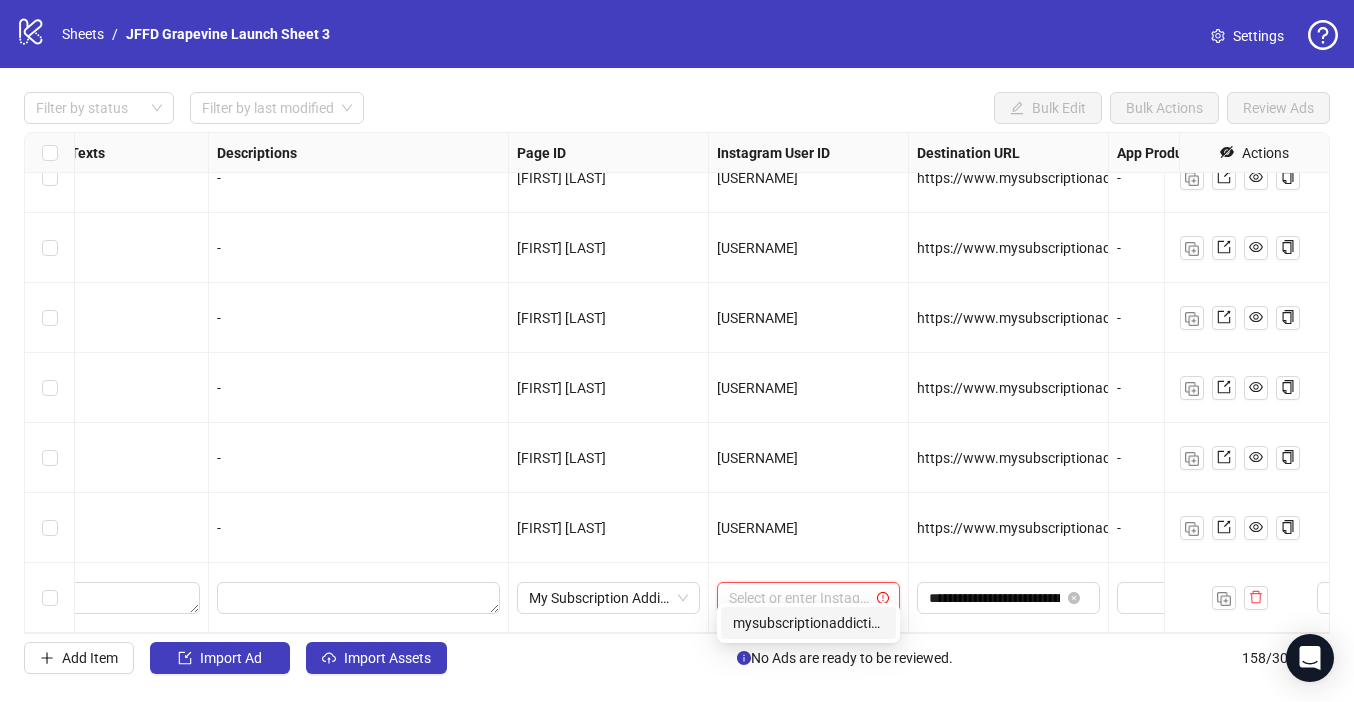 click on "mysubscriptionaddiction" at bounding box center [808, 623] 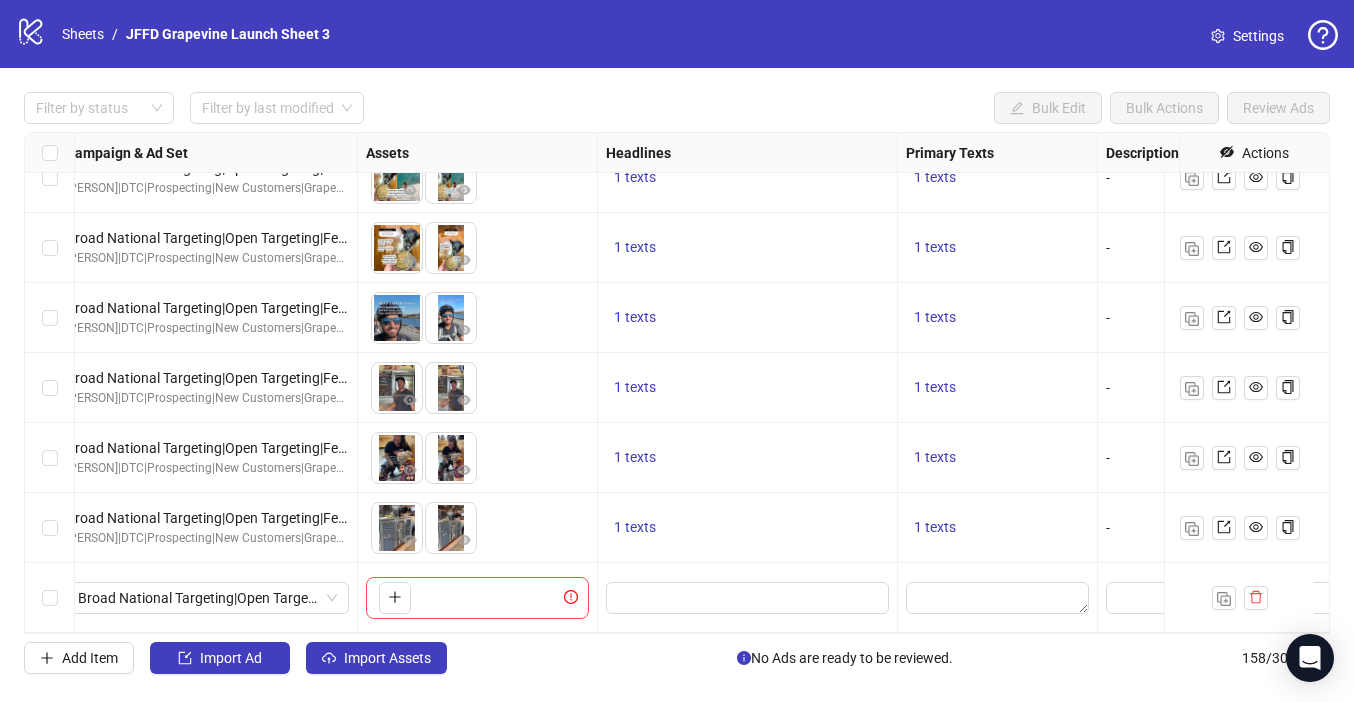 scroll, scrollTop: 10615, scrollLeft: 792, axis: both 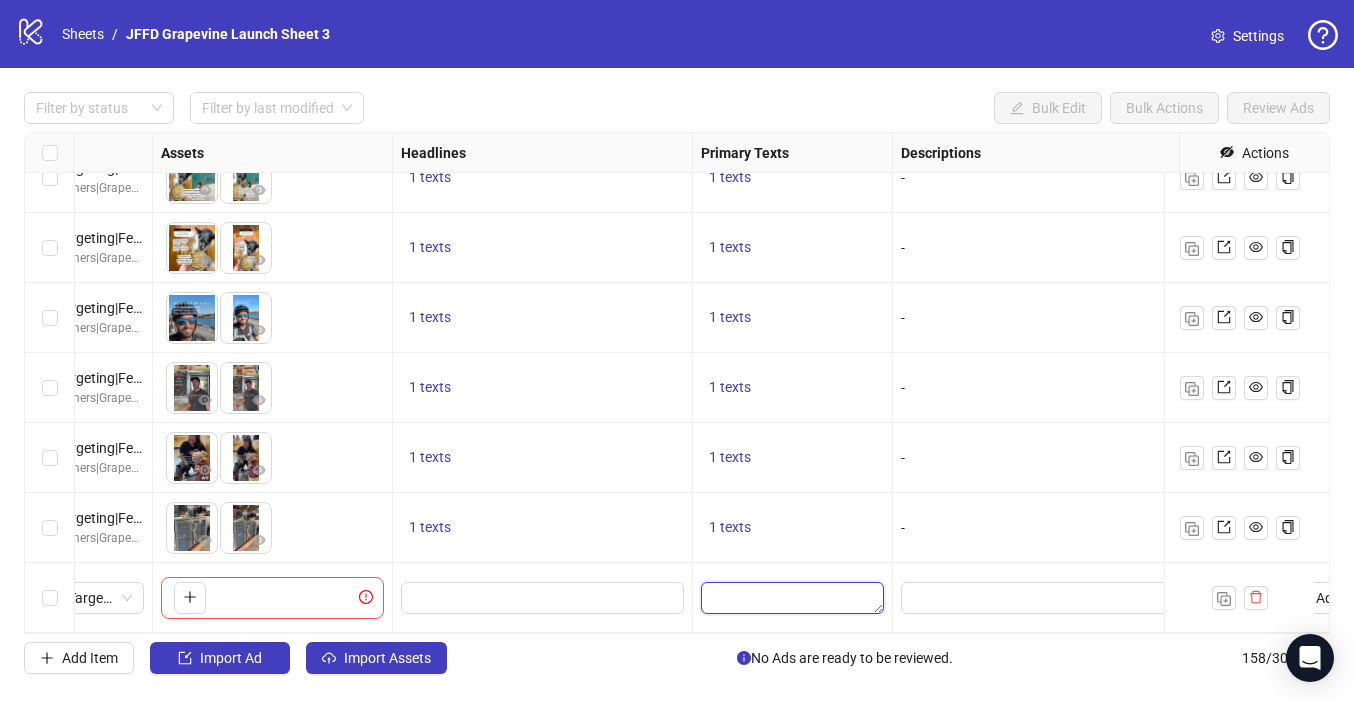 click at bounding box center [792, 598] 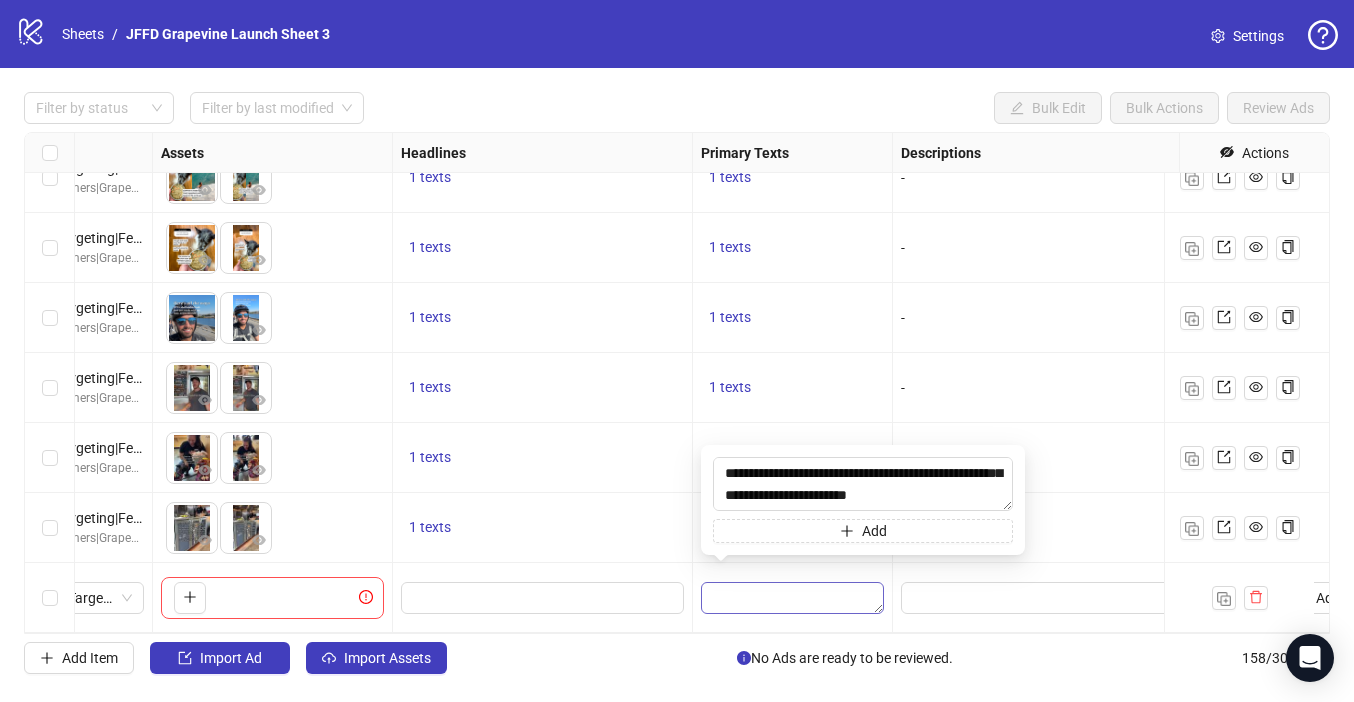 scroll, scrollTop: 6, scrollLeft: 0, axis: vertical 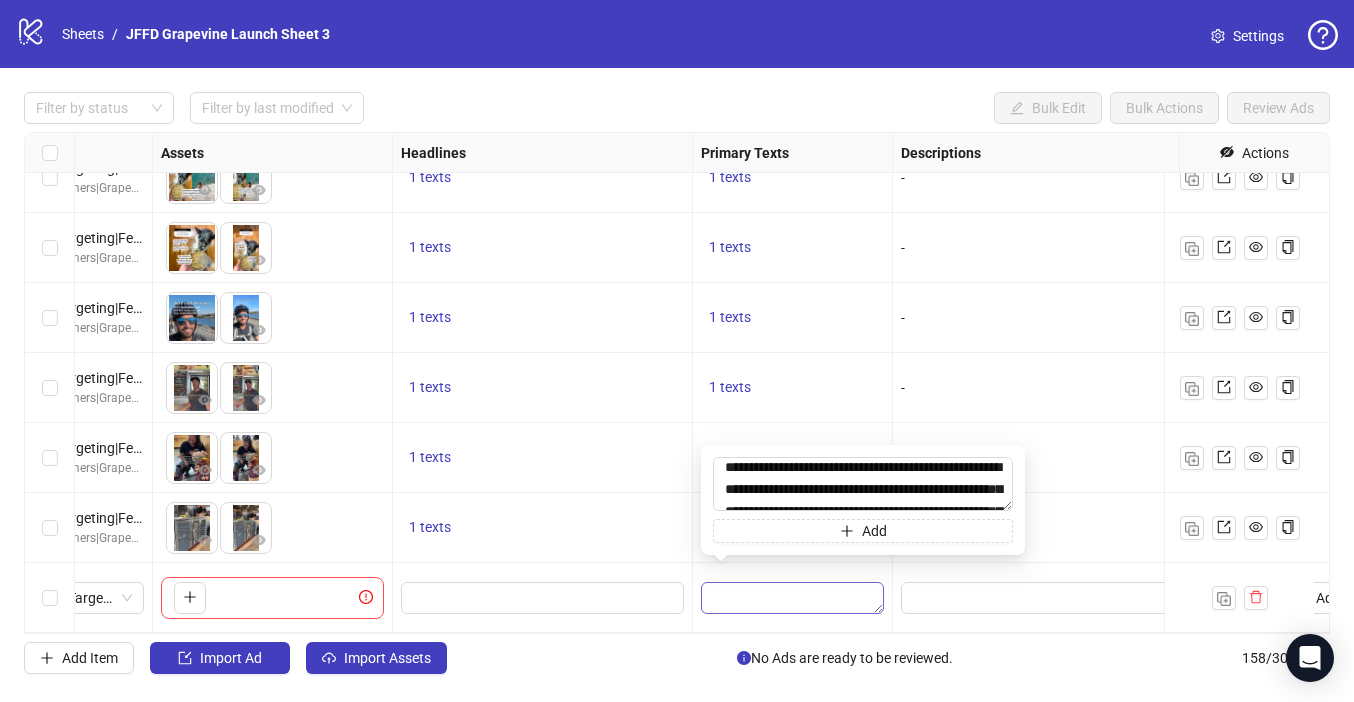 type on "**********" 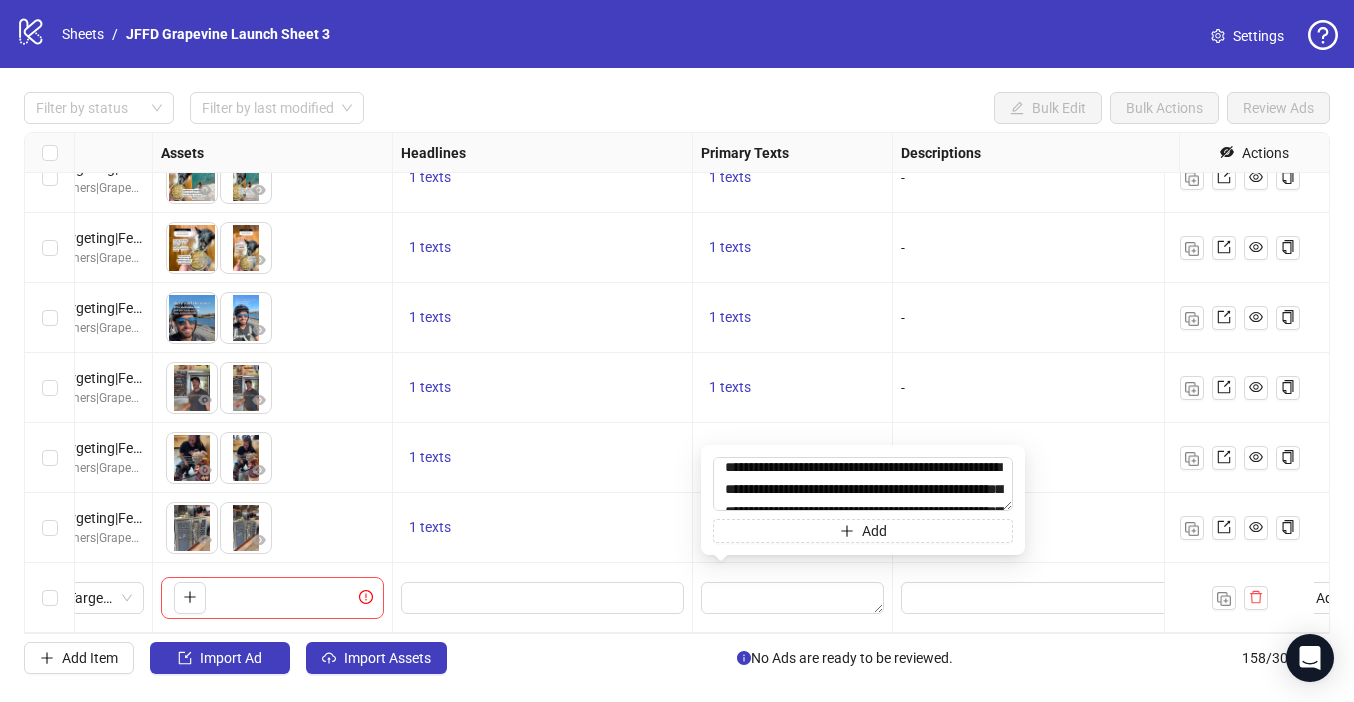 click on "Filter by status Filter by last modified Bulk Edit Bulk Actions Review Ads" at bounding box center (677, 108) 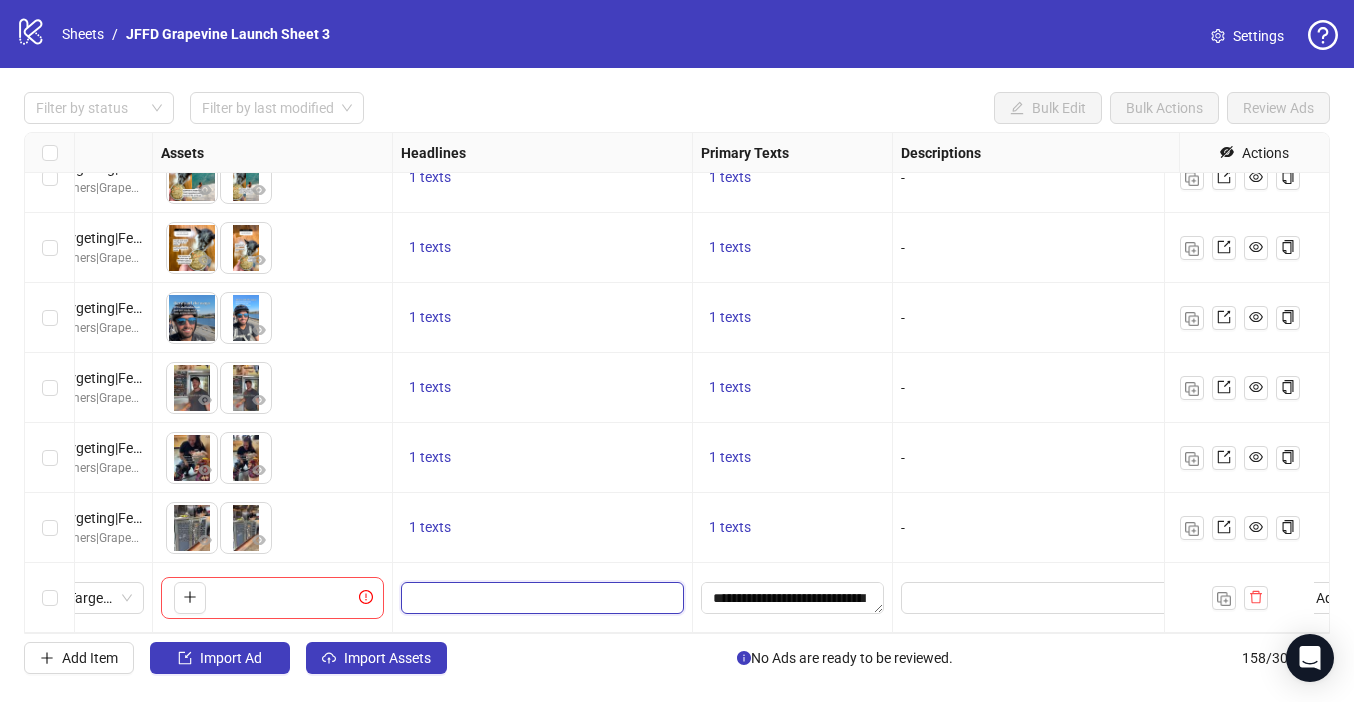 click at bounding box center [540, 598] 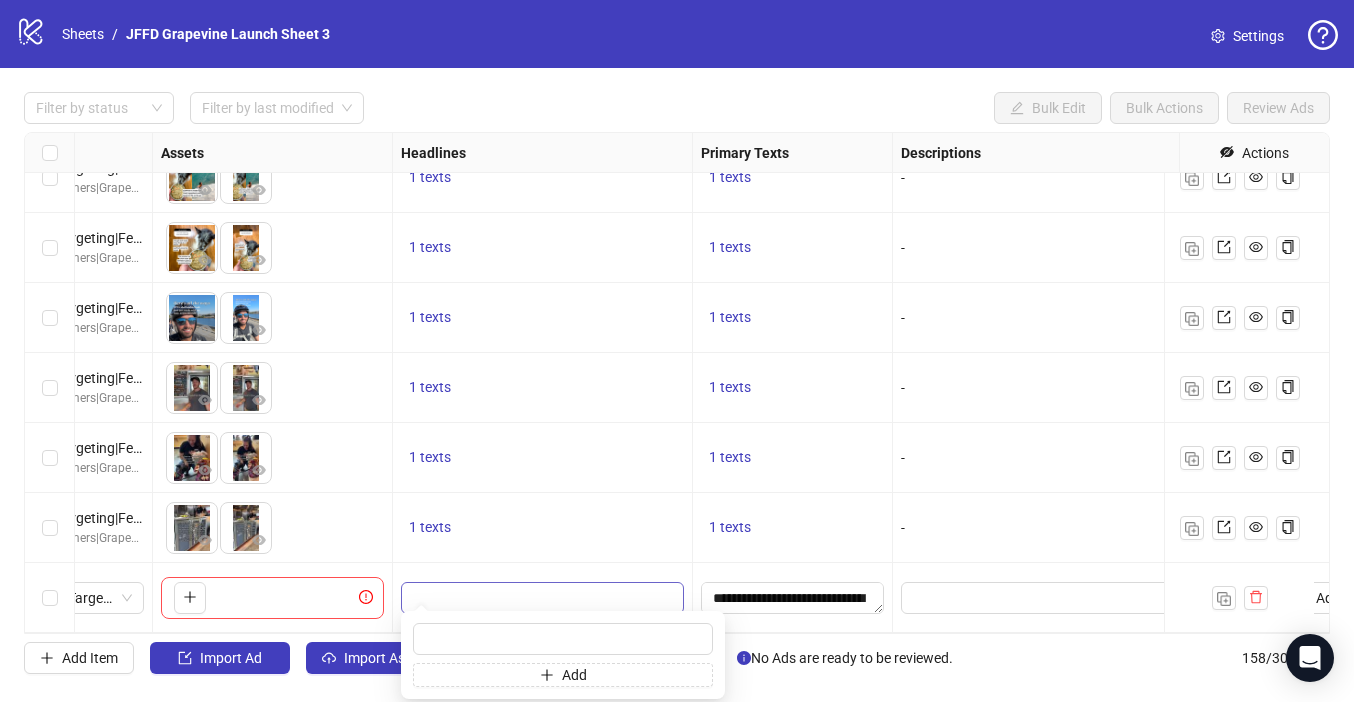 type on "**********" 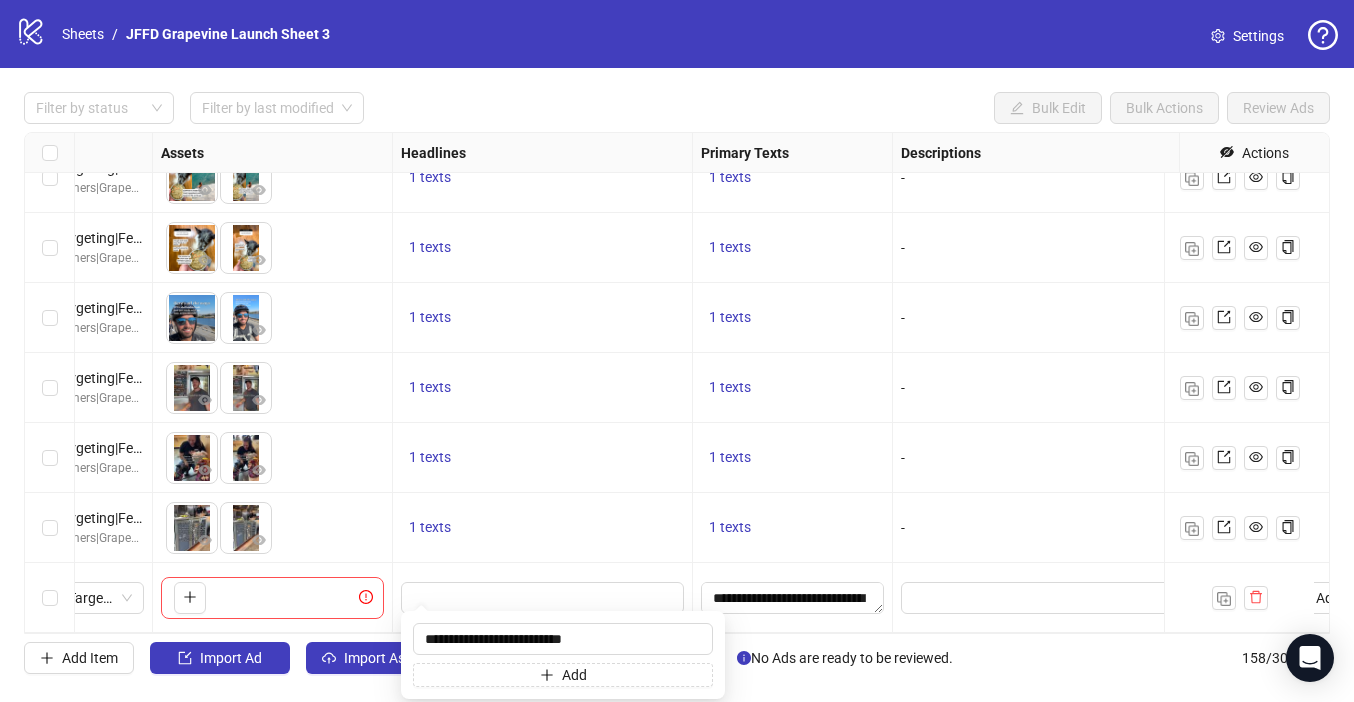 click on "Filter by status Filter by last modified Bulk Edit Bulk Actions Review Ads" at bounding box center [677, 108] 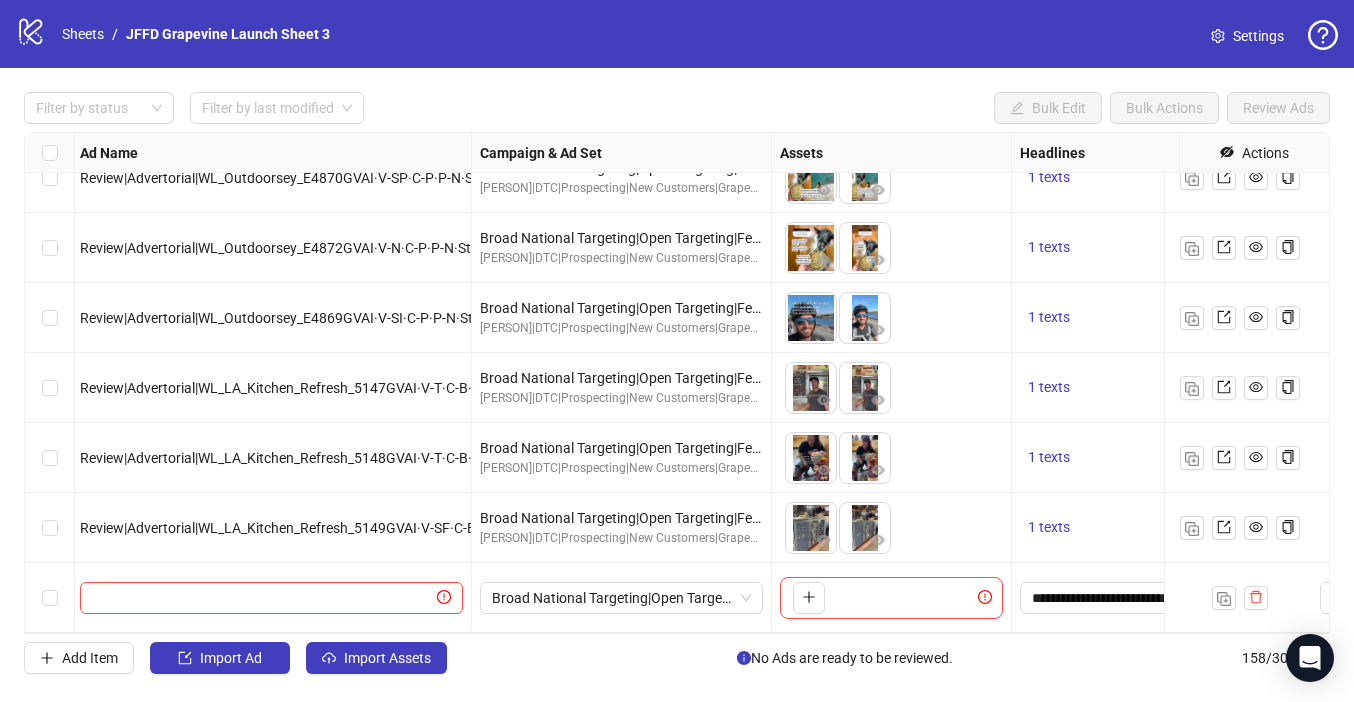 scroll, scrollTop: 10615, scrollLeft: 0, axis: vertical 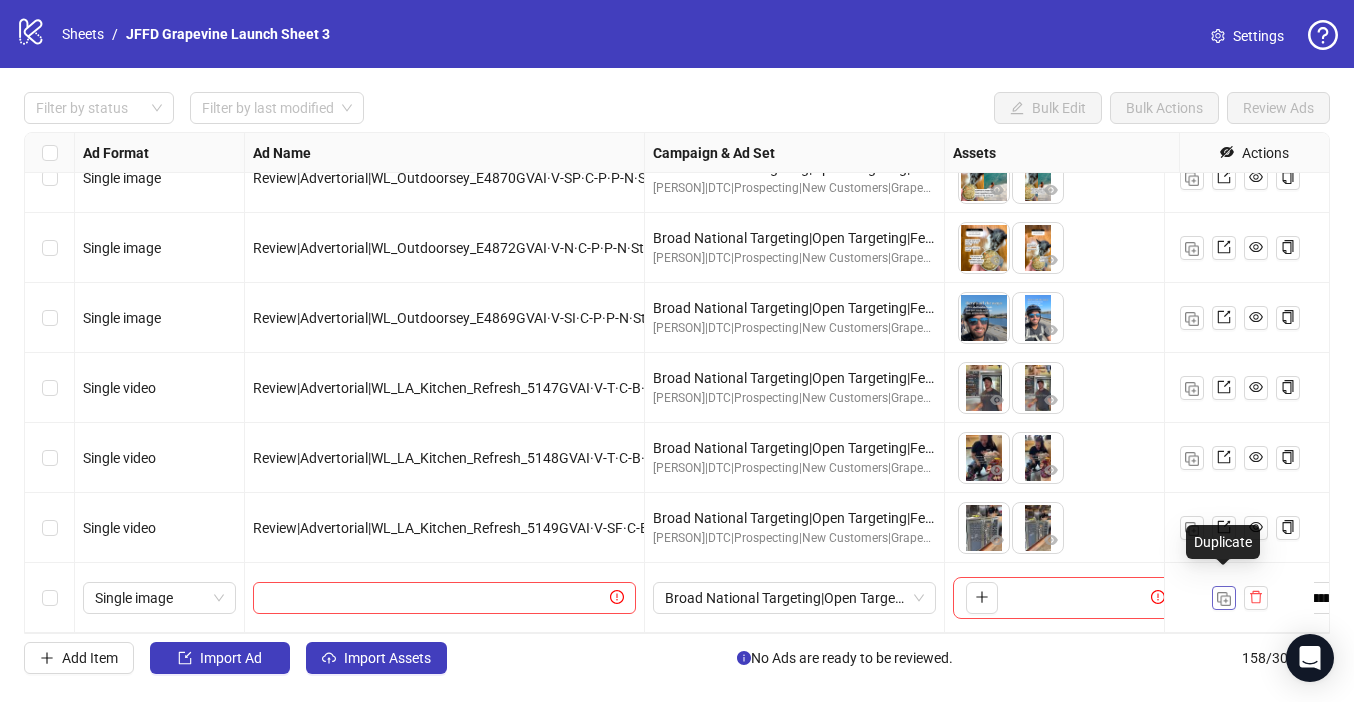 click at bounding box center [1224, 599] 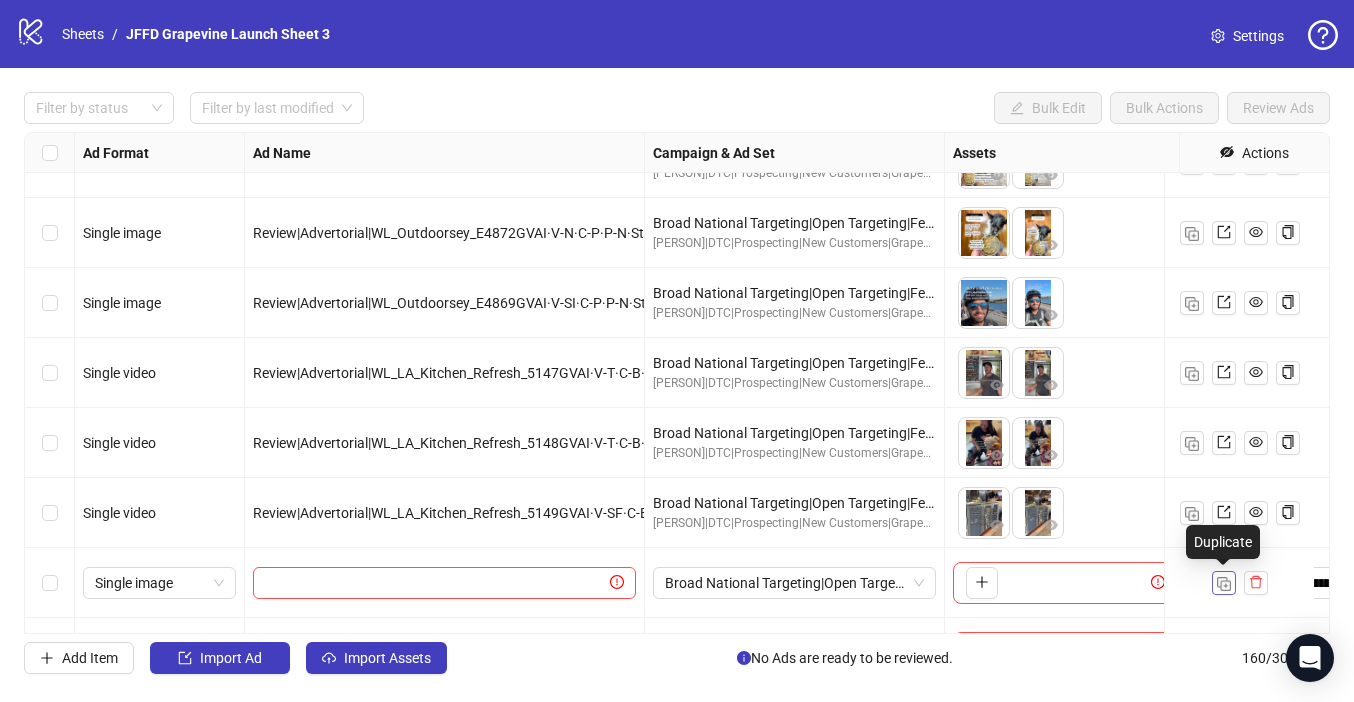 click at bounding box center [1224, 584] 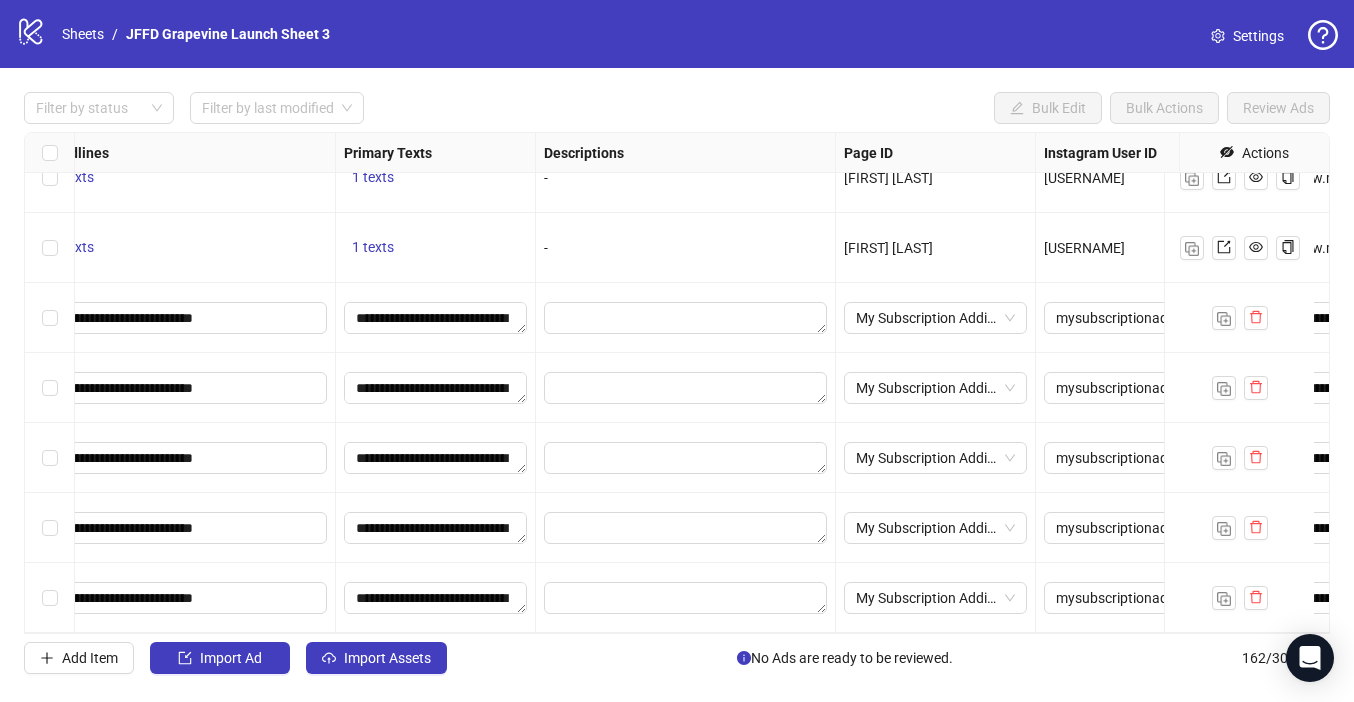 scroll, scrollTop: 10895, scrollLeft: 1234, axis: both 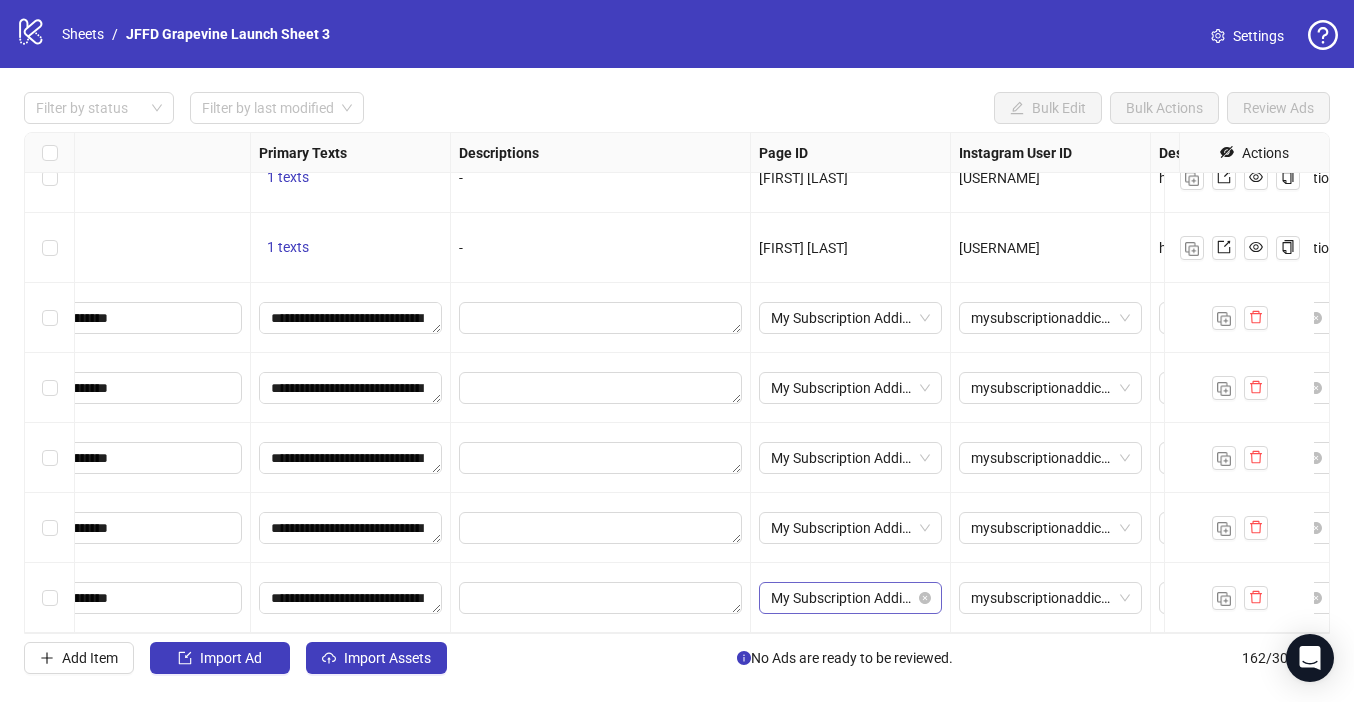 click on "My Subscription Addiction" at bounding box center (850, 598) 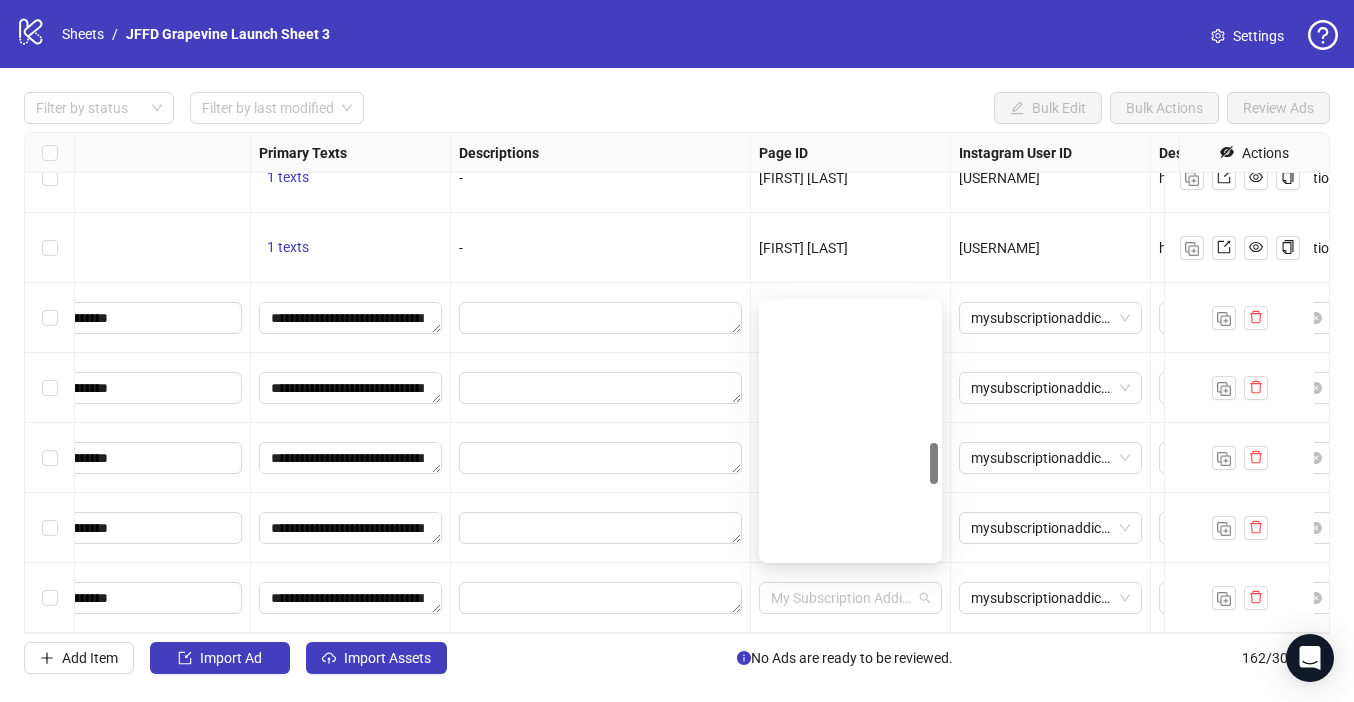 scroll, scrollTop: 866, scrollLeft: 0, axis: vertical 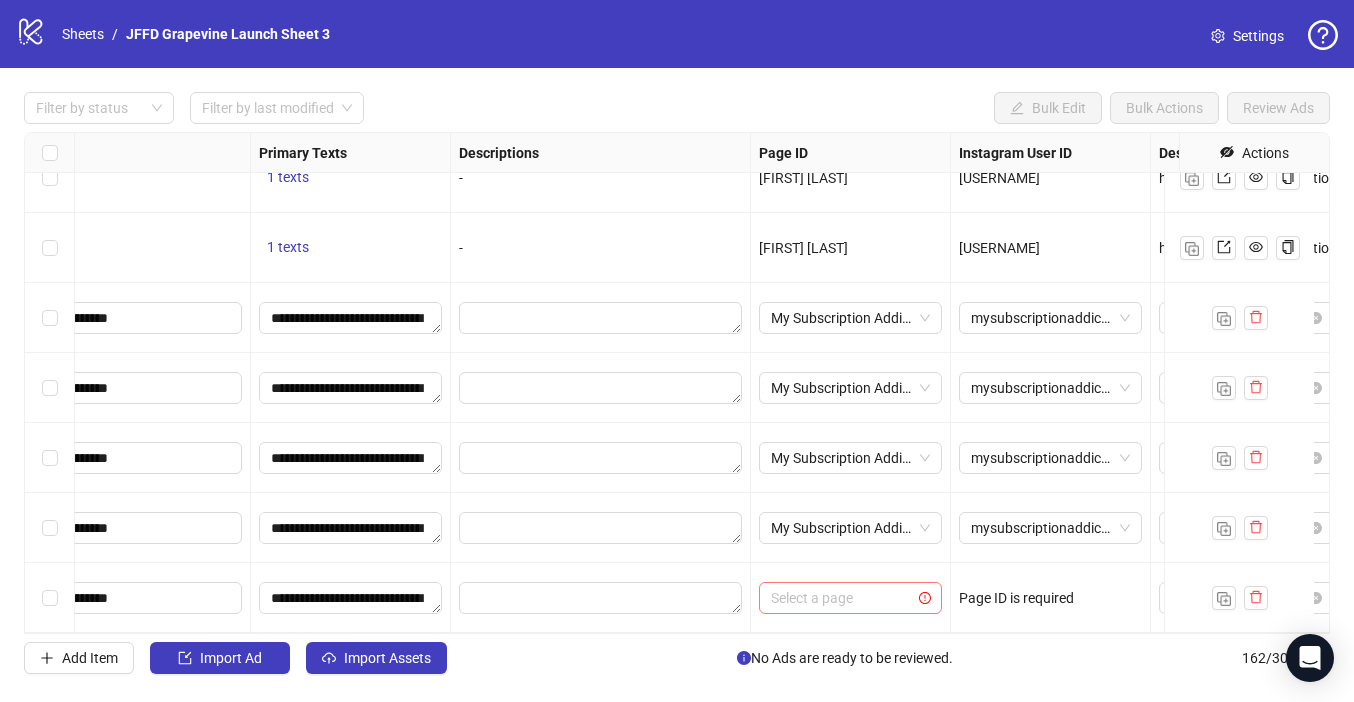 click at bounding box center (841, 598) 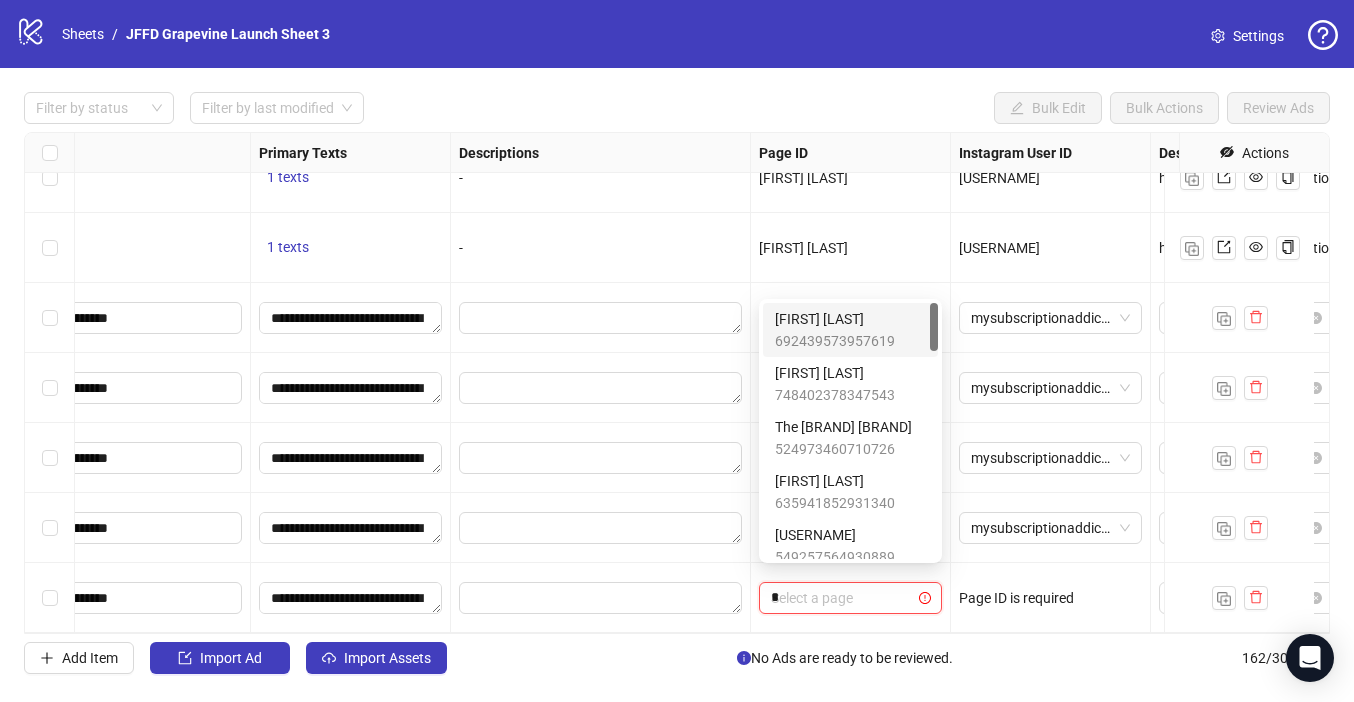 type on "**" 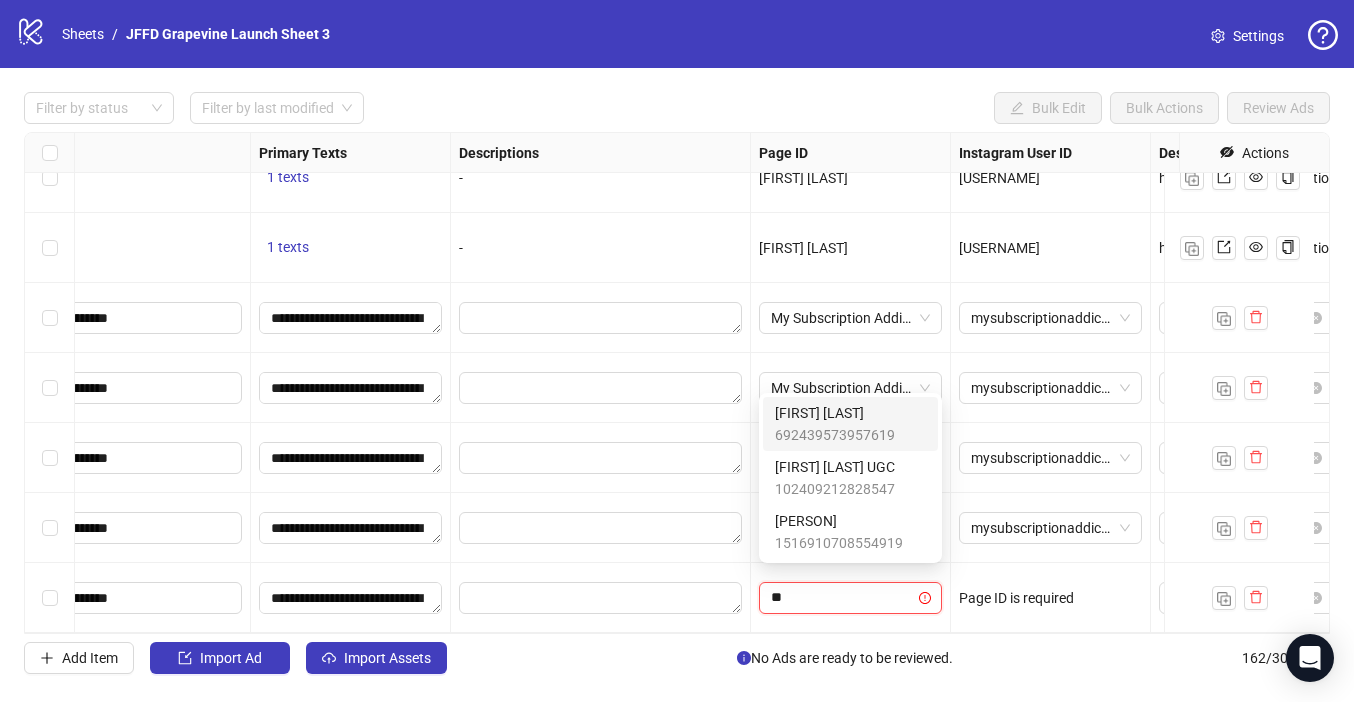 click on "[FIRST] [LAST]" at bounding box center (835, 413) 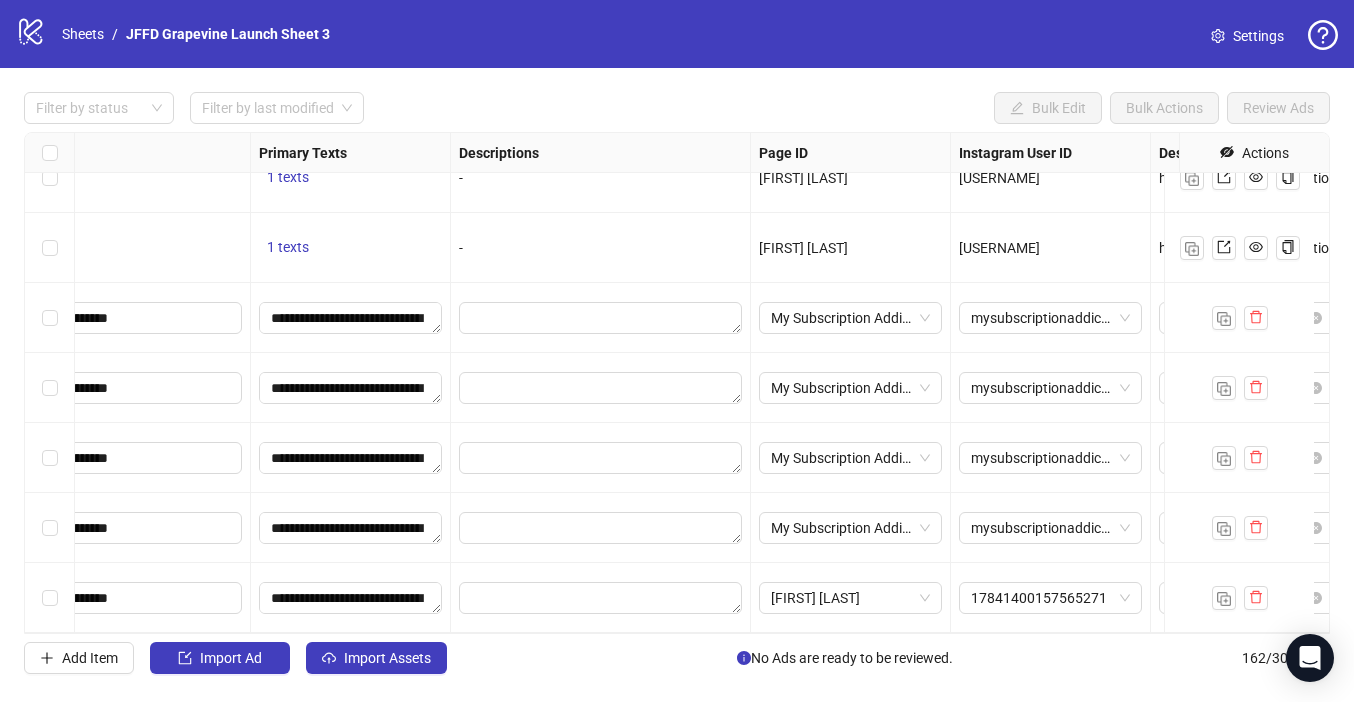 scroll, scrollTop: 10895, scrollLeft: 1536, axis: both 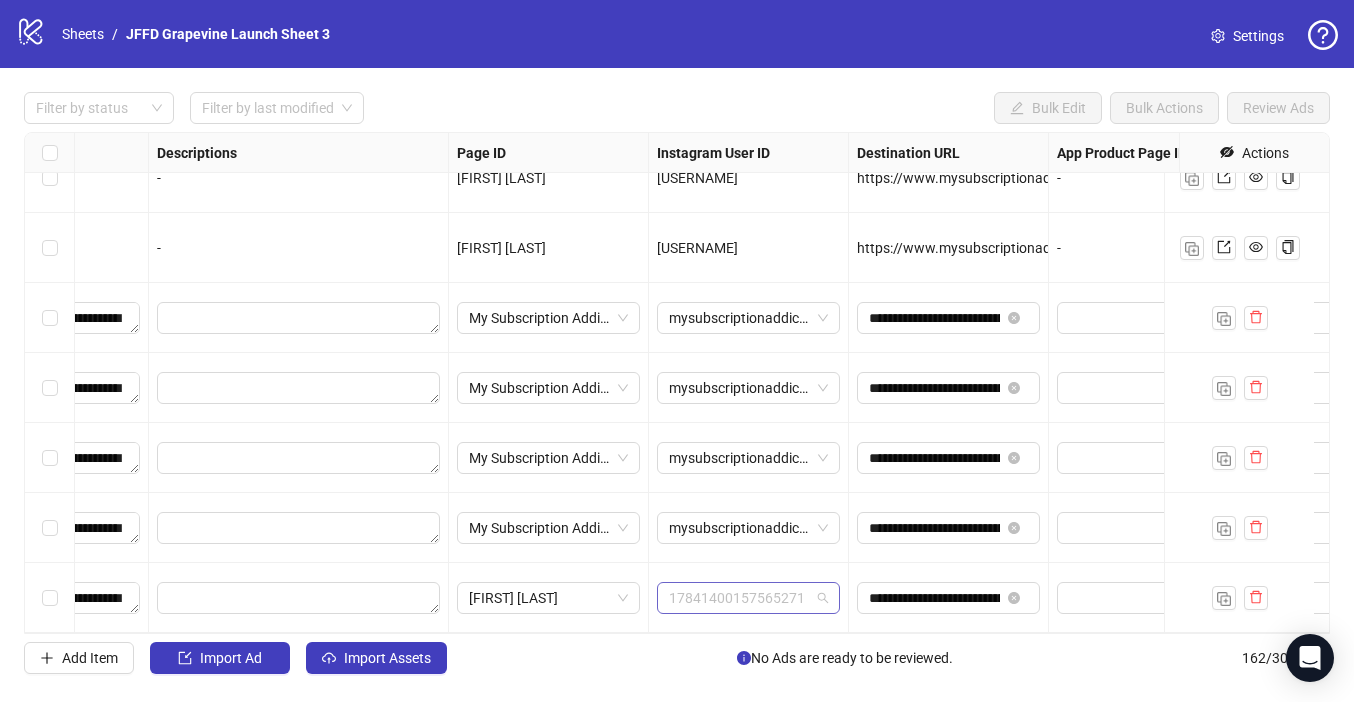 click on "17841400157565271" at bounding box center (748, 598) 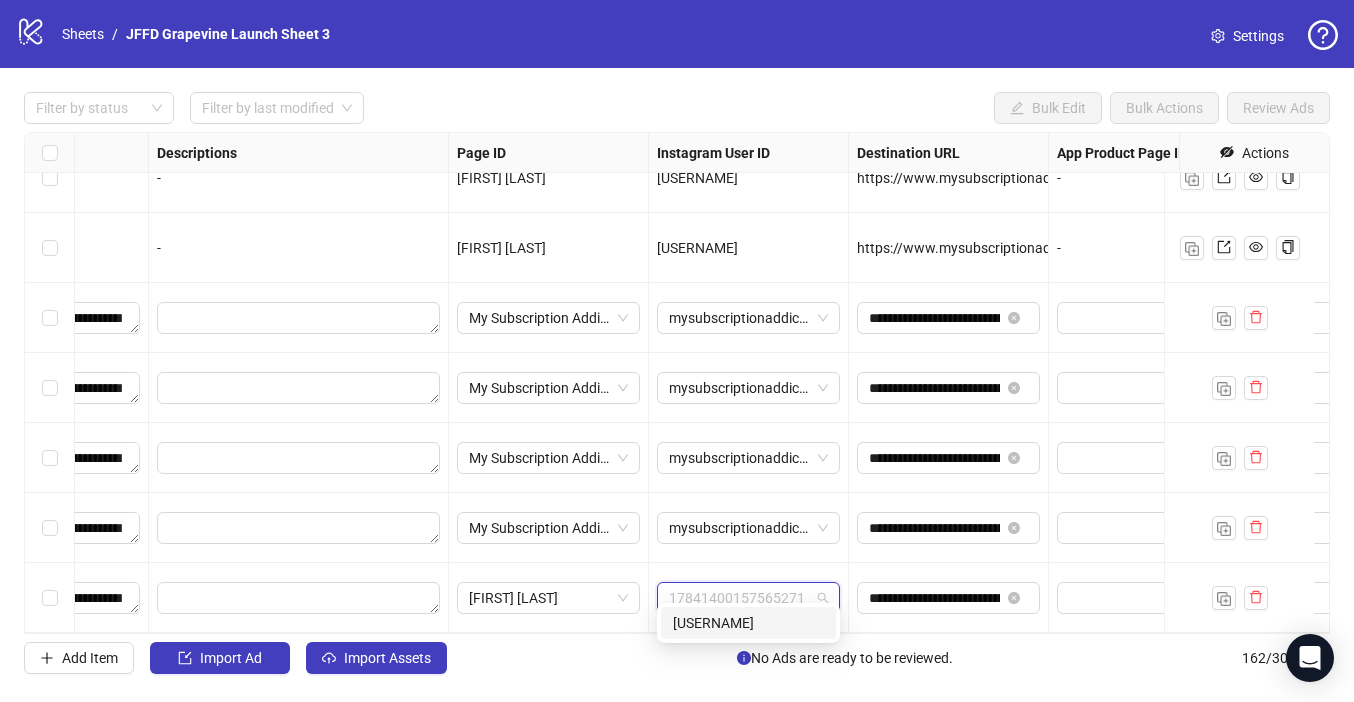 click on "[USERNAME]" at bounding box center (748, 623) 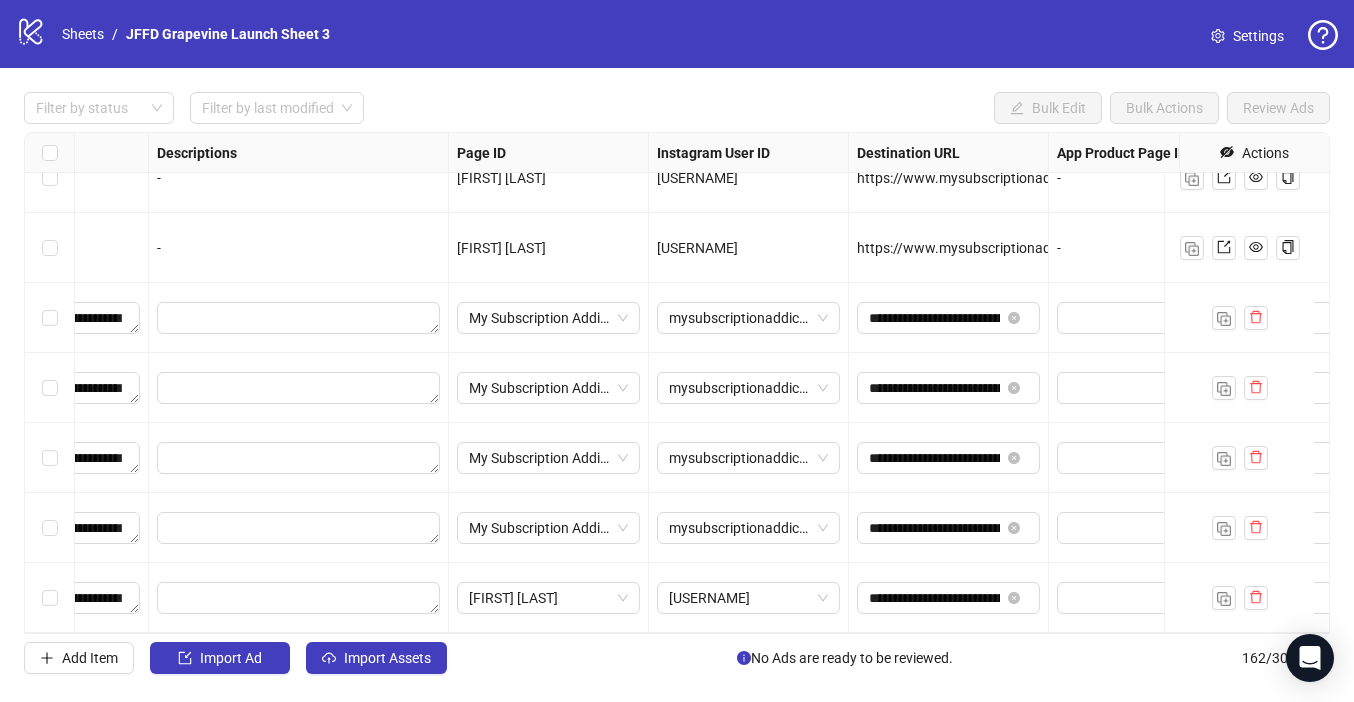 click on "**********" at bounding box center (677, 383) 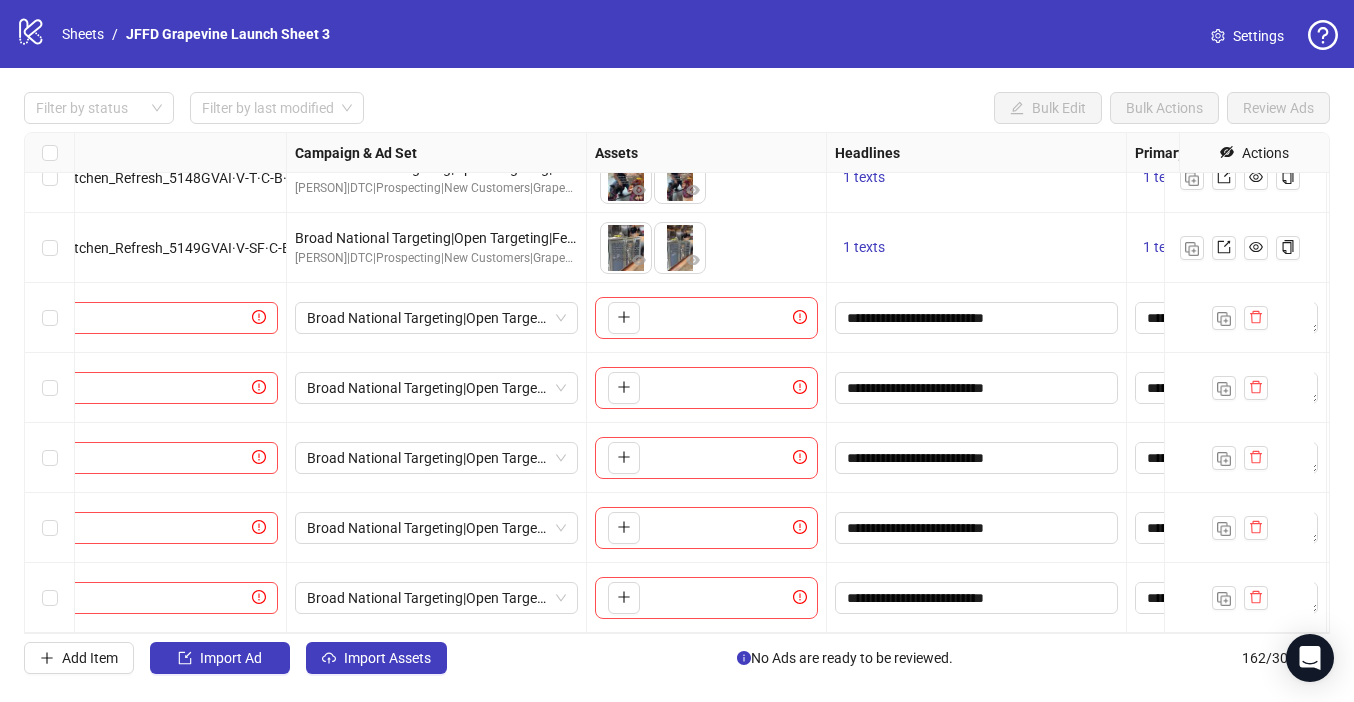 scroll, scrollTop: 10895, scrollLeft: 0, axis: vertical 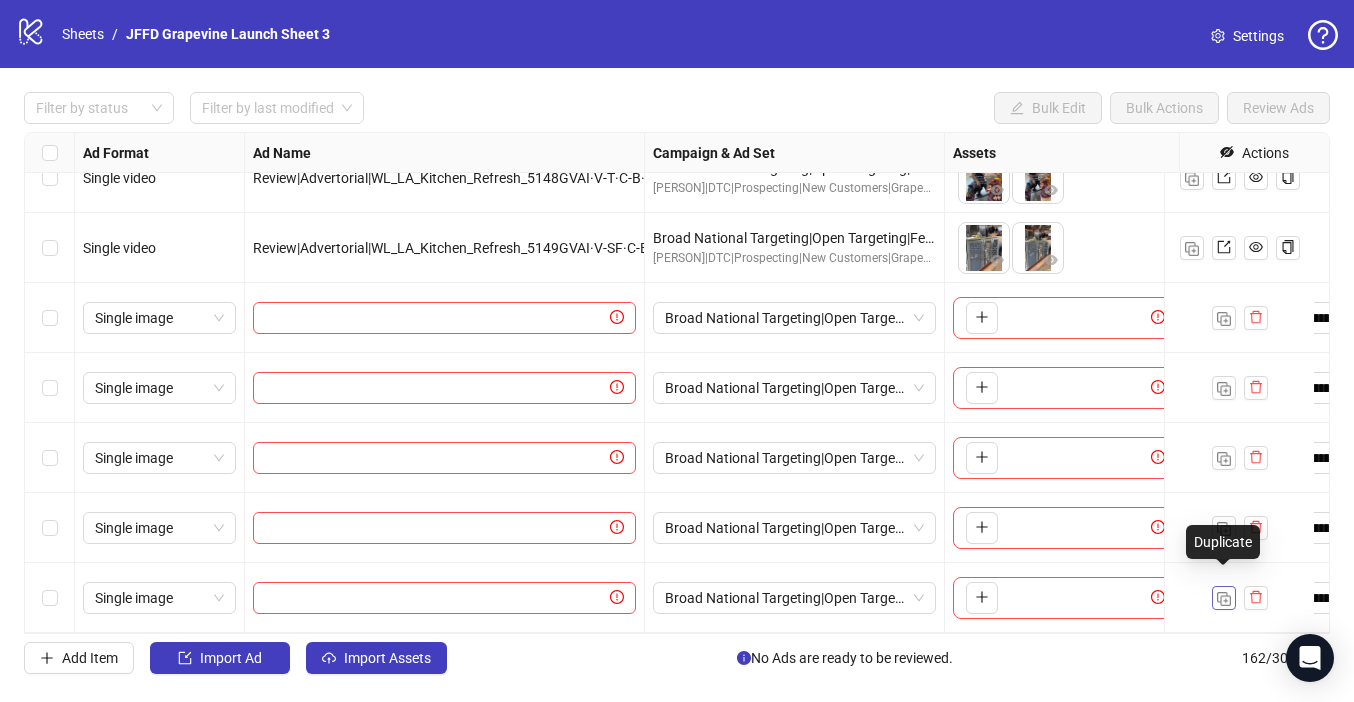 click at bounding box center [1224, 599] 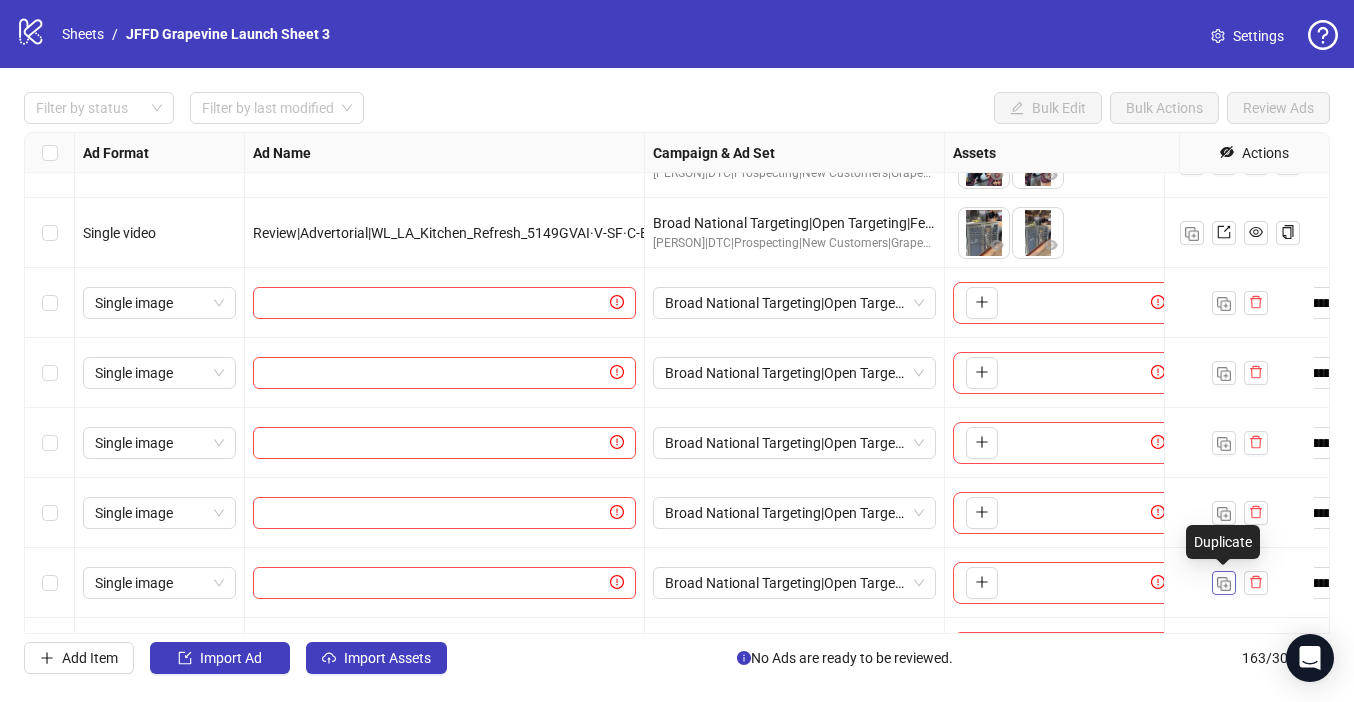 click at bounding box center [1224, 584] 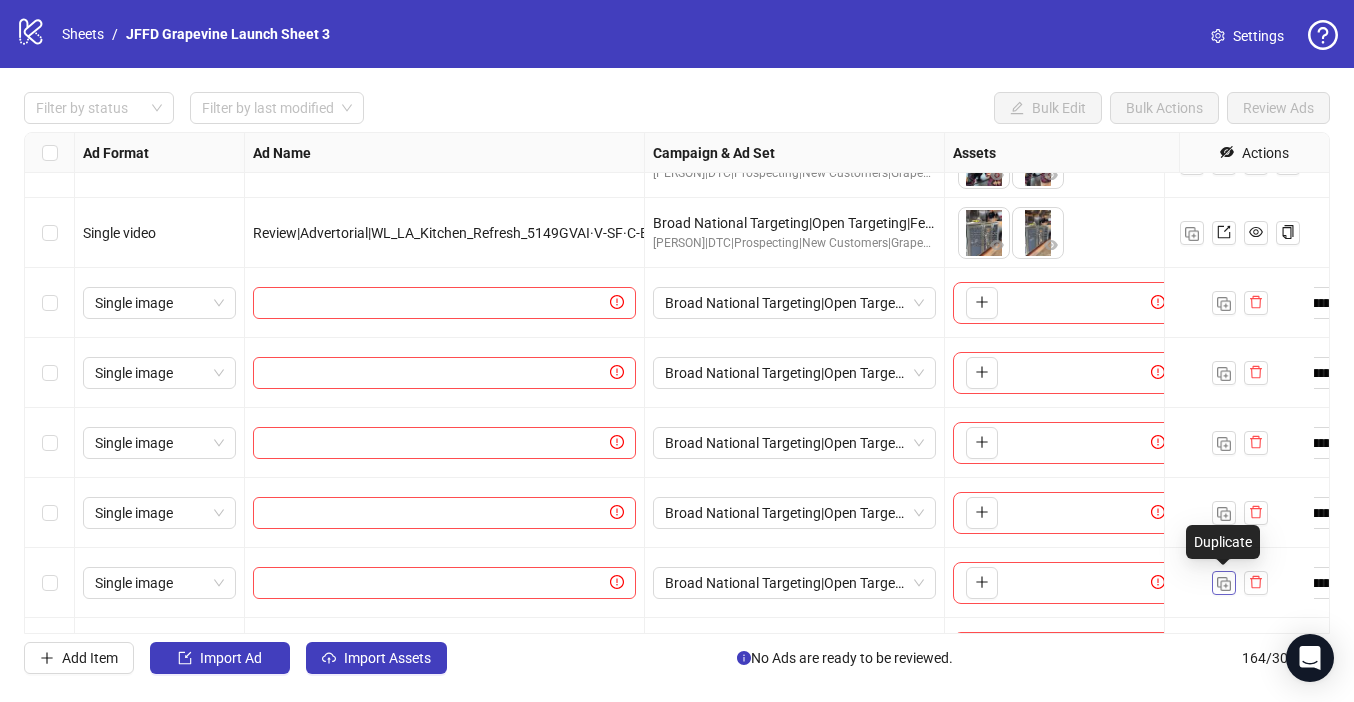 click at bounding box center [1224, 584] 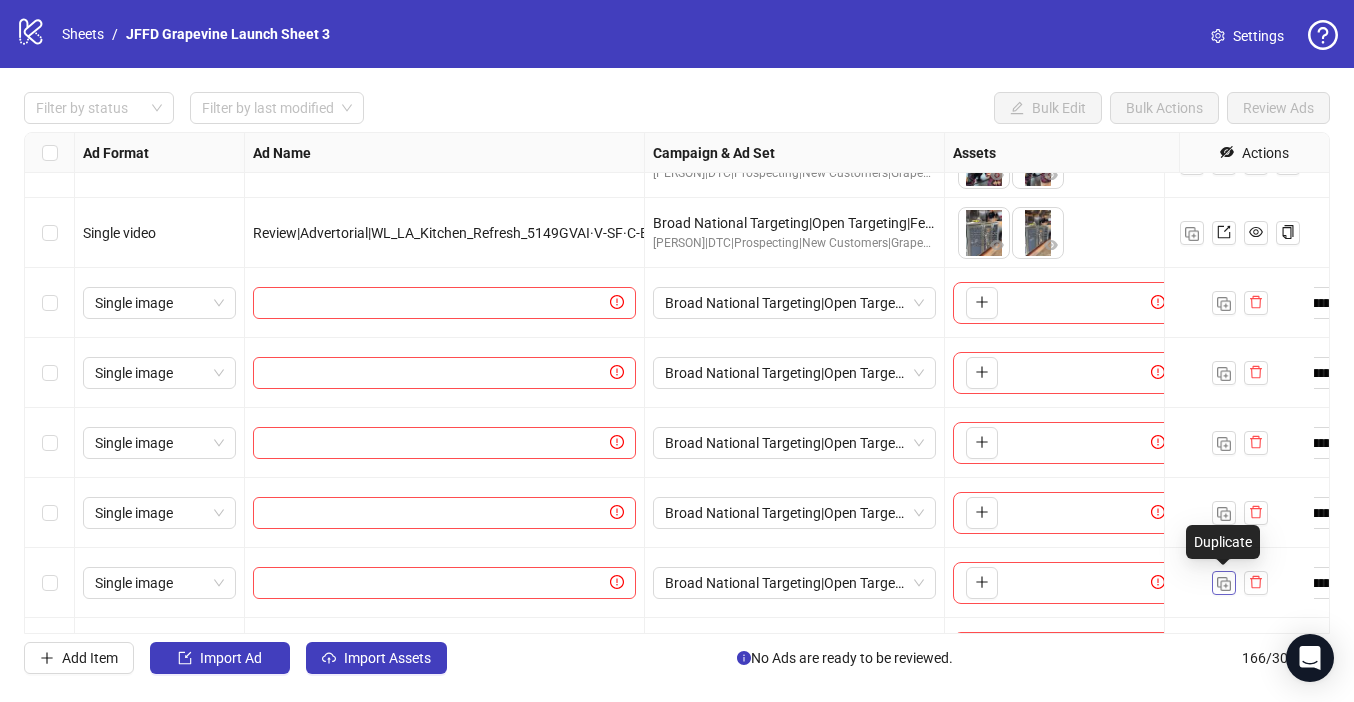 click at bounding box center (1224, 584) 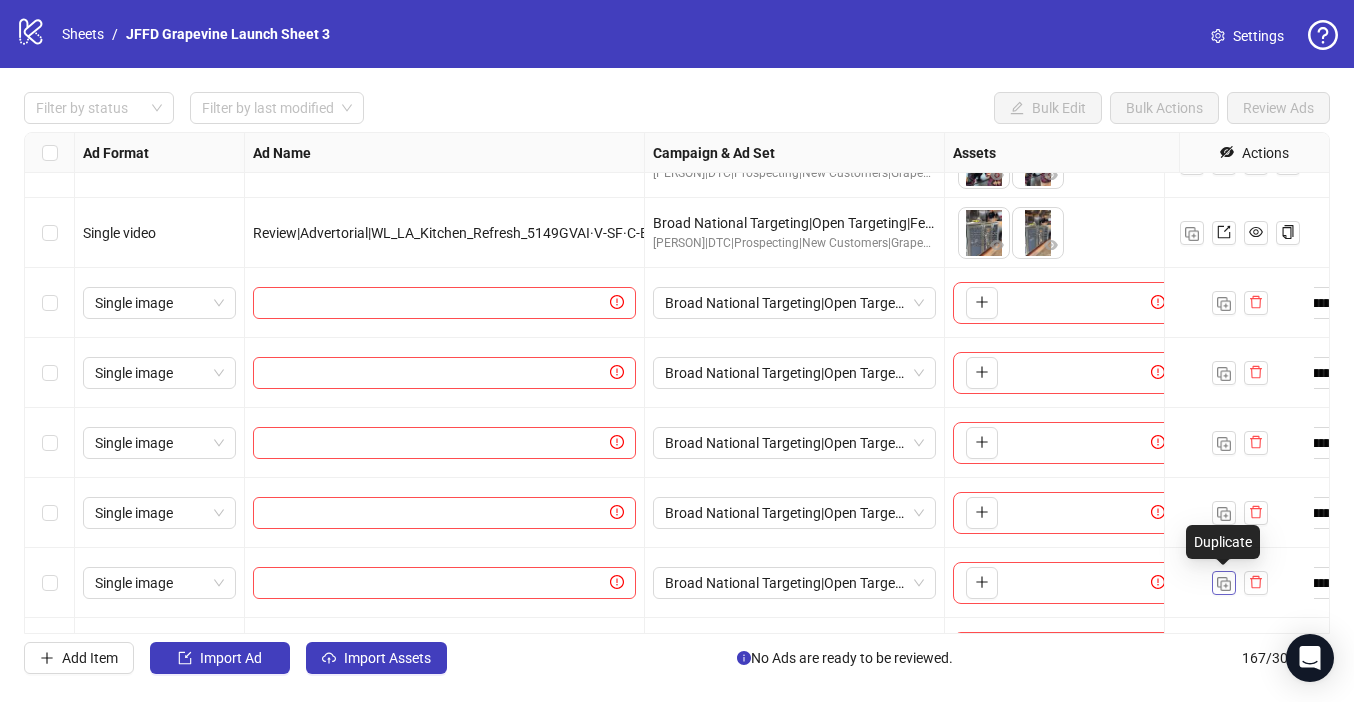 click at bounding box center (1224, 584) 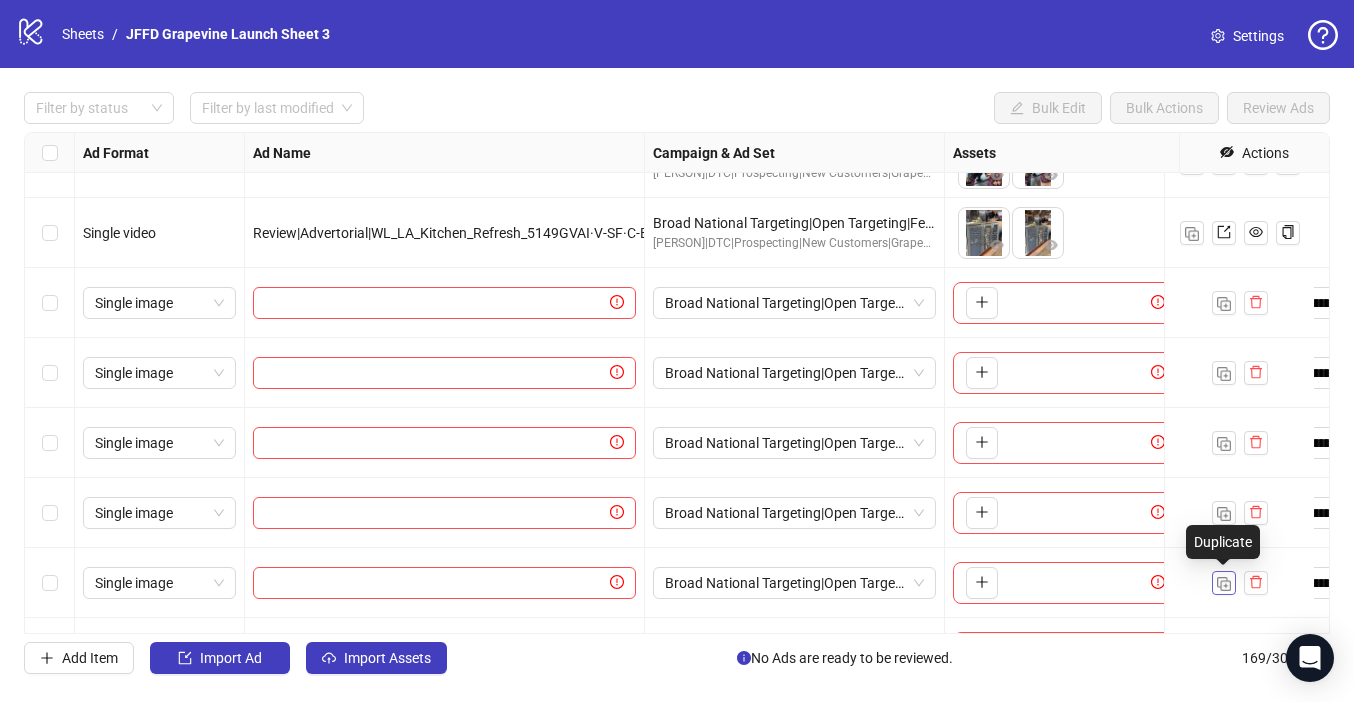 click at bounding box center (1224, 584) 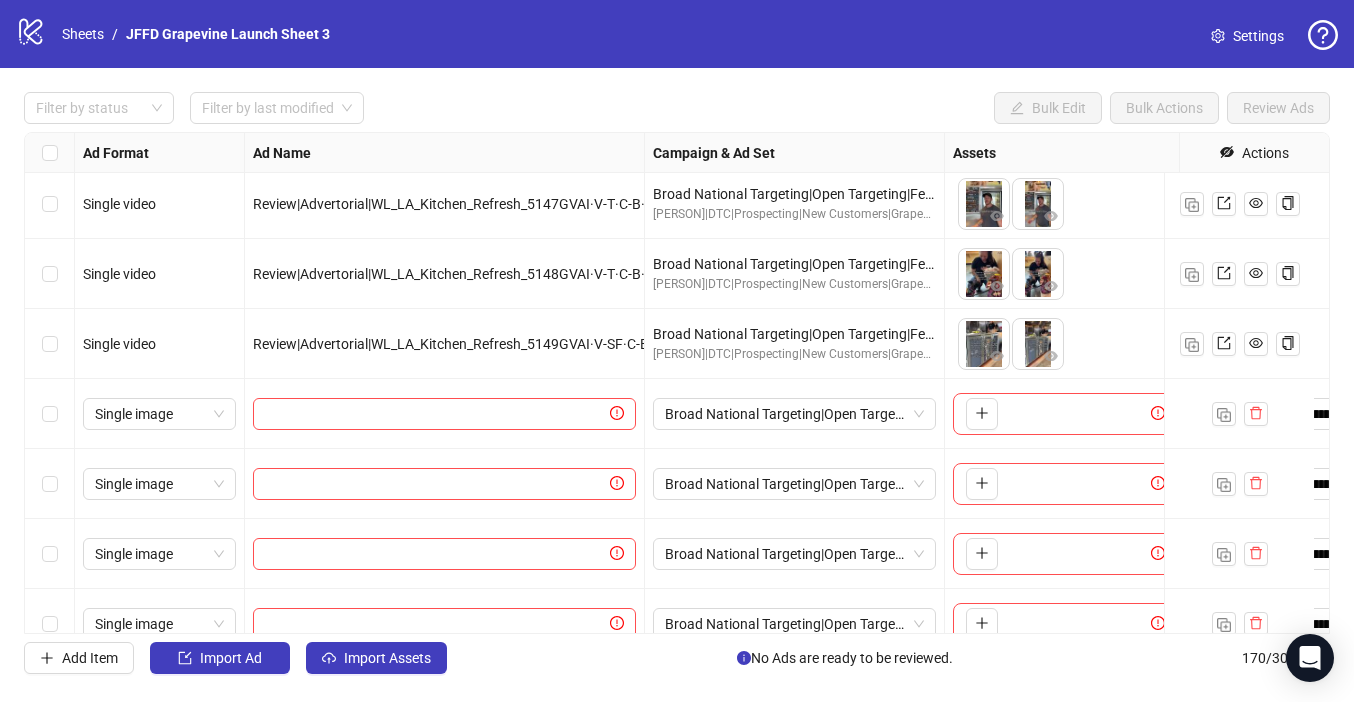 scroll, scrollTop: 11455, scrollLeft: 0, axis: vertical 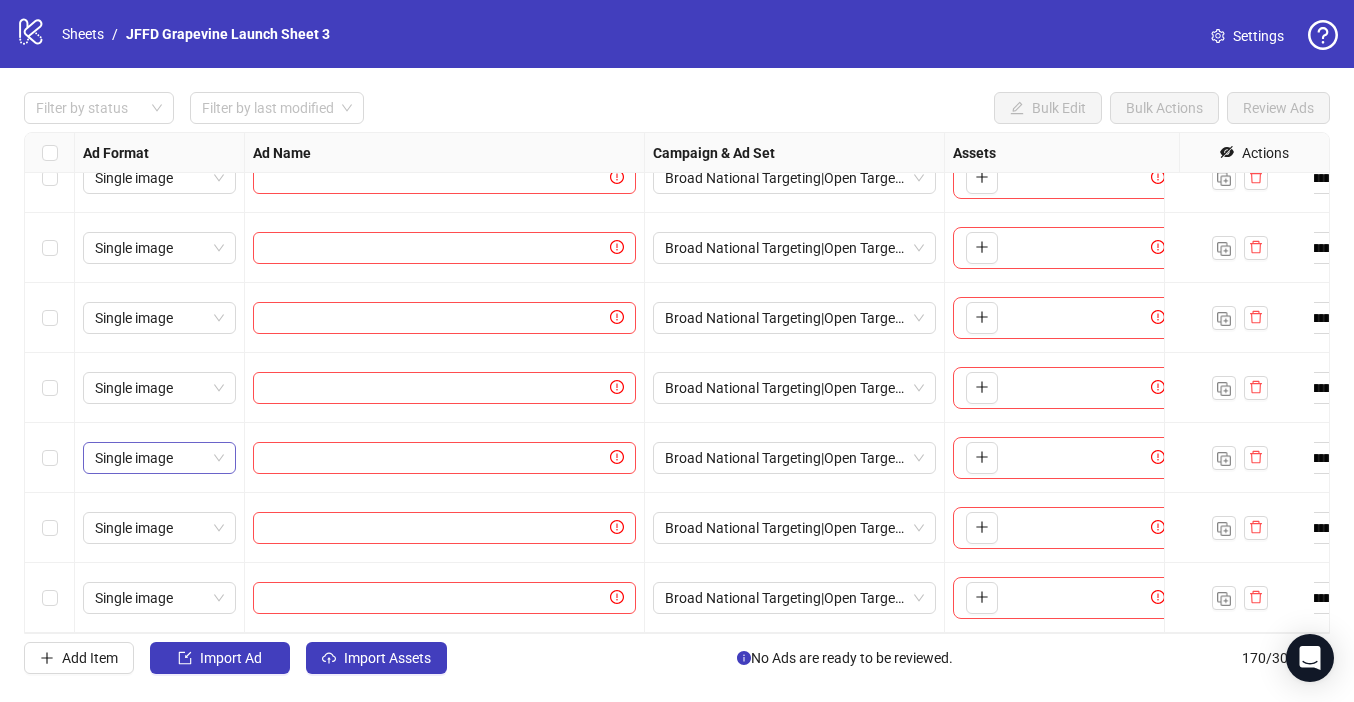 click on "Single image" at bounding box center [159, 458] 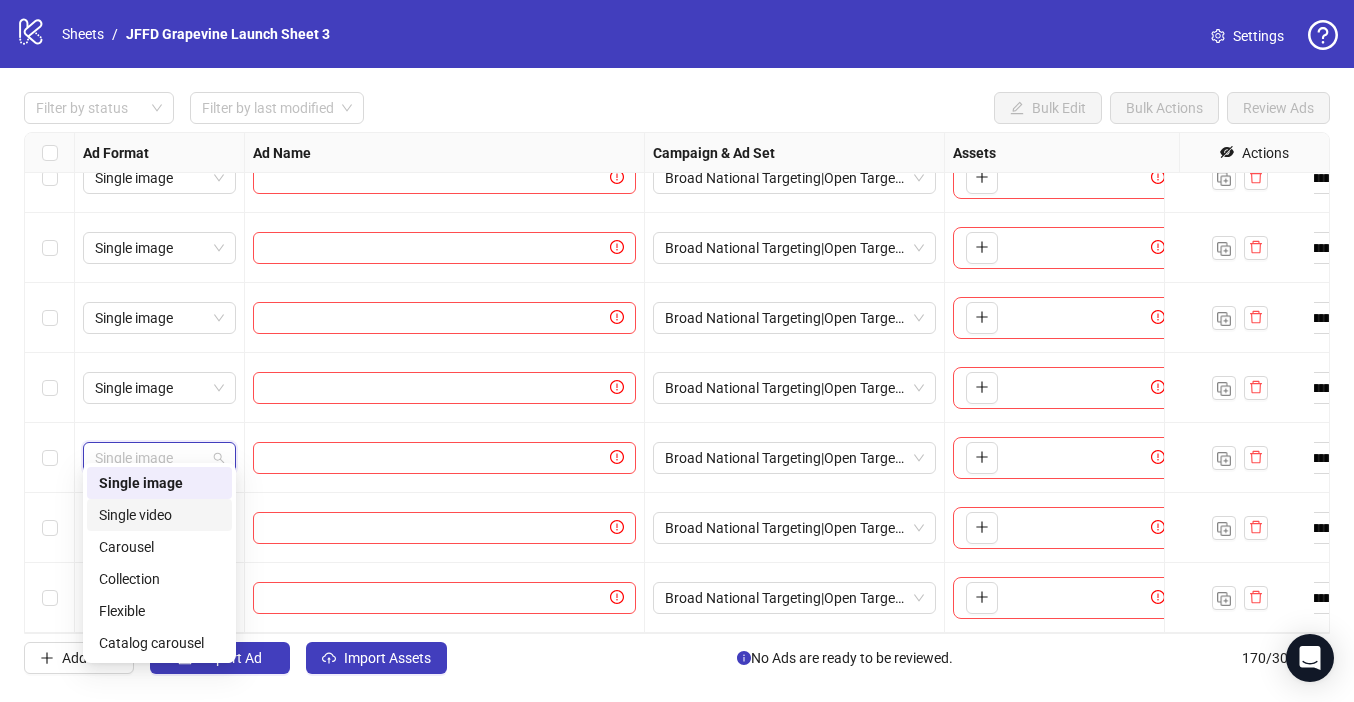 click on "Single video" at bounding box center [159, 515] 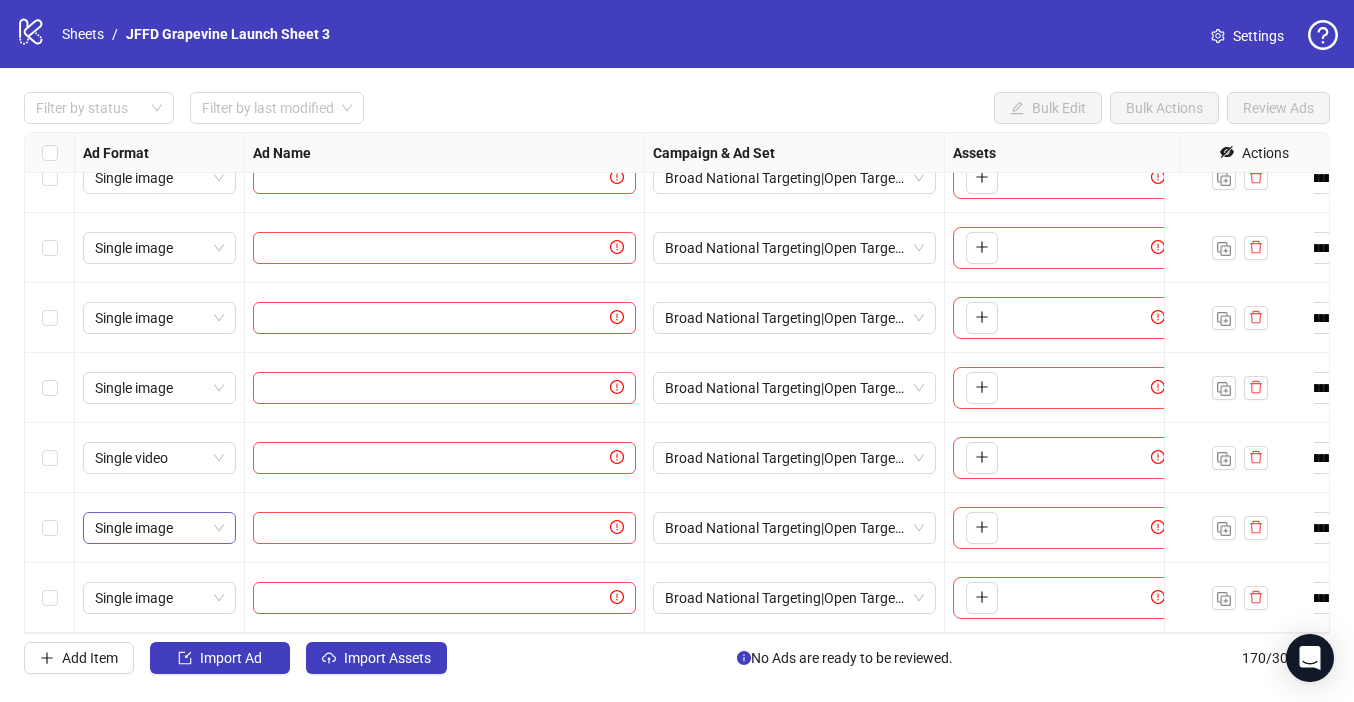 click on "Single image" at bounding box center (159, 528) 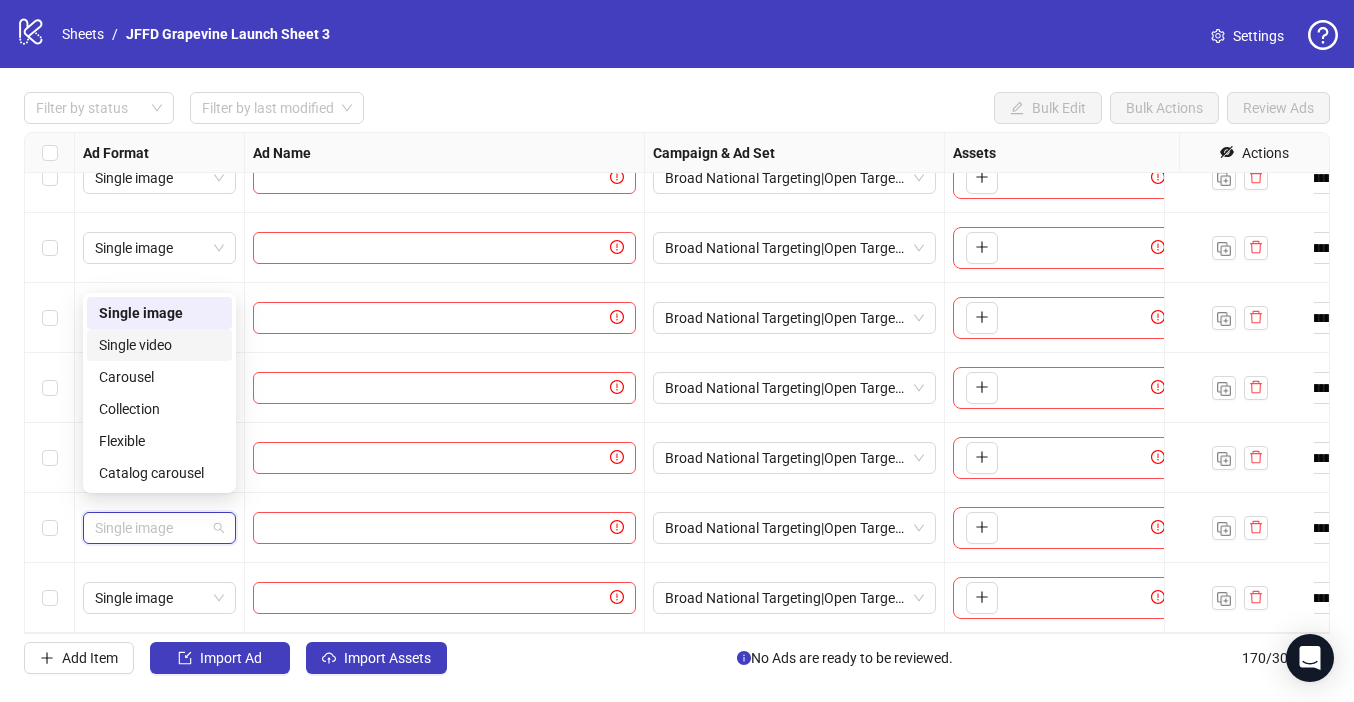 click on "Single video" at bounding box center (159, 345) 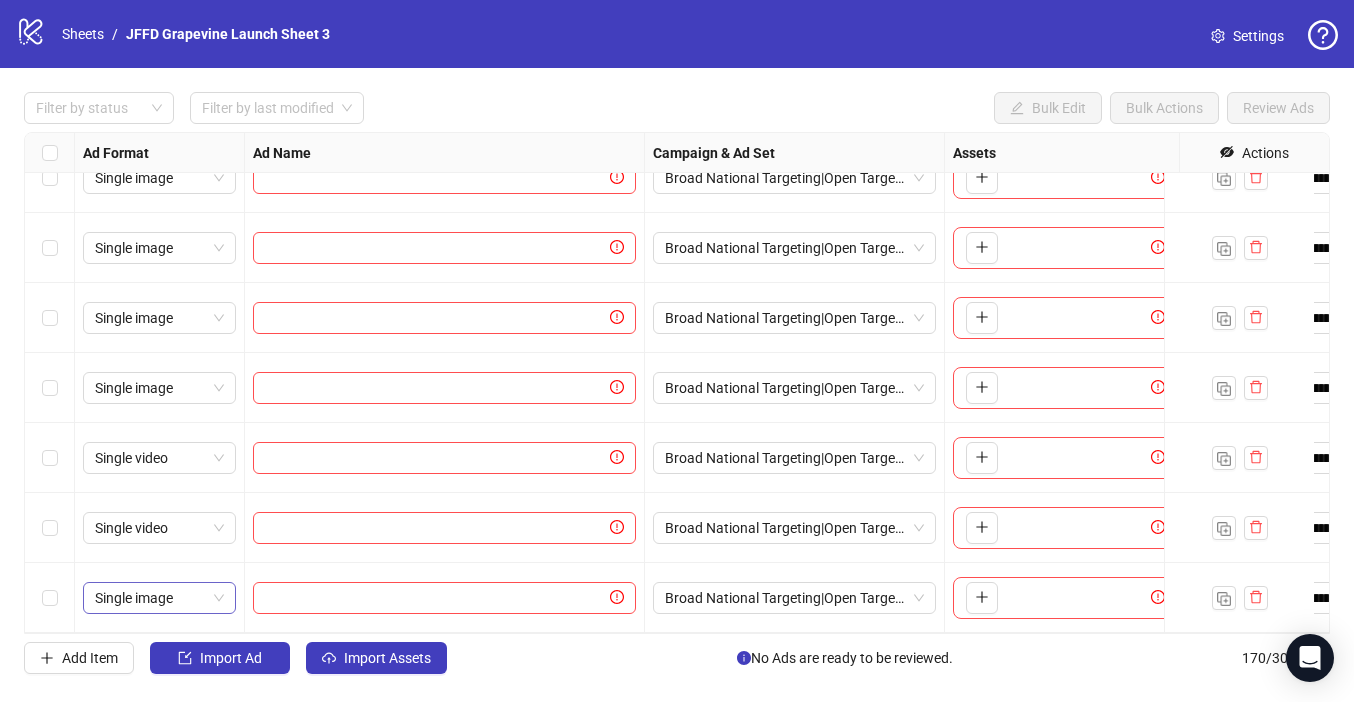click on "Single image" at bounding box center [159, 598] 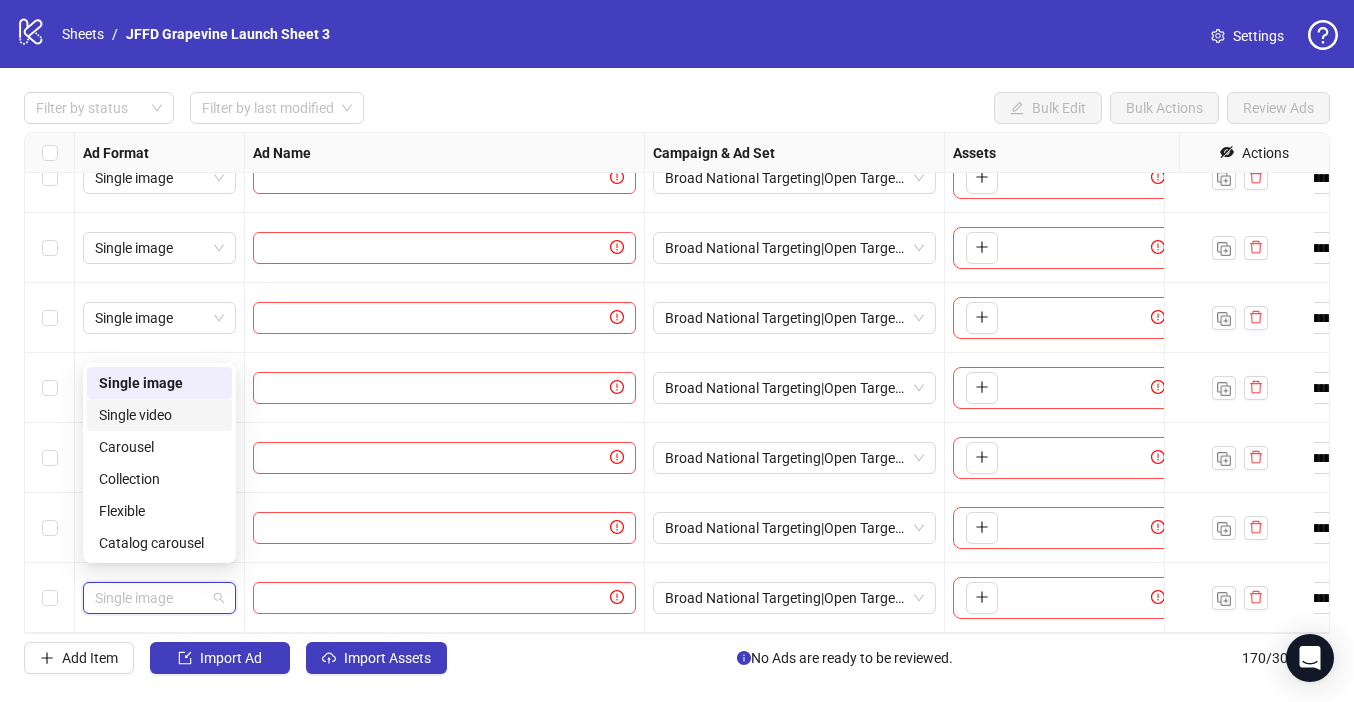 click on "Single video" at bounding box center [159, 415] 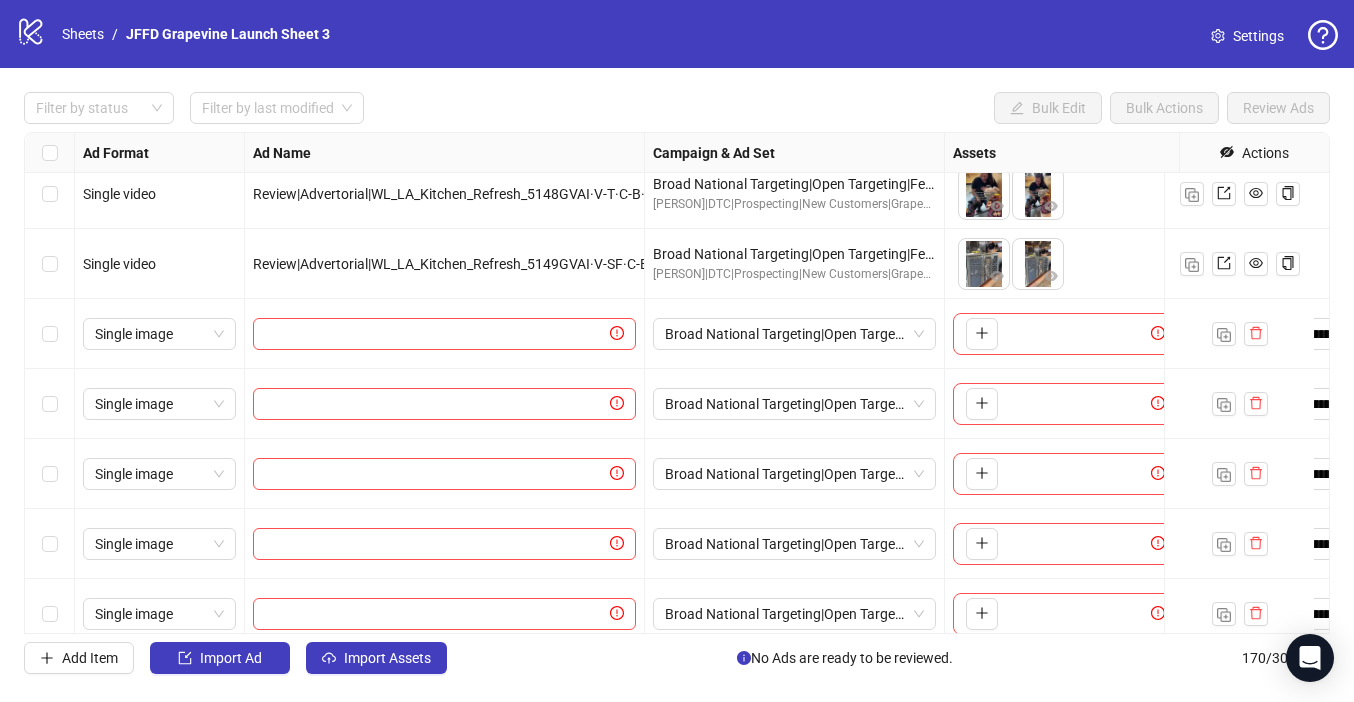 scroll, scrollTop: 10858, scrollLeft: 0, axis: vertical 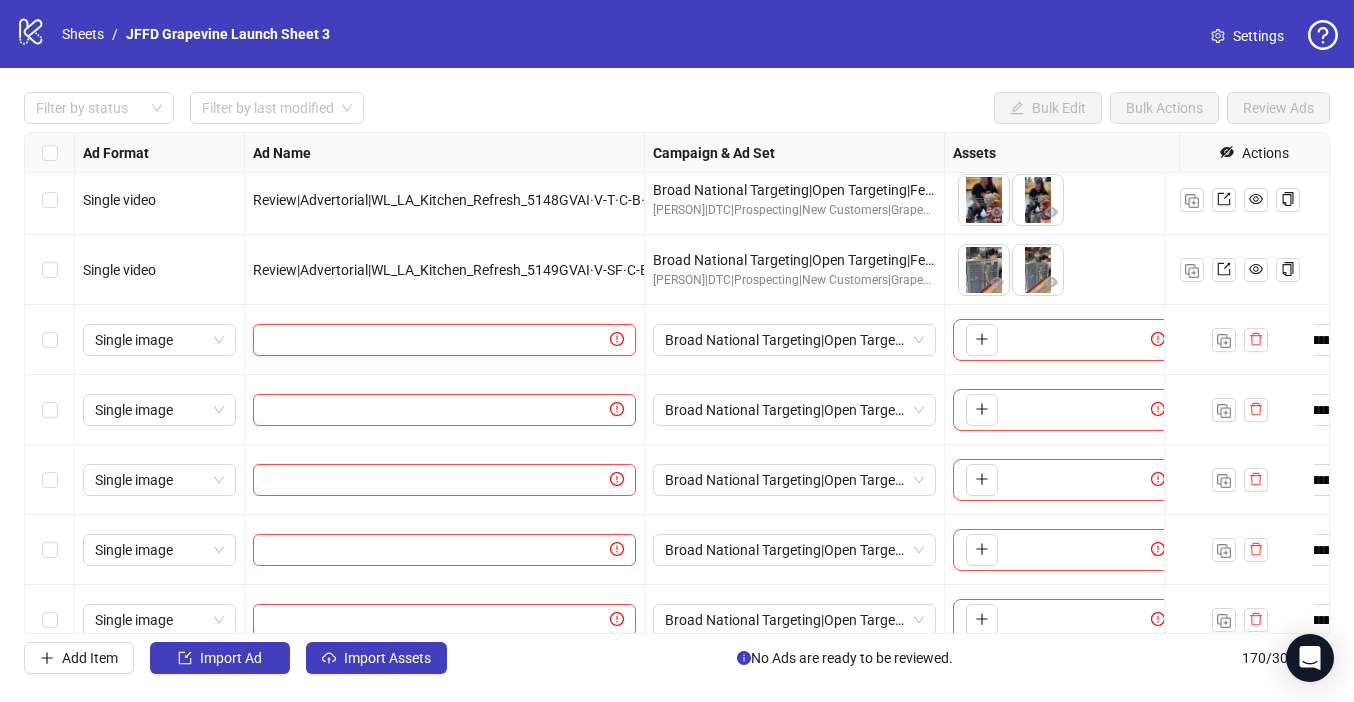 click at bounding box center (435, 340) 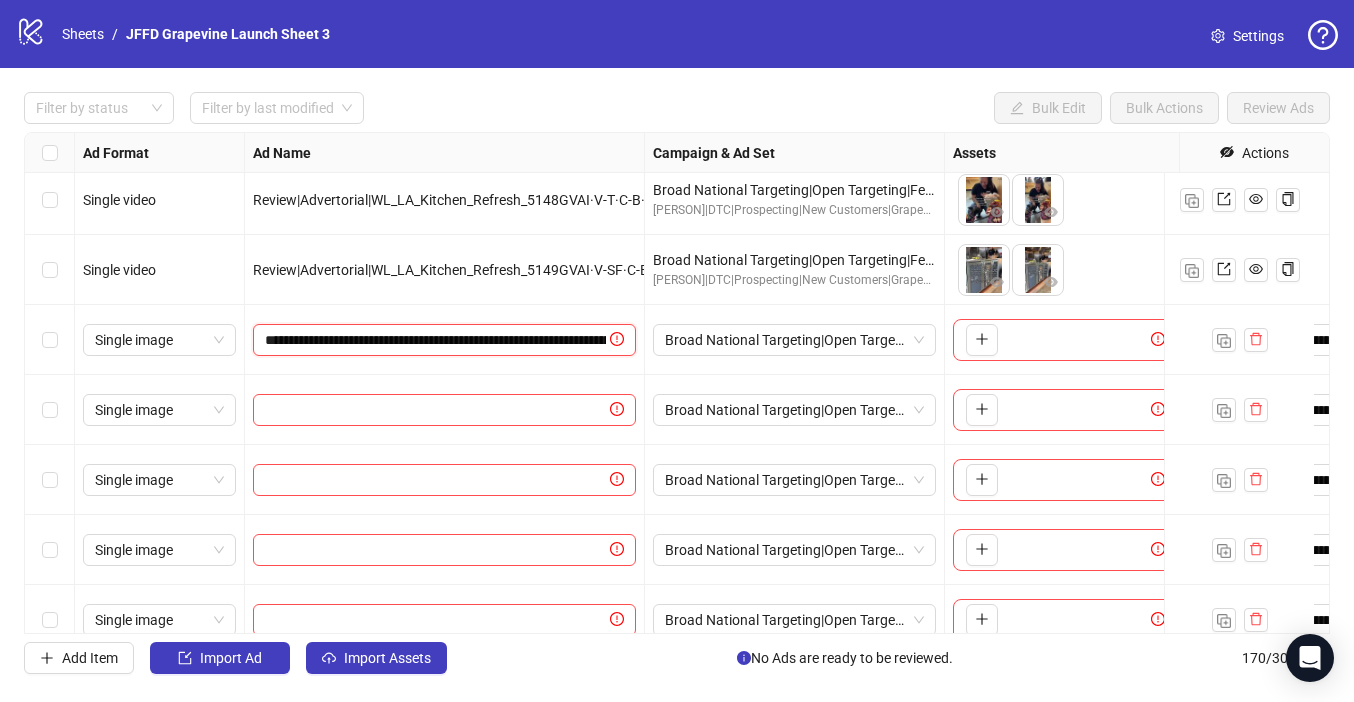 scroll, scrollTop: 0, scrollLeft: 339, axis: horizontal 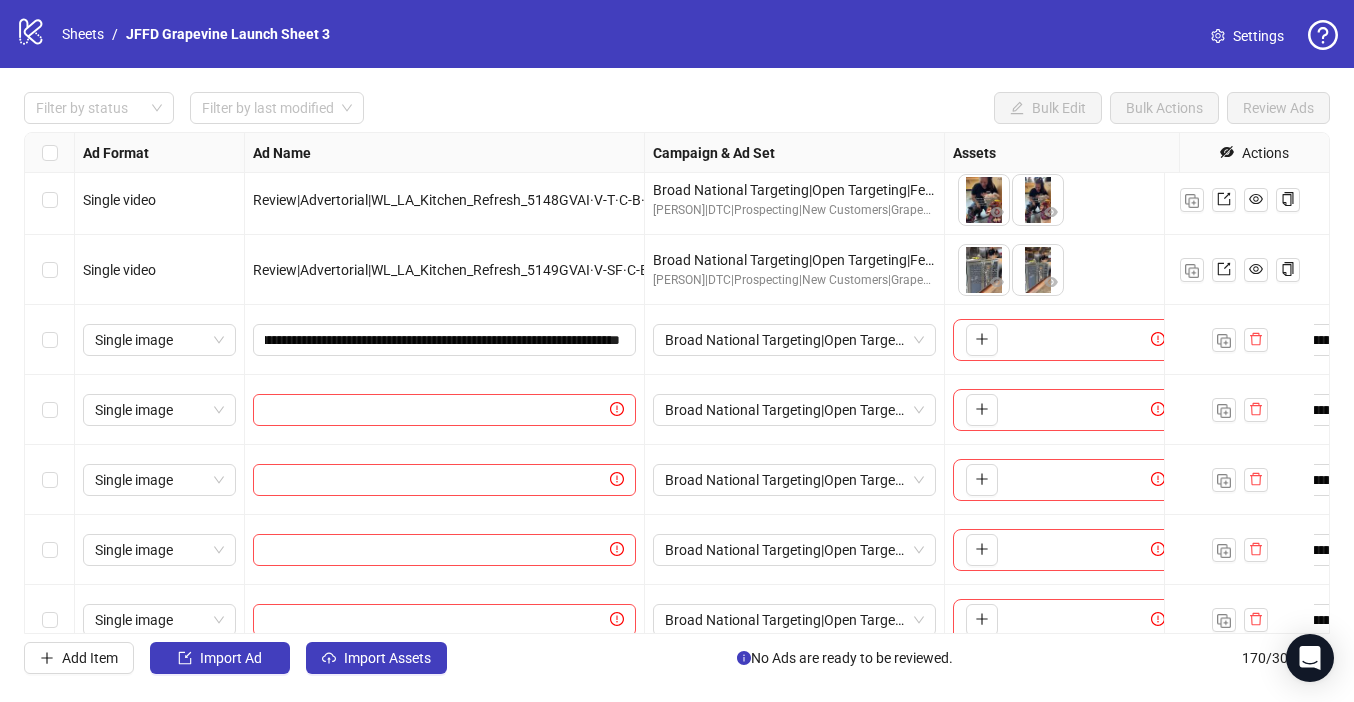 click on "Filter by status Filter by last modified Bulk Edit Bulk Actions Review Ads Ad Format Ad Name Campaign & Ad Set Assets Headlines Primary Texts Descriptions Page ID Instagram User ID Destination URL App Product Page ID Display URL Leadgen Form Product Set ID Call to Action Actions Single image Review|Advertorial|WL_Outdoorsey_E4869GVAI·V-SI·C-P·P-N·Static_5|MSA Outdoorsey Summer |Static|MSA	 Broad National Targeting|Open Targeting|FeedingCalculator|Outdoorsey|[PERSON] [PERSON]|DTC|Prospecting|New Customers|Grapevine|Outdoorsey|[PERSON]
To pick up a draggable item, press the space bar.
While dragging, use the arrow keys to move the item.
Press space again to drop the item in its new position, or press escape to cancel.
1 texts 1 texts Single video Review|Advertorial|WL_LA_Kitchen_Refresh_5147GVAI·V-T·C-B·P-N·H-A·Video_1|MSA Come With Me to the JFFD Kitchen (LA version) |Video|MSA	 Broad National Targeting|Open Targeting|FeedingCalculator|Come With Me LA|[PERSON] 1 texts 1 texts Single video /" at bounding box center (677, 383) 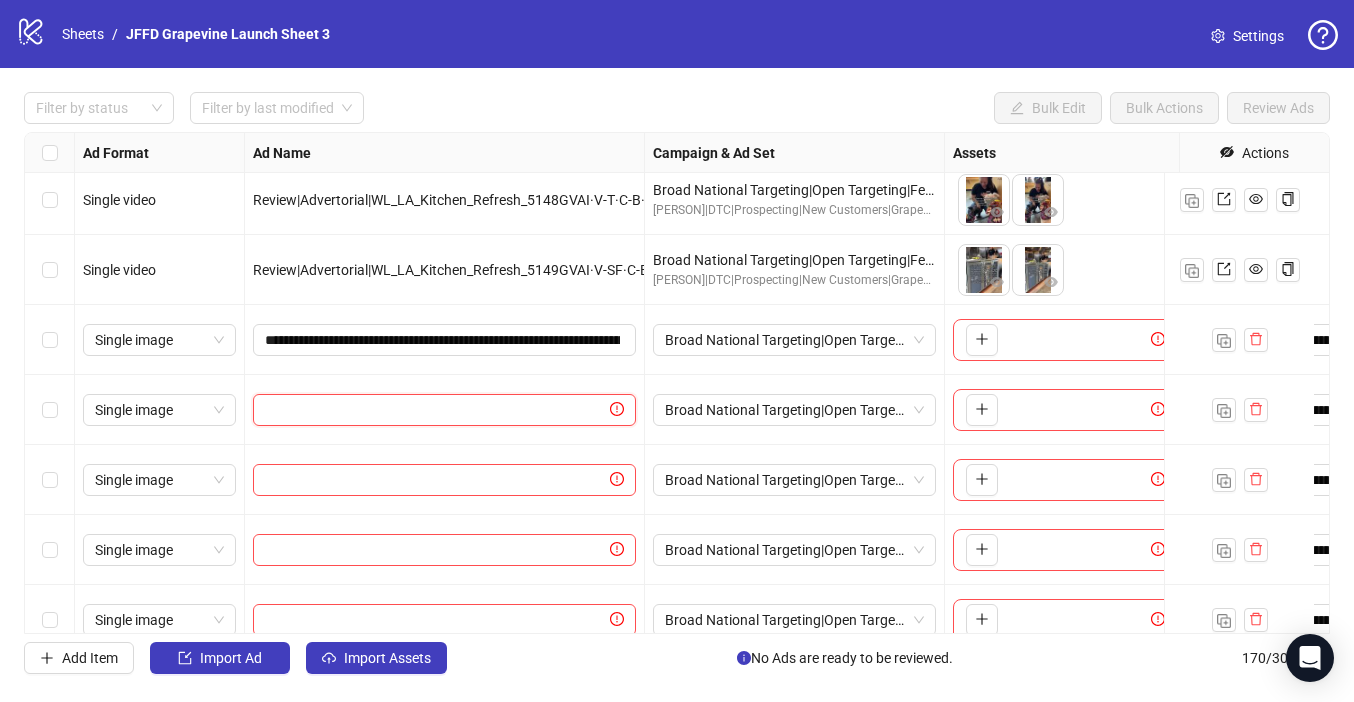 click at bounding box center [435, 410] 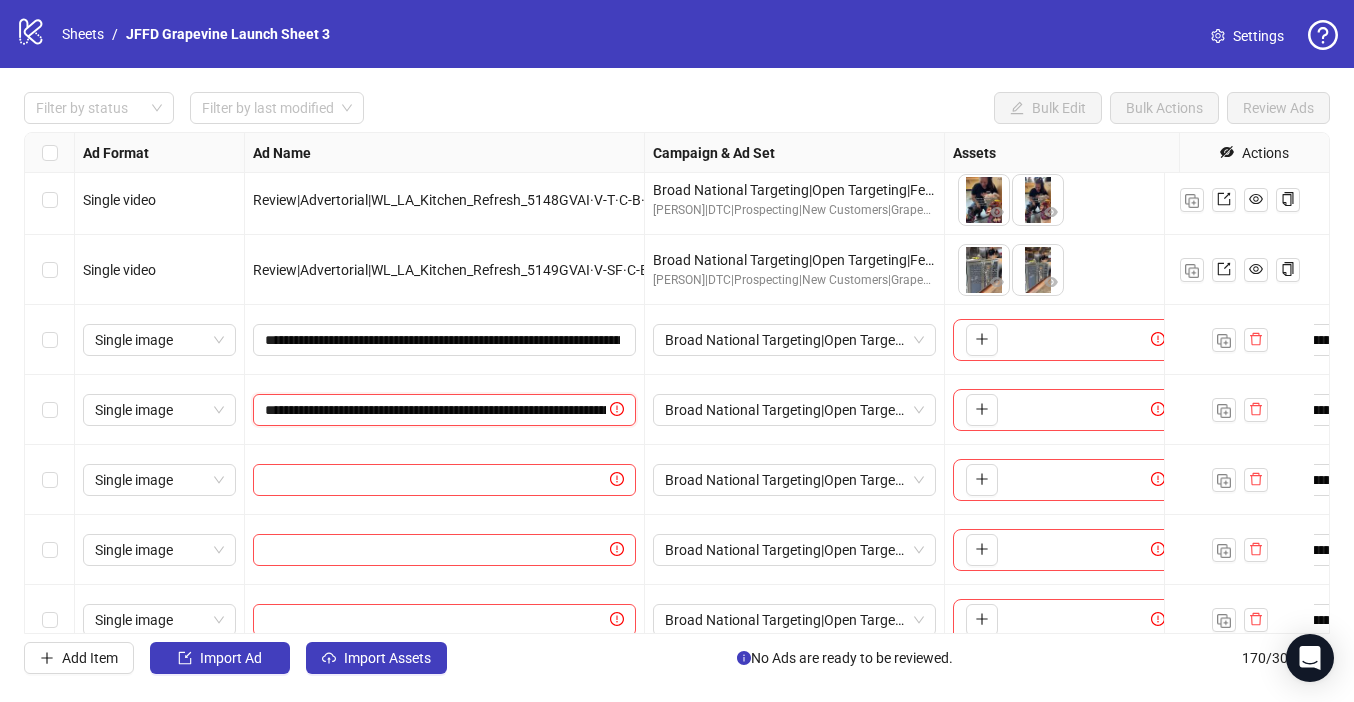 scroll, scrollTop: 0, scrollLeft: 339, axis: horizontal 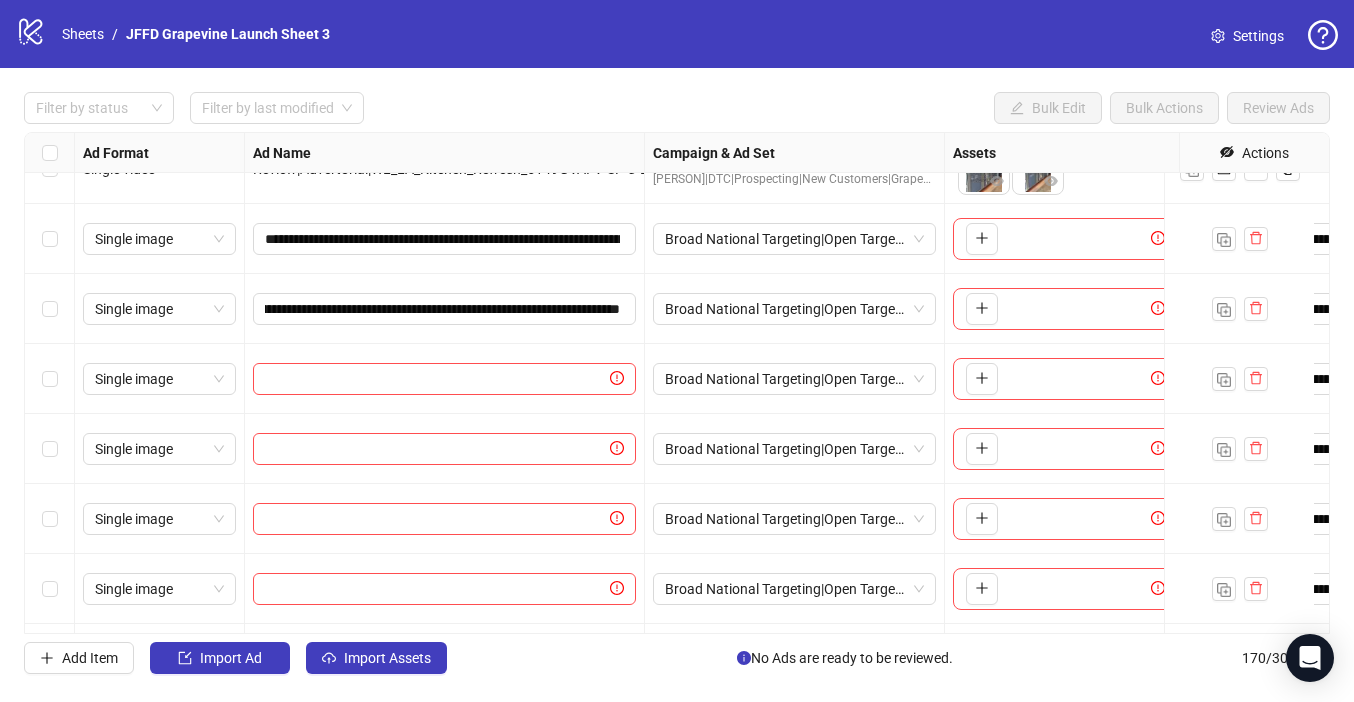 click on "Filter by status Filter by last modified Bulk Edit Bulk Actions Review Ads" at bounding box center (677, 108) 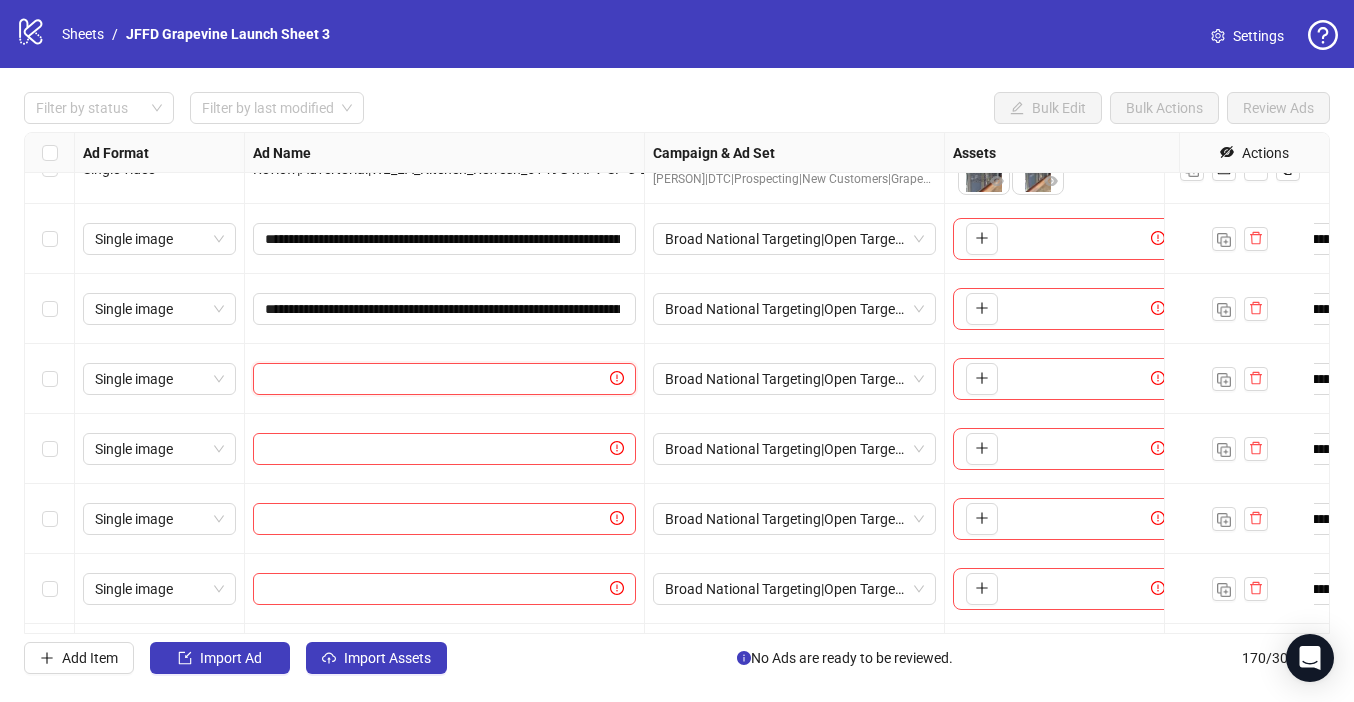 click at bounding box center (435, 379) 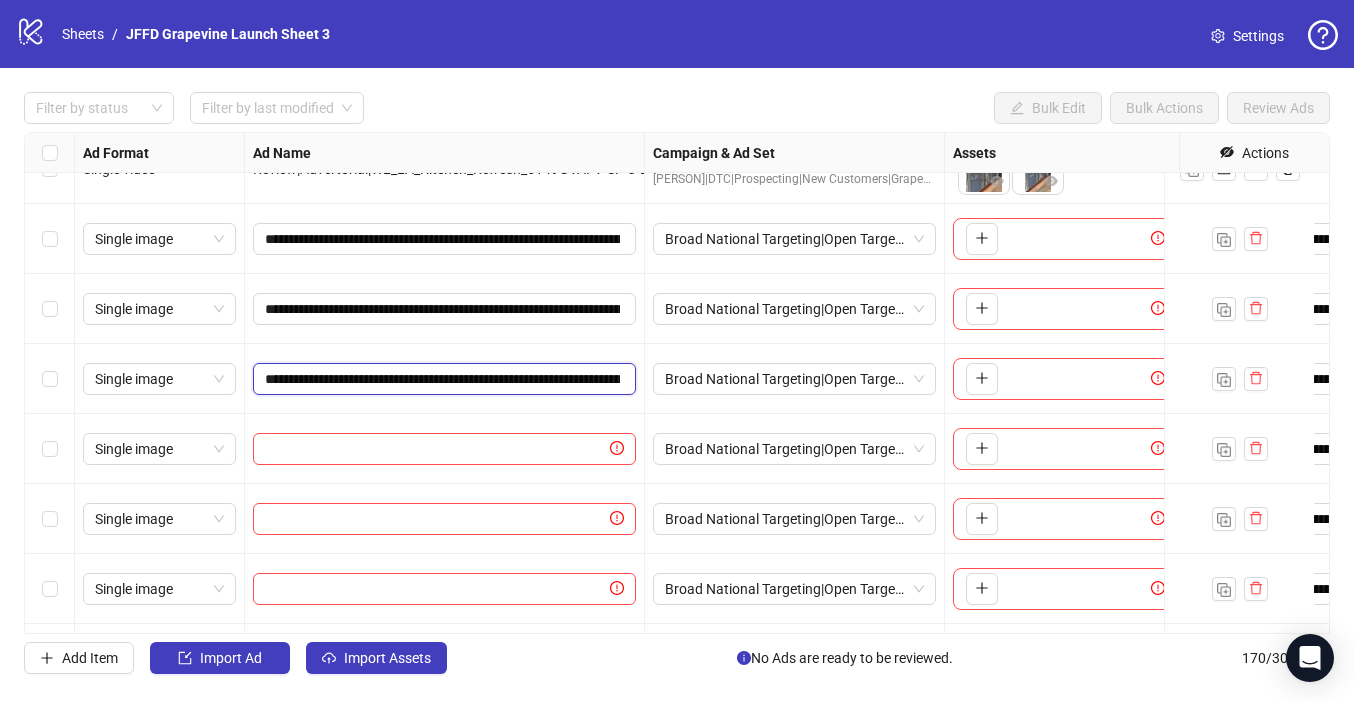 scroll, scrollTop: 0, scrollLeft: 339, axis: horizontal 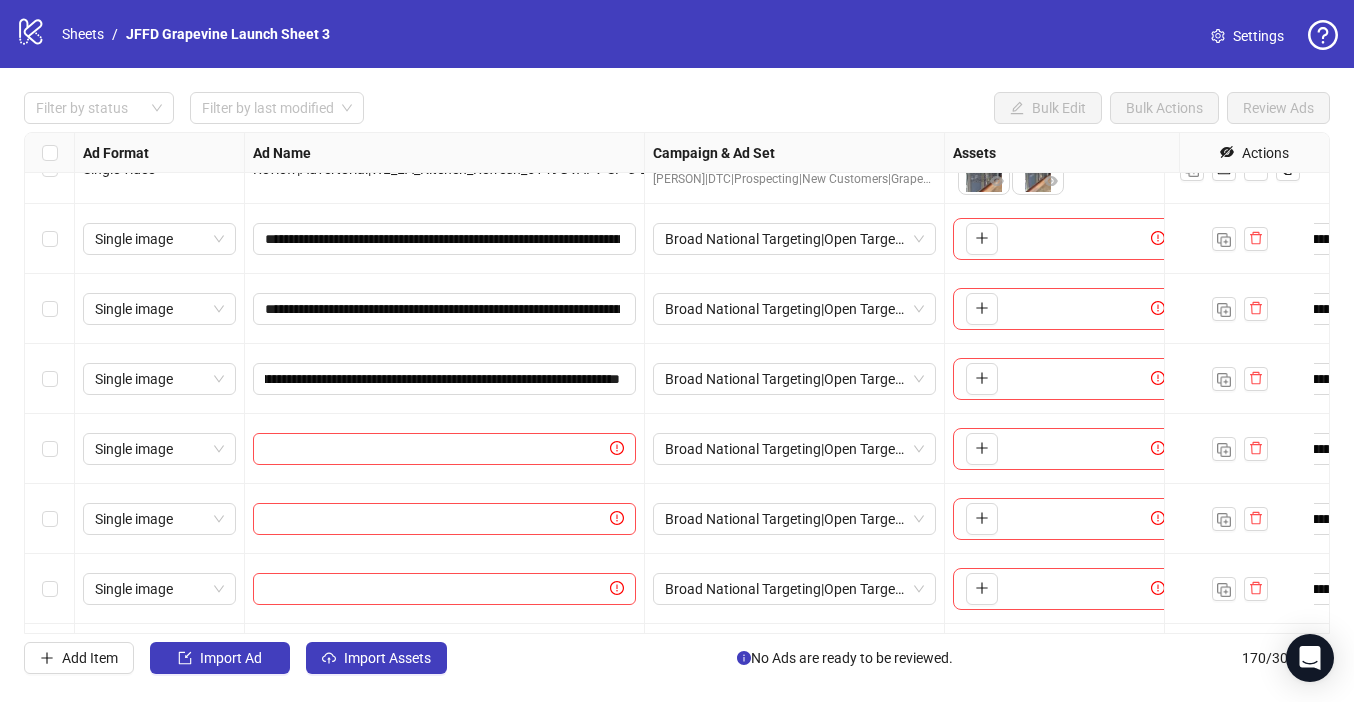 click on "Filter by status Filter by last modified Bulk Edit Bulk Actions Review Ads" at bounding box center (677, 108) 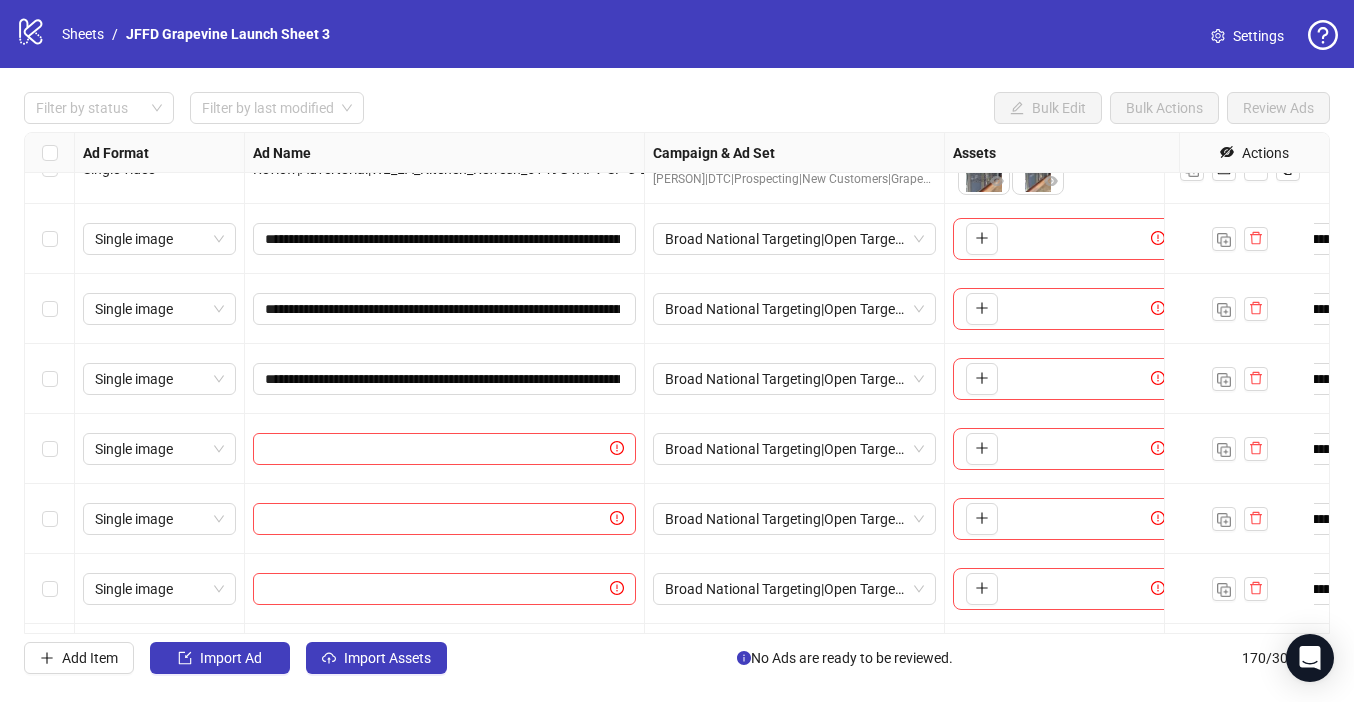 scroll, scrollTop: 11046, scrollLeft: 0, axis: vertical 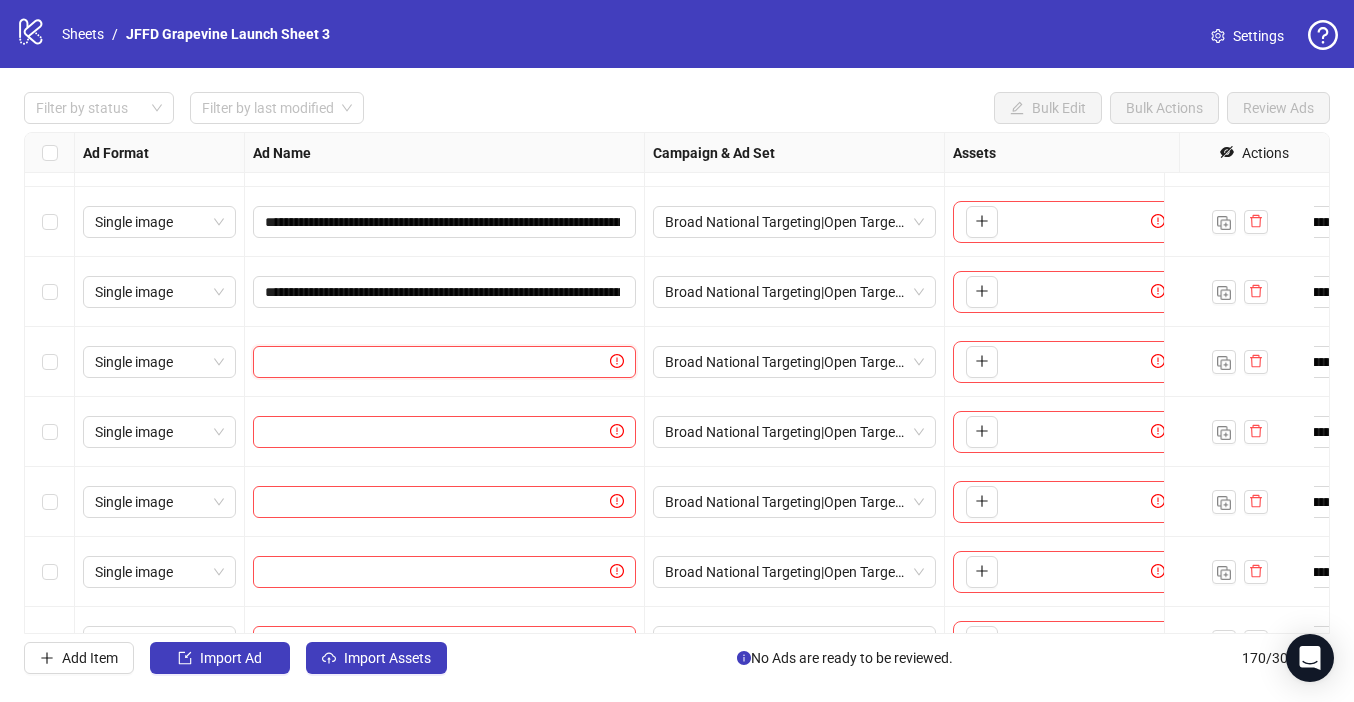 click at bounding box center [435, 362] 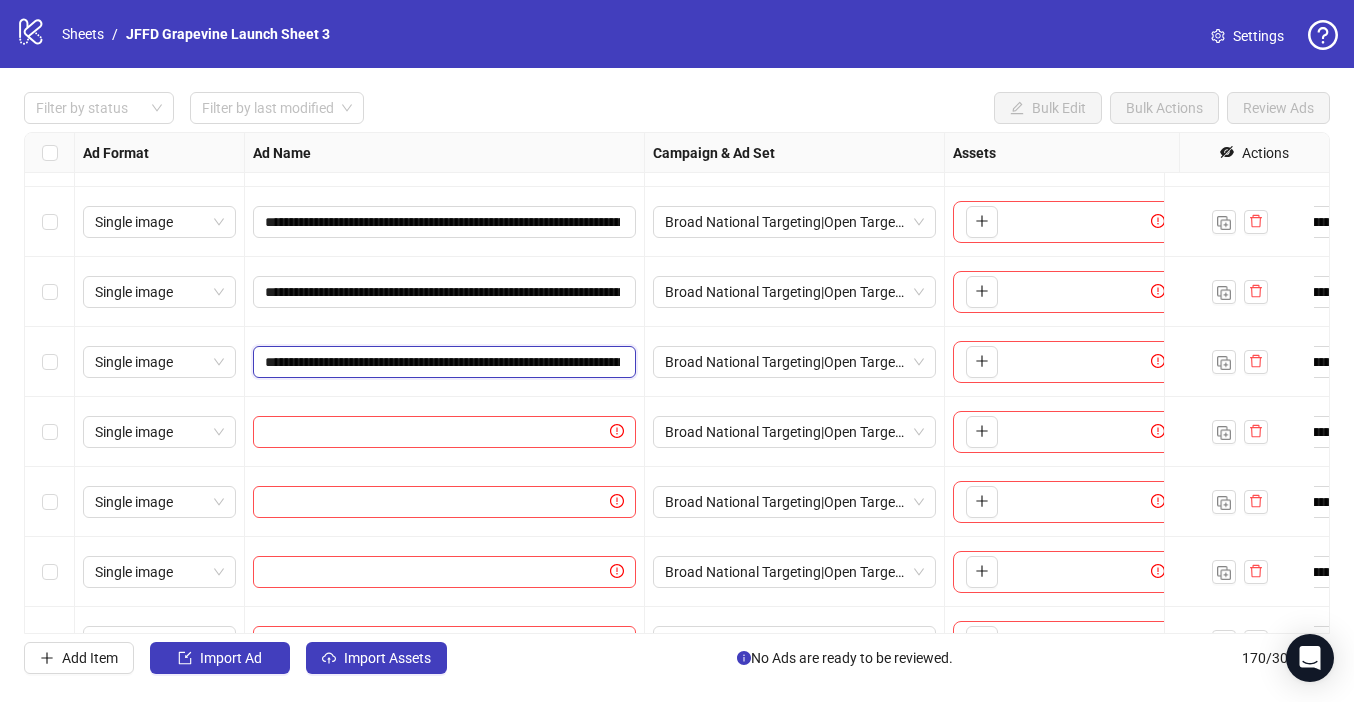 scroll, scrollTop: 0, scrollLeft: 339, axis: horizontal 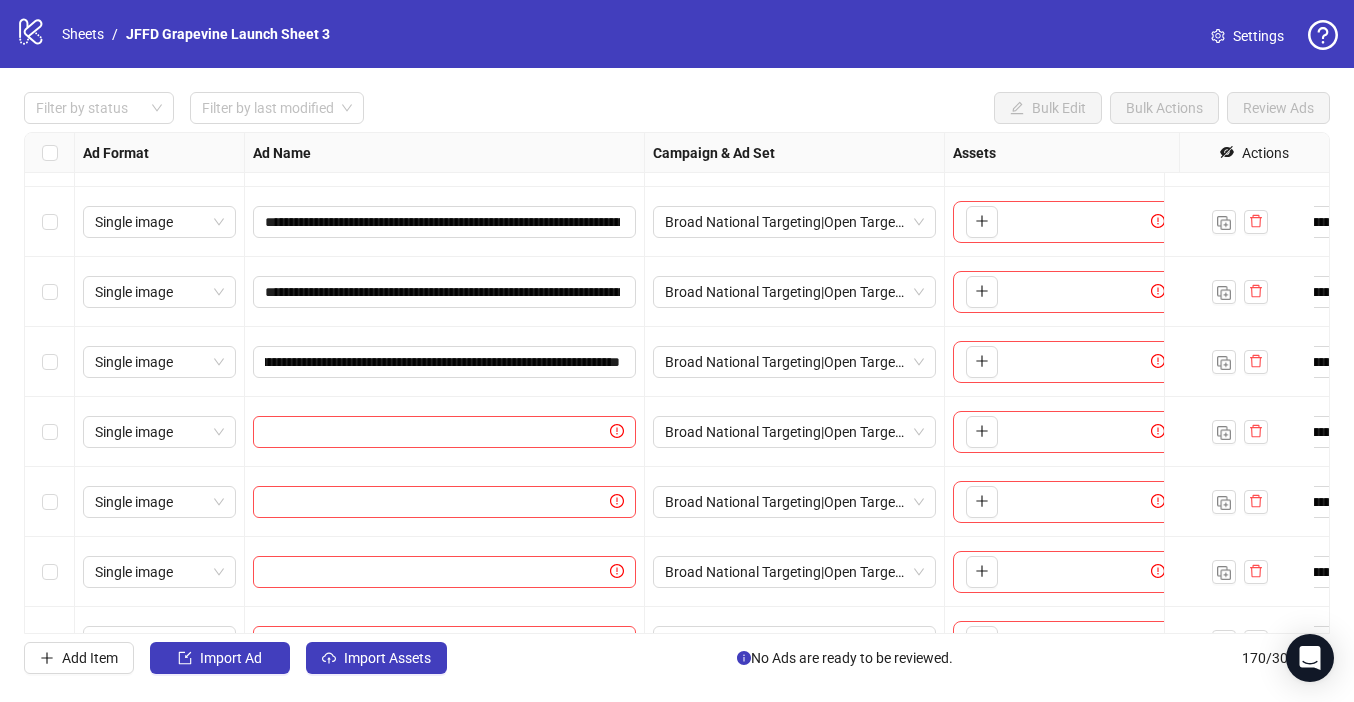 click on "Filter by status Filter by last modified Bulk Edit Bulk Actions Review Ads" at bounding box center (677, 108) 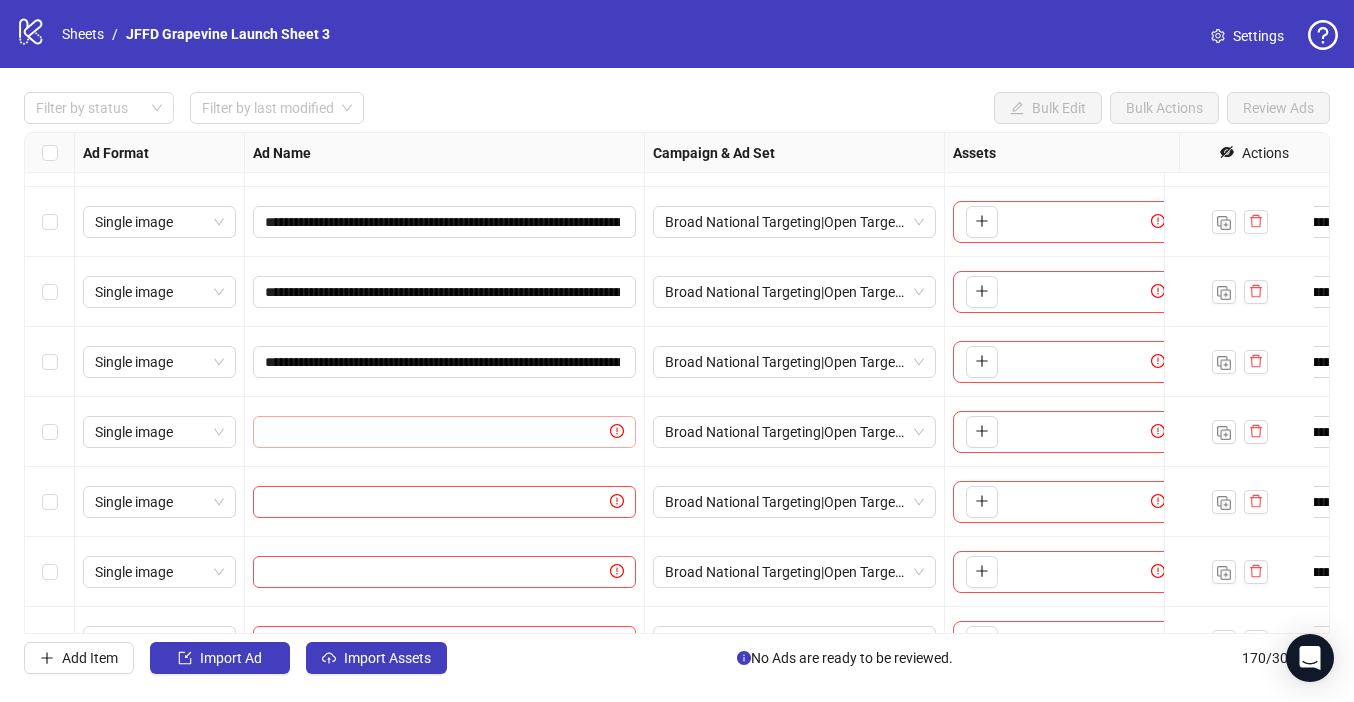 click at bounding box center [444, 432] 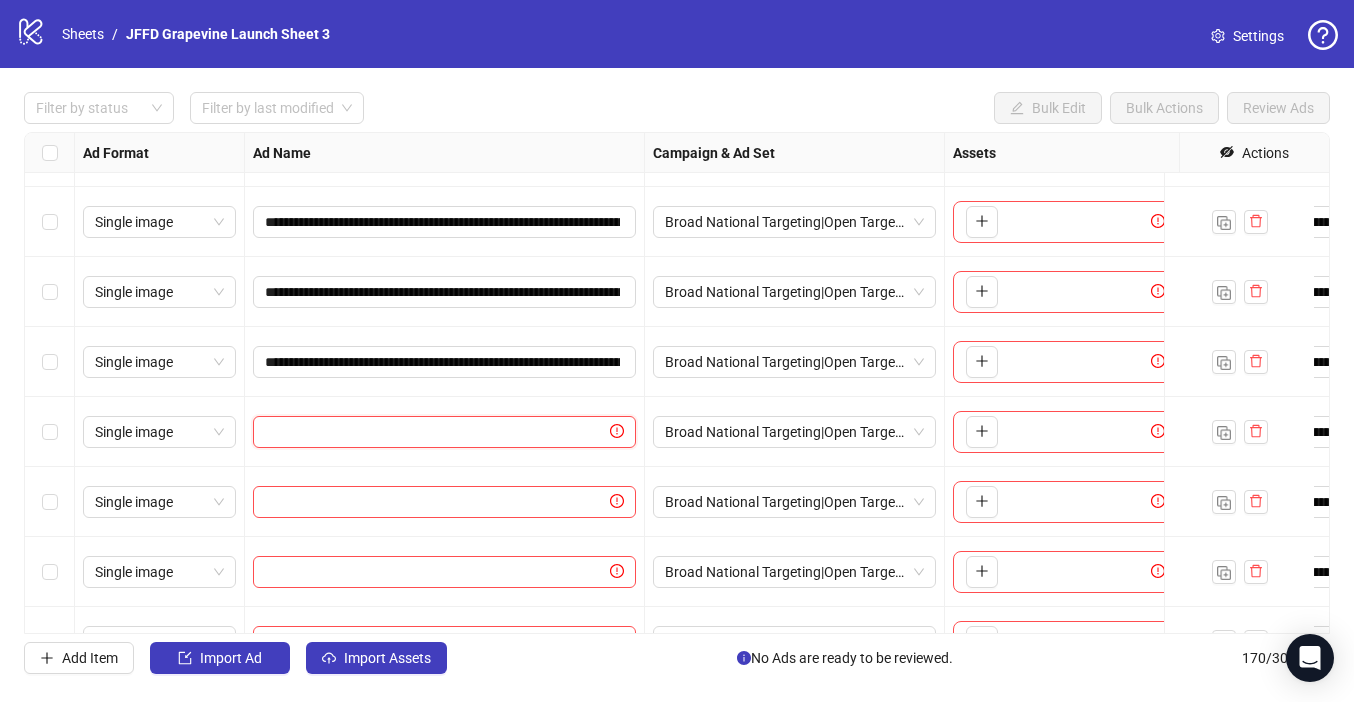 paste on "**********" 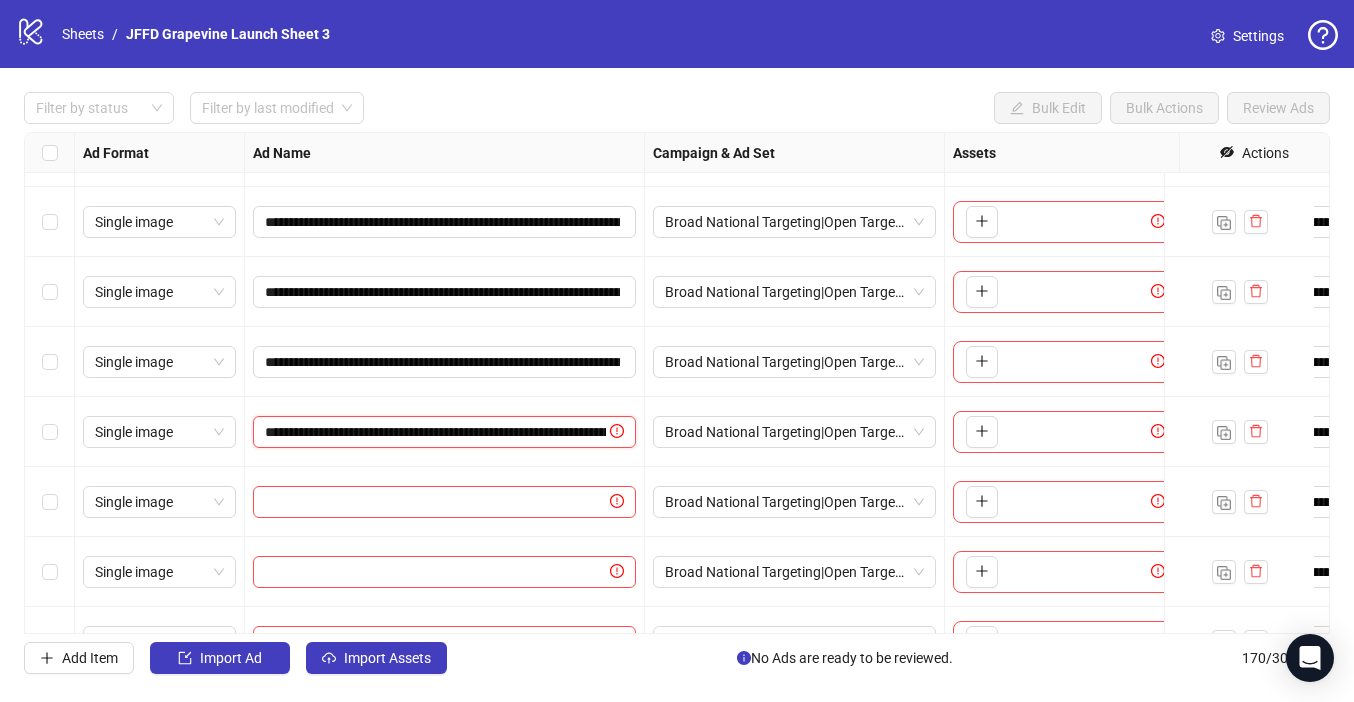 scroll, scrollTop: 0, scrollLeft: 339, axis: horizontal 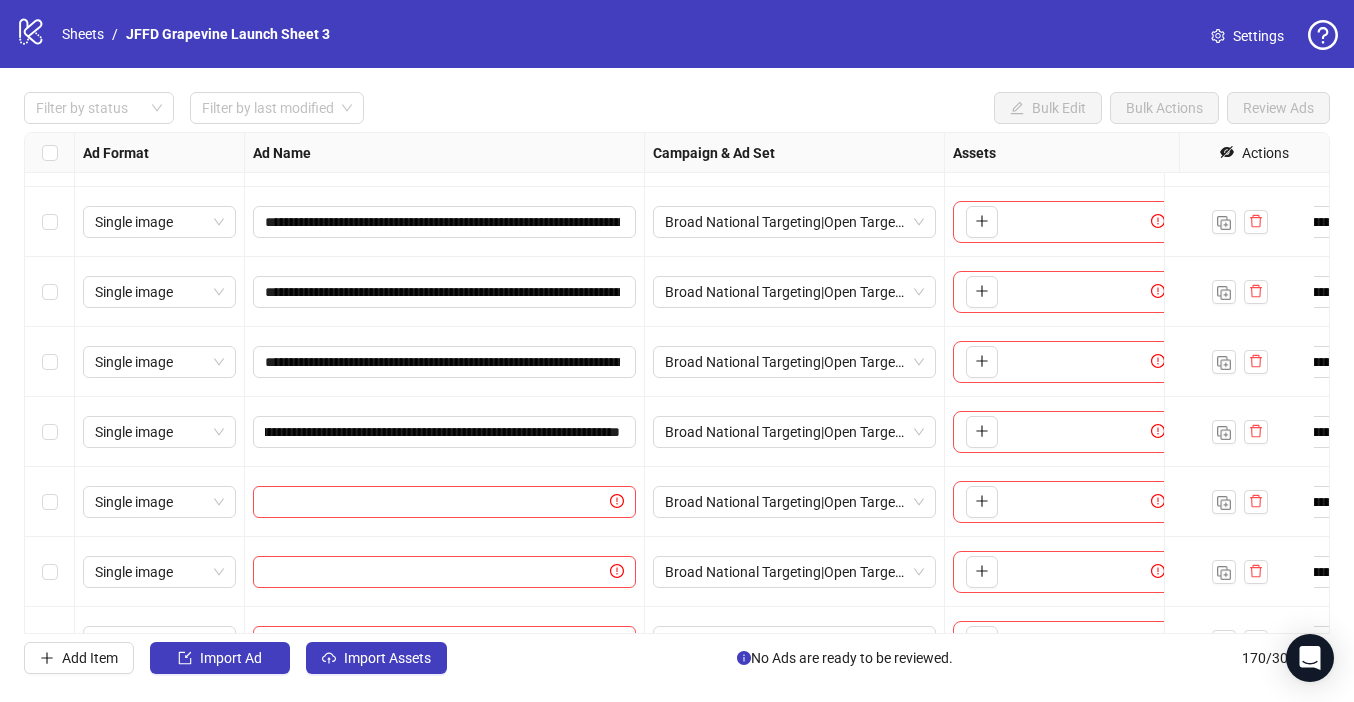 click on "Filter by status Filter by last modified Bulk Edit Bulk Actions Review Ads" at bounding box center [677, 108] 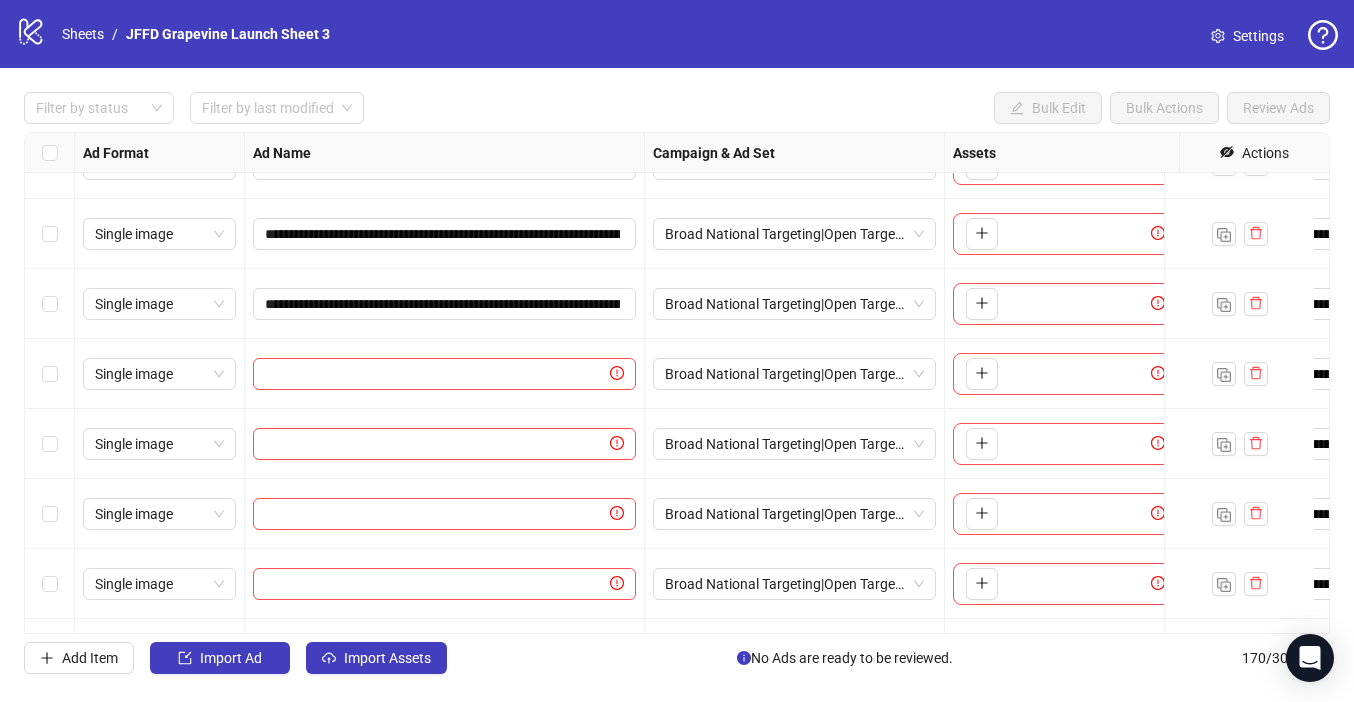 scroll, scrollTop: 11184, scrollLeft: 0, axis: vertical 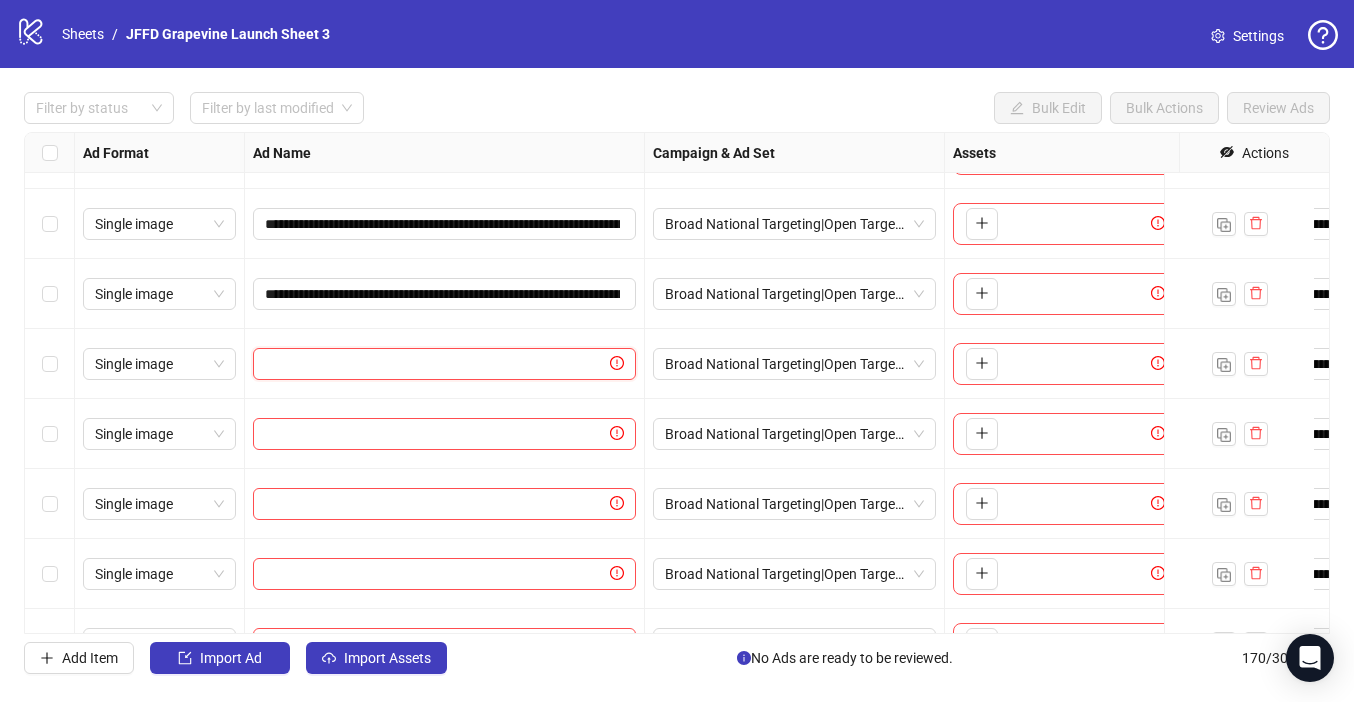 click at bounding box center [435, 364] 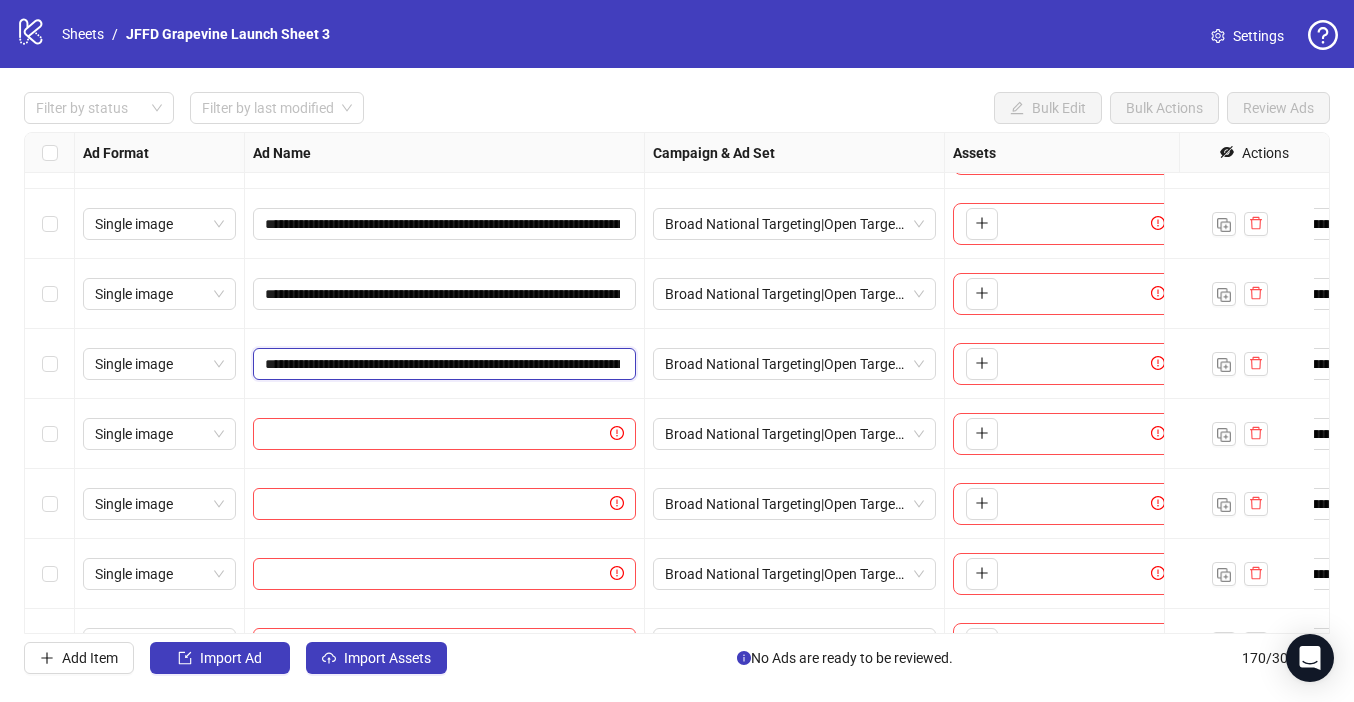 scroll, scrollTop: 0, scrollLeft: 339, axis: horizontal 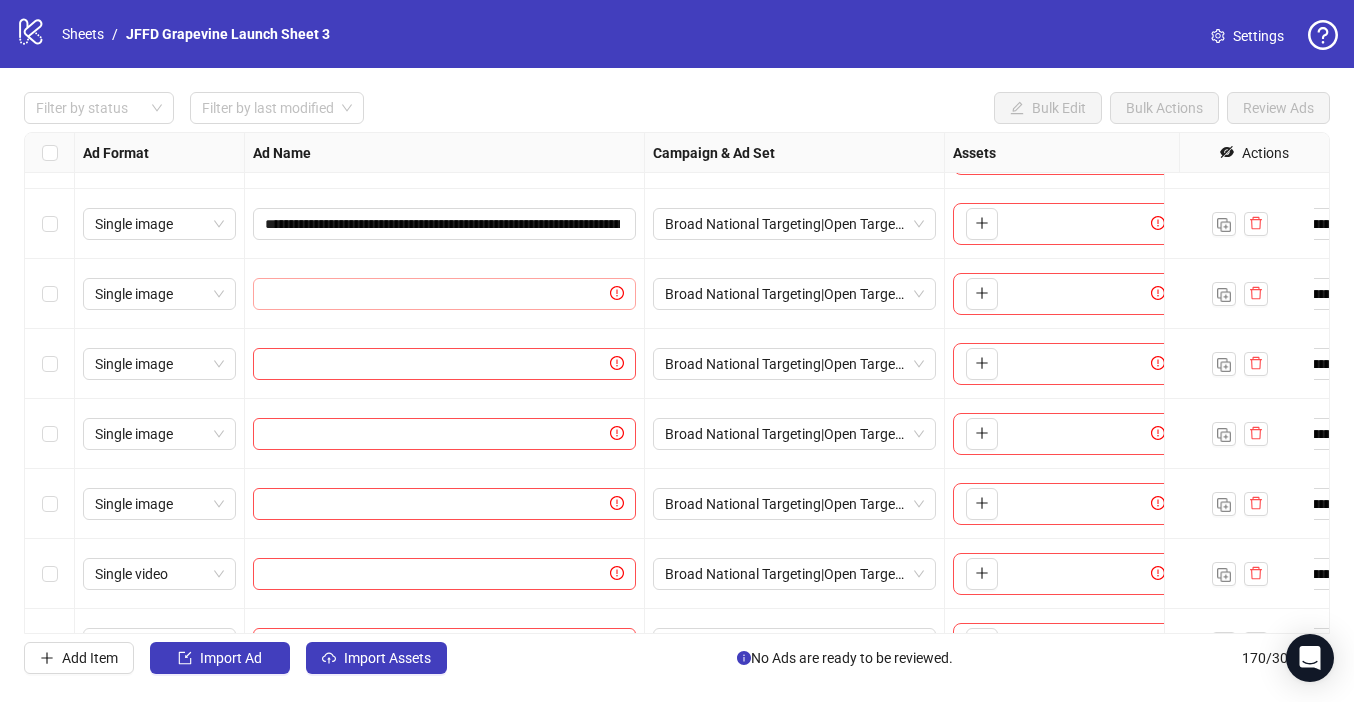 click at bounding box center [444, 294] 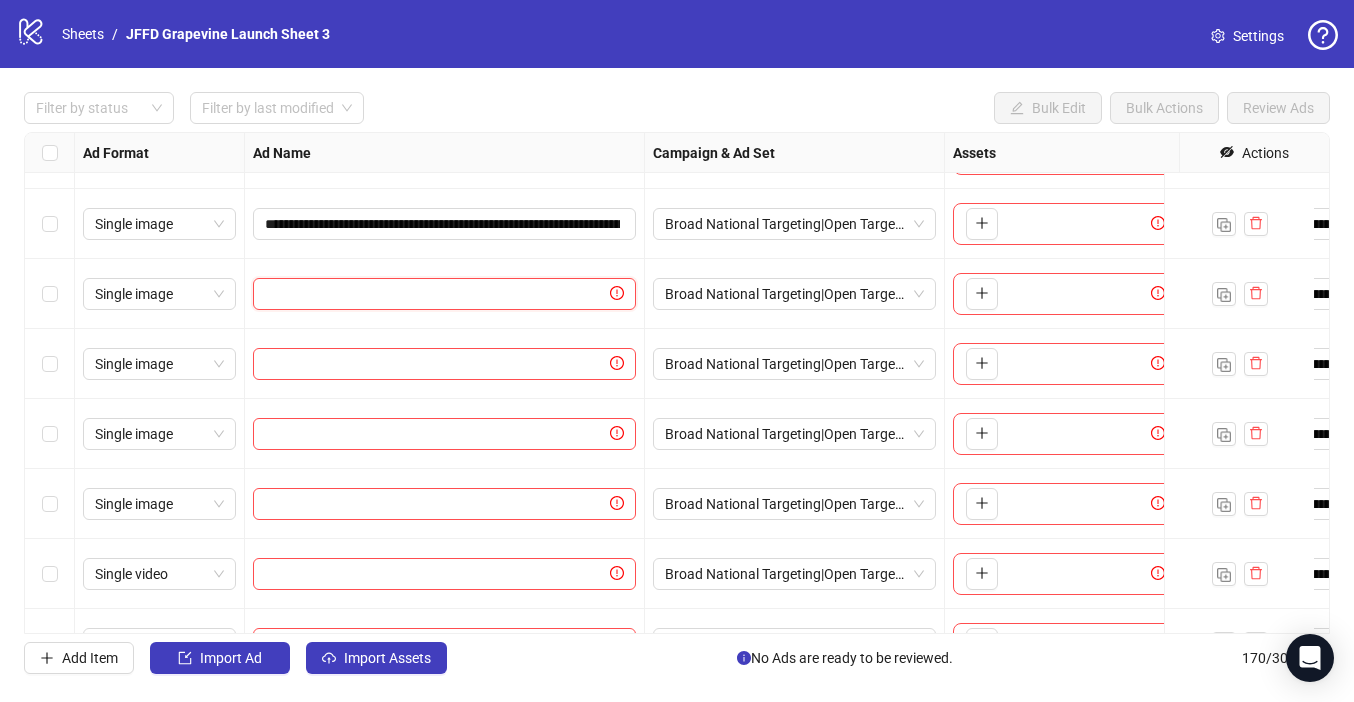 paste on "**********" 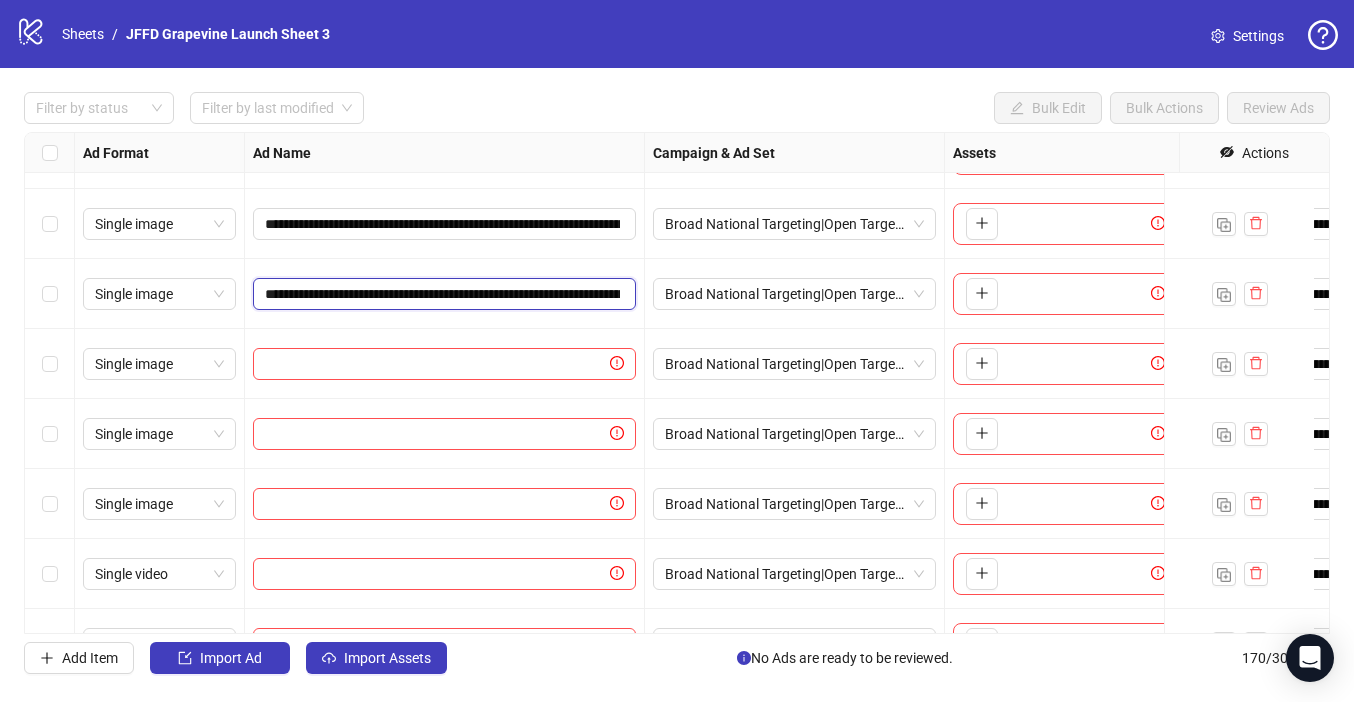 scroll, scrollTop: 0, scrollLeft: 339, axis: horizontal 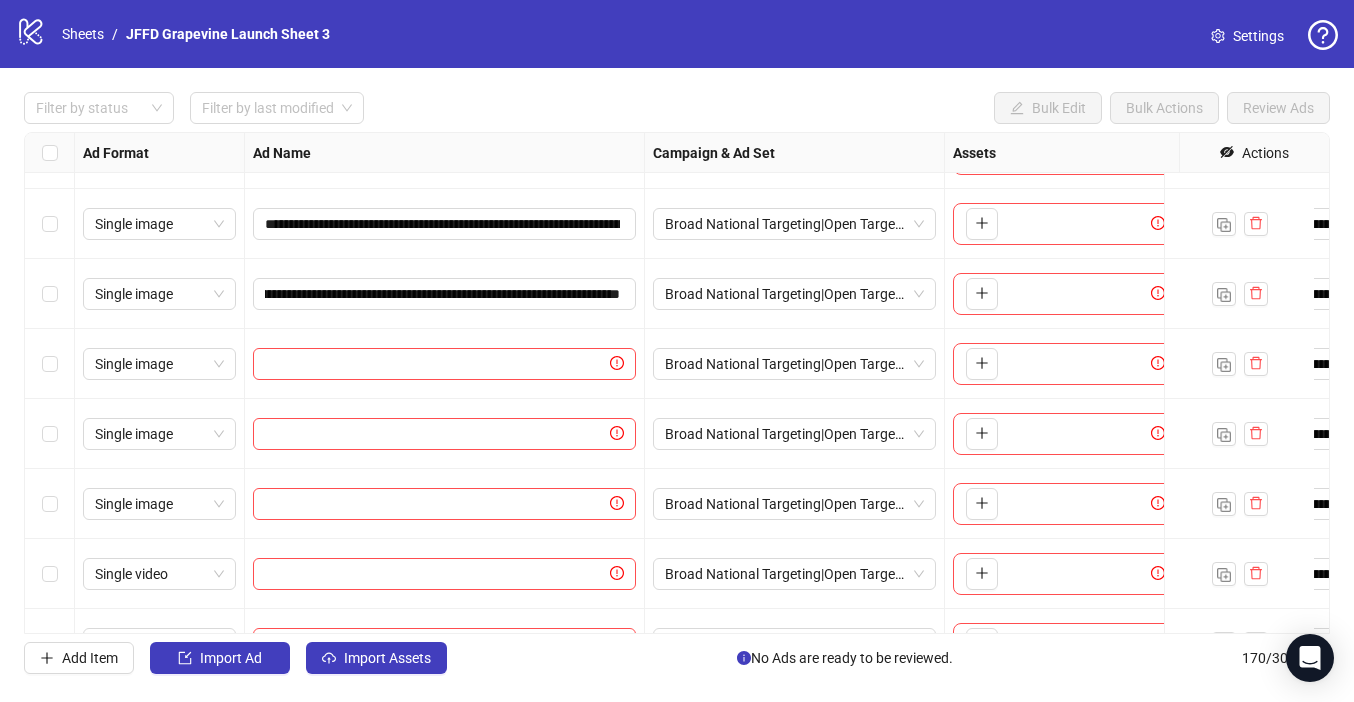 click on "Filter by status Filter by last modified Bulk Edit Bulk Actions Review Ads" at bounding box center [677, 108] 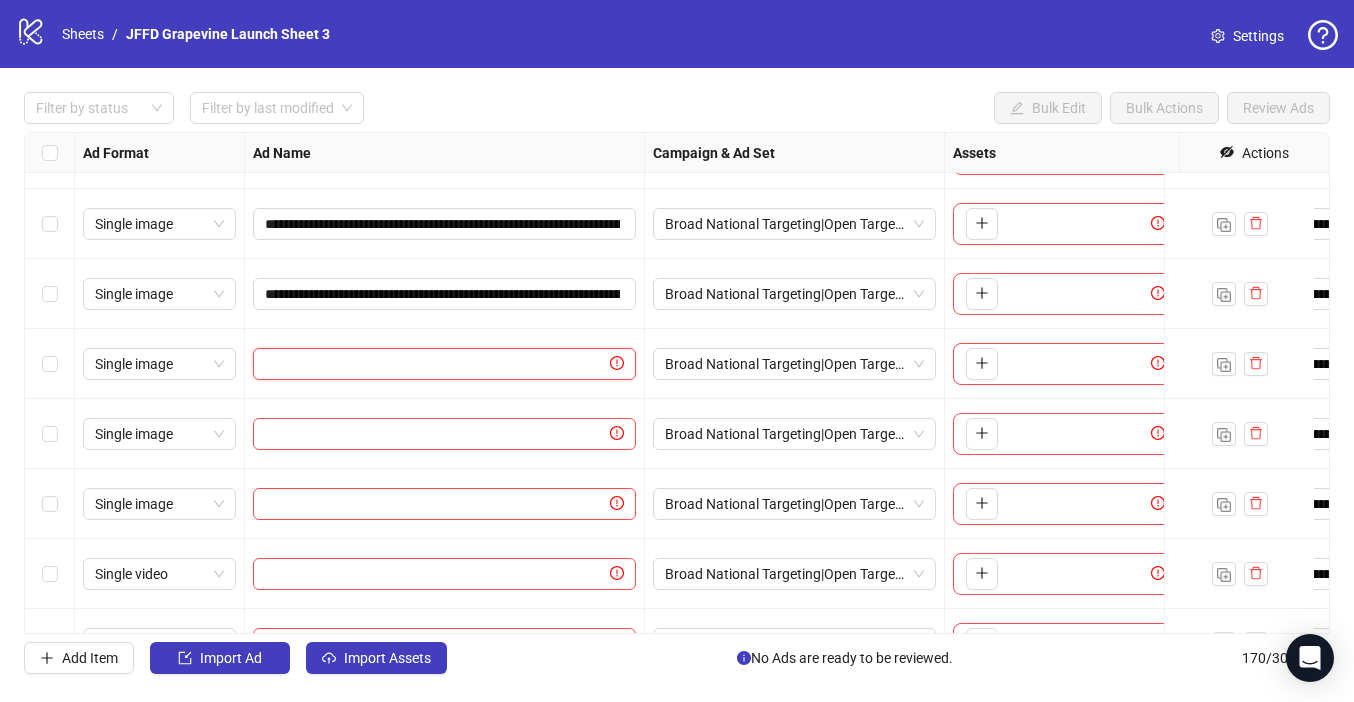 click at bounding box center [435, 364] 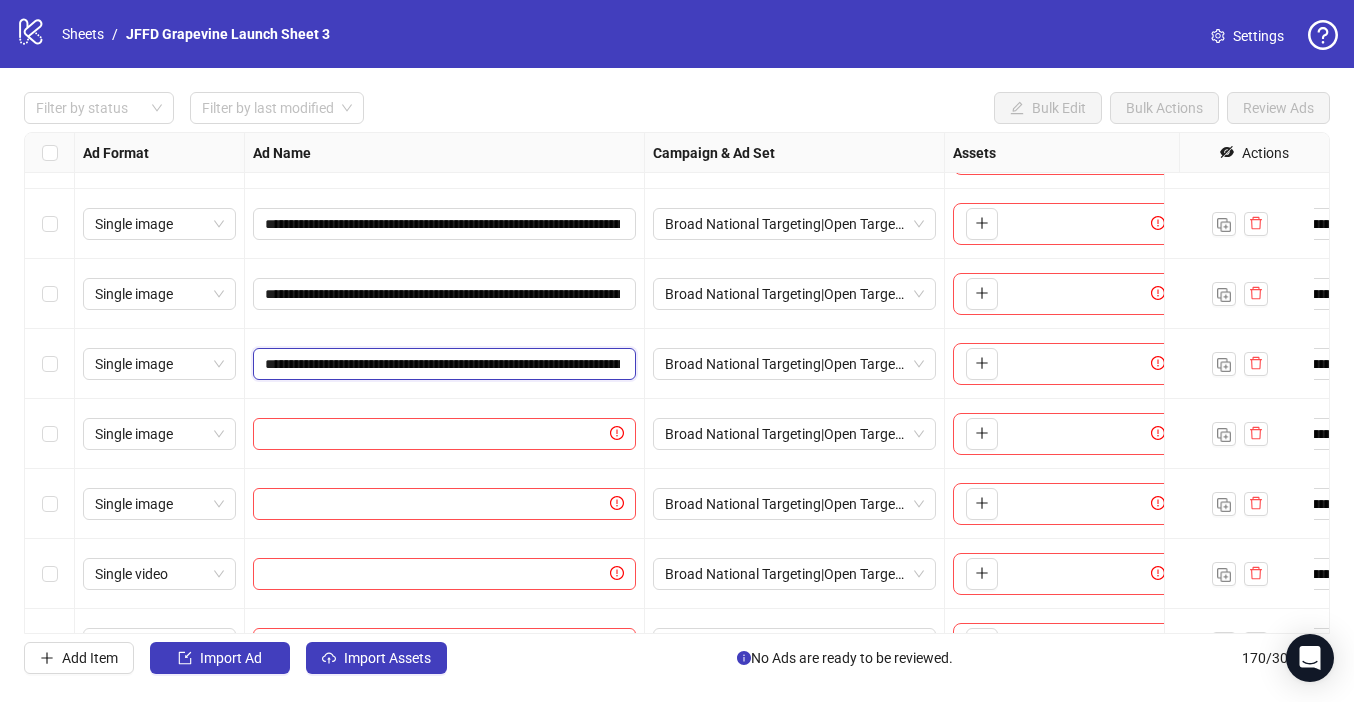scroll, scrollTop: 0, scrollLeft: 339, axis: horizontal 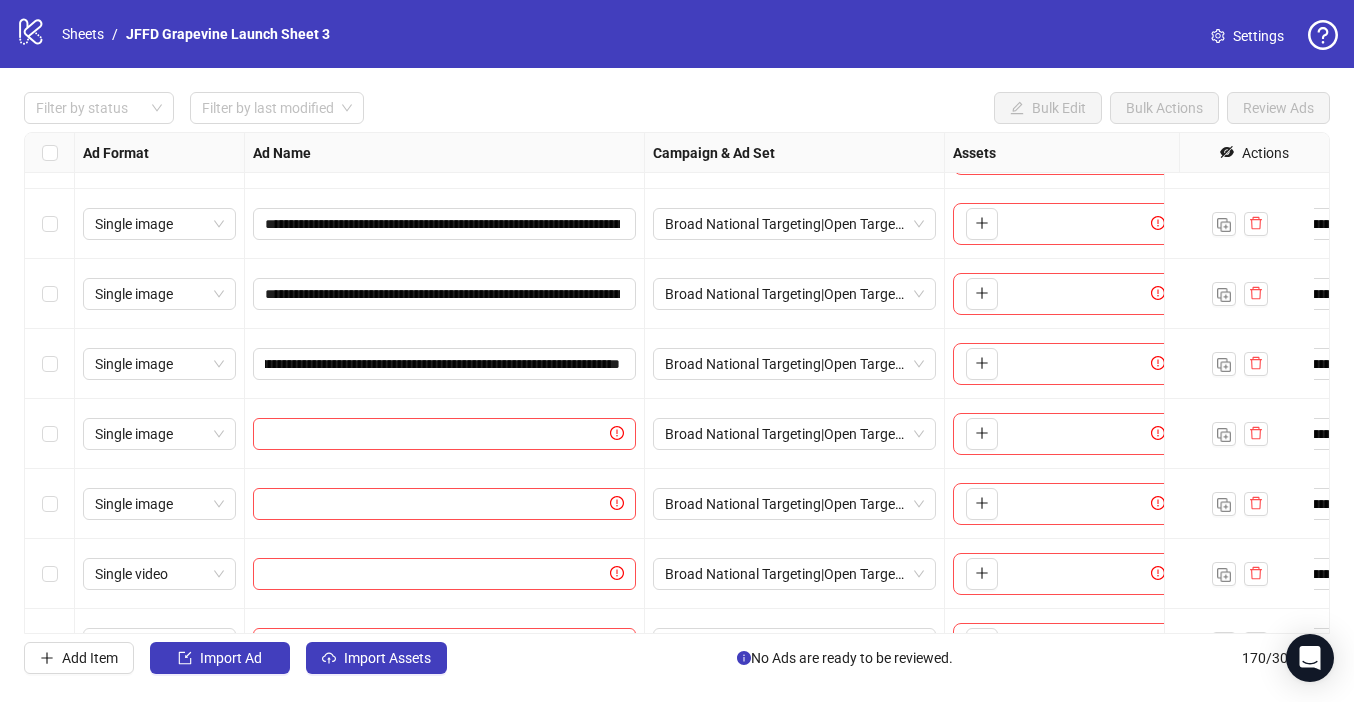 click on "Filter by status Filter by last modified Bulk Edit Bulk Actions Review Ads" at bounding box center [677, 108] 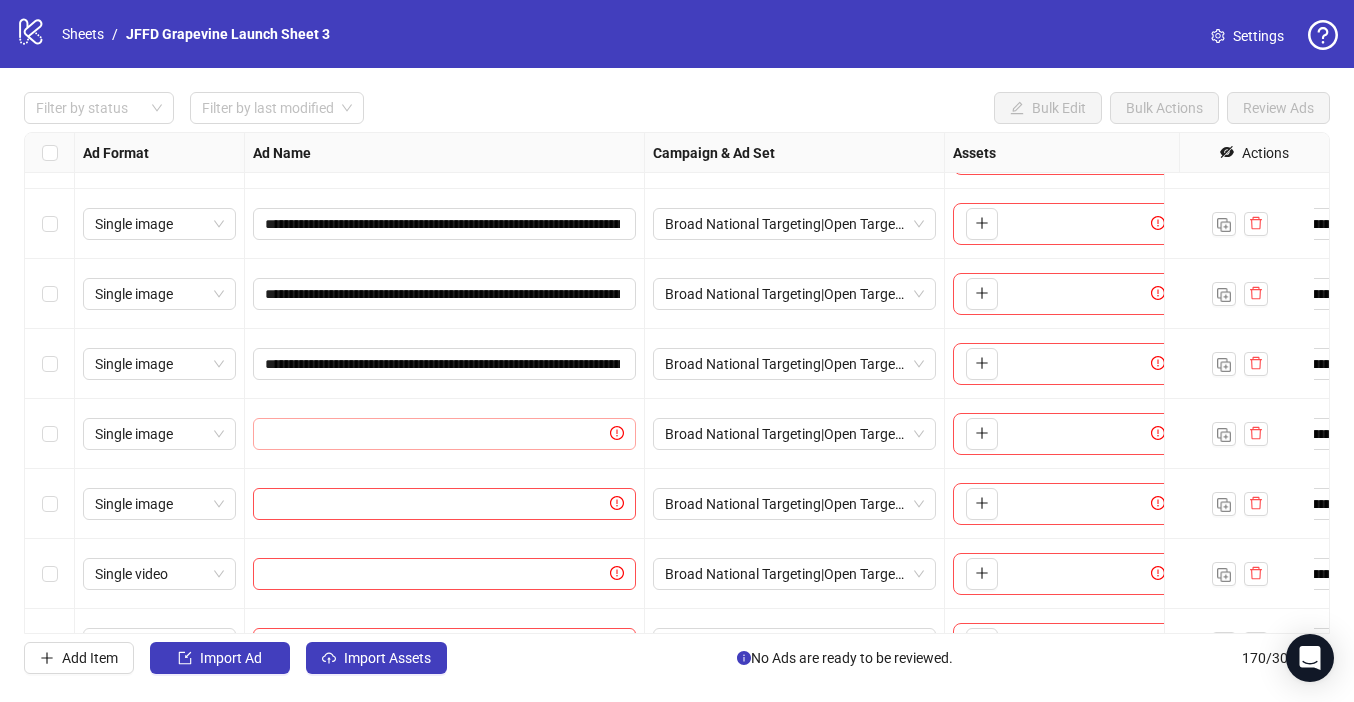 click at bounding box center [444, 434] 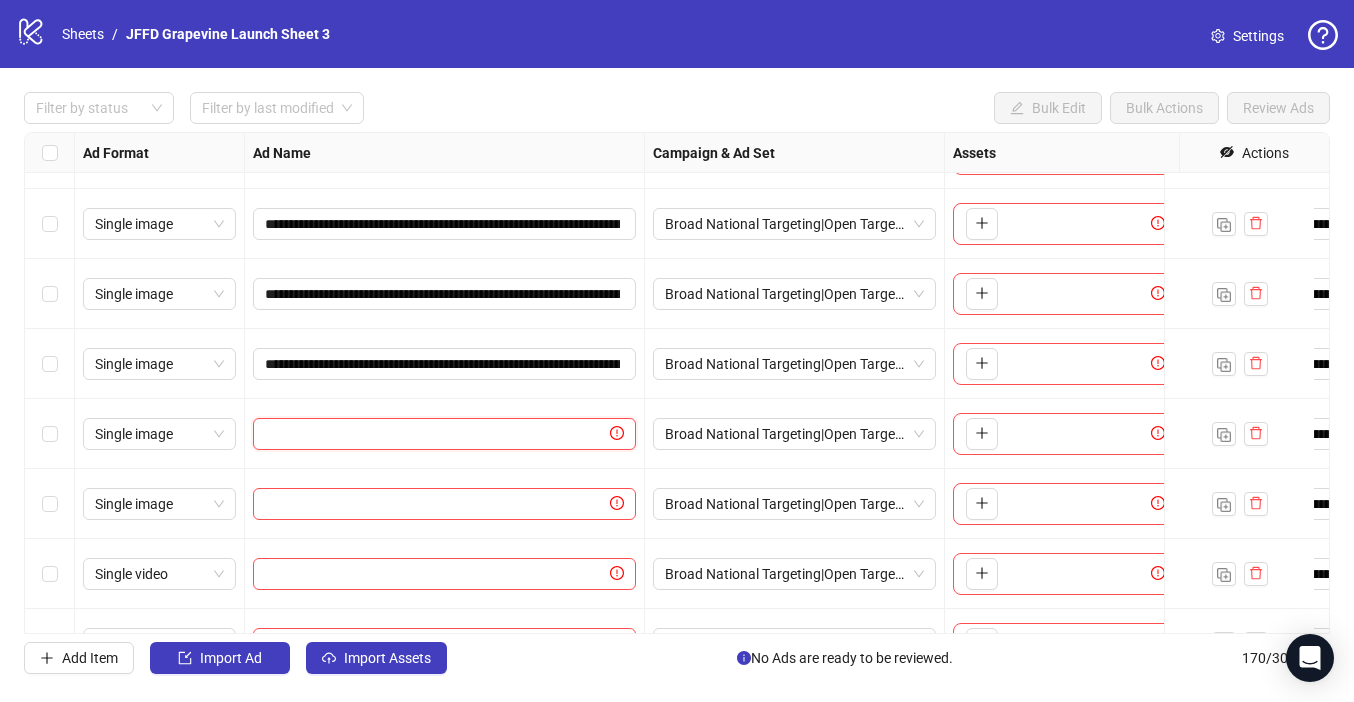 paste on "**********" 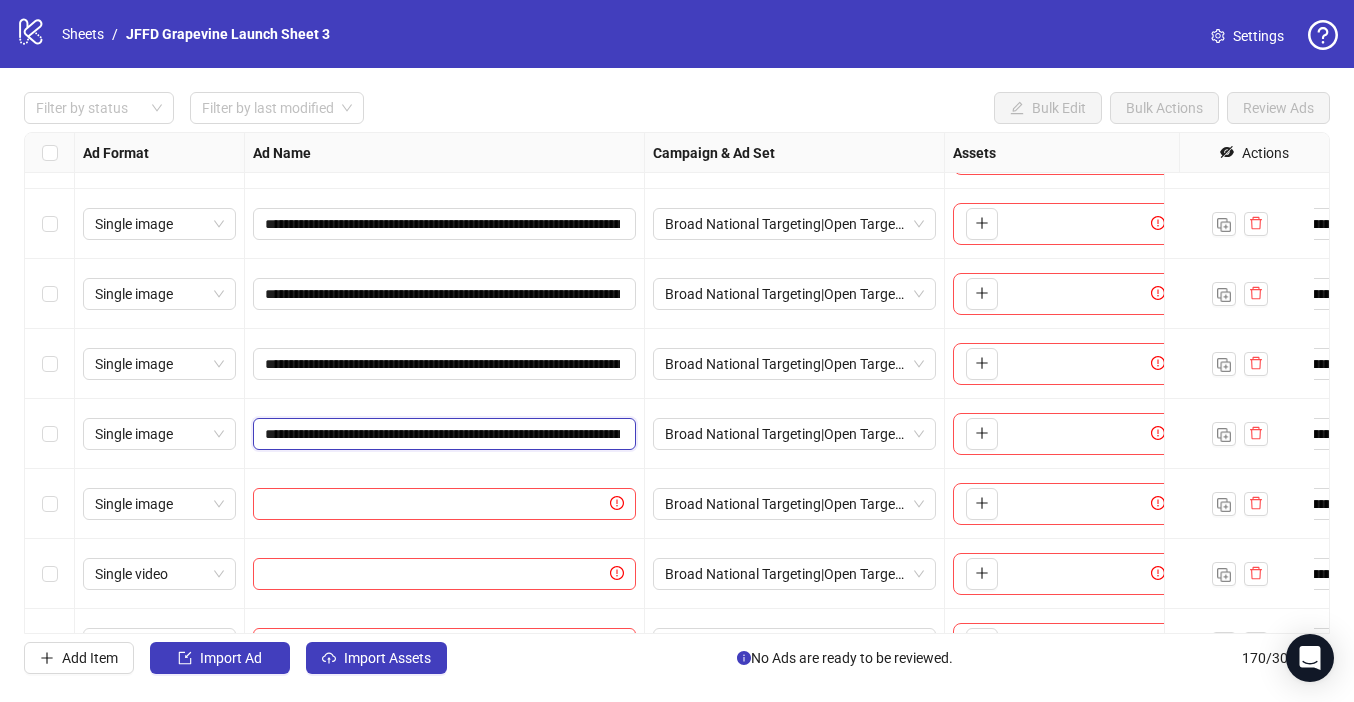 scroll, scrollTop: 0, scrollLeft: 339, axis: horizontal 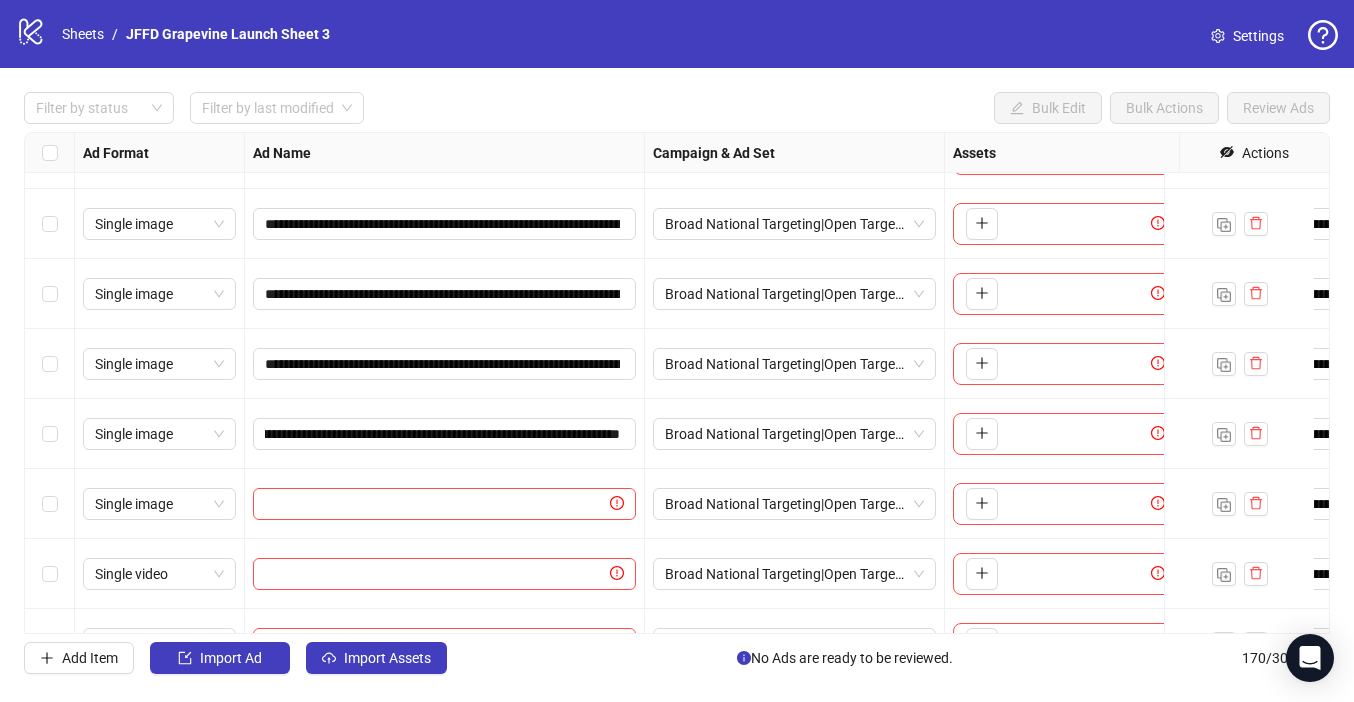click on "Filter by status Filter by last modified Bulk Edit Bulk Actions Review Ads" at bounding box center (677, 108) 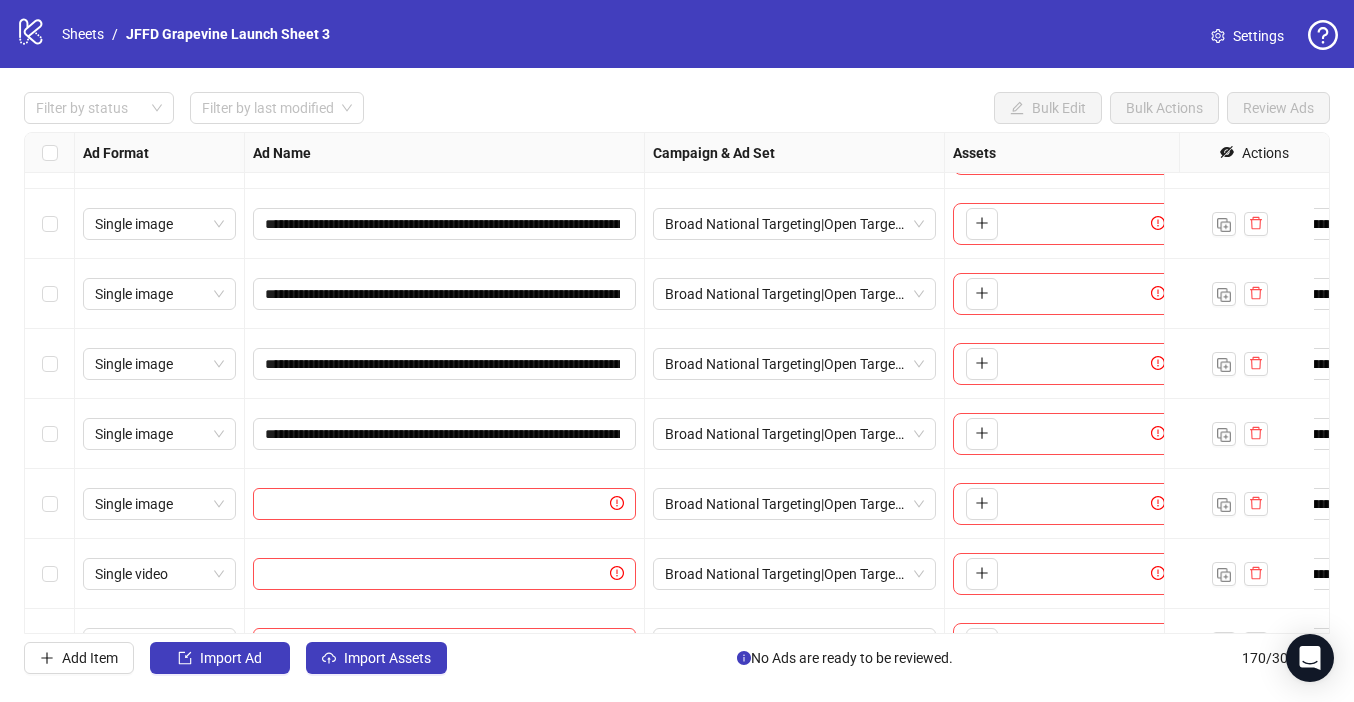scroll, scrollTop: 11389, scrollLeft: 0, axis: vertical 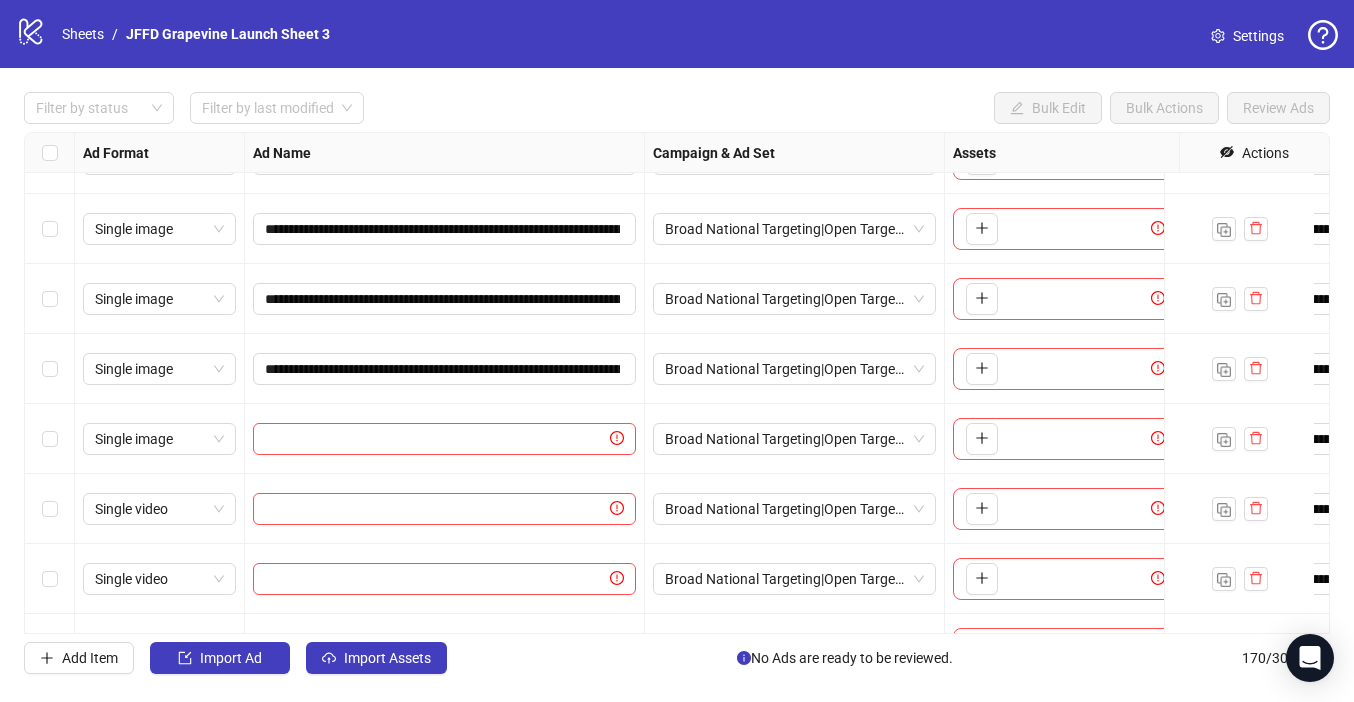 click on "**********" at bounding box center [677, 383] 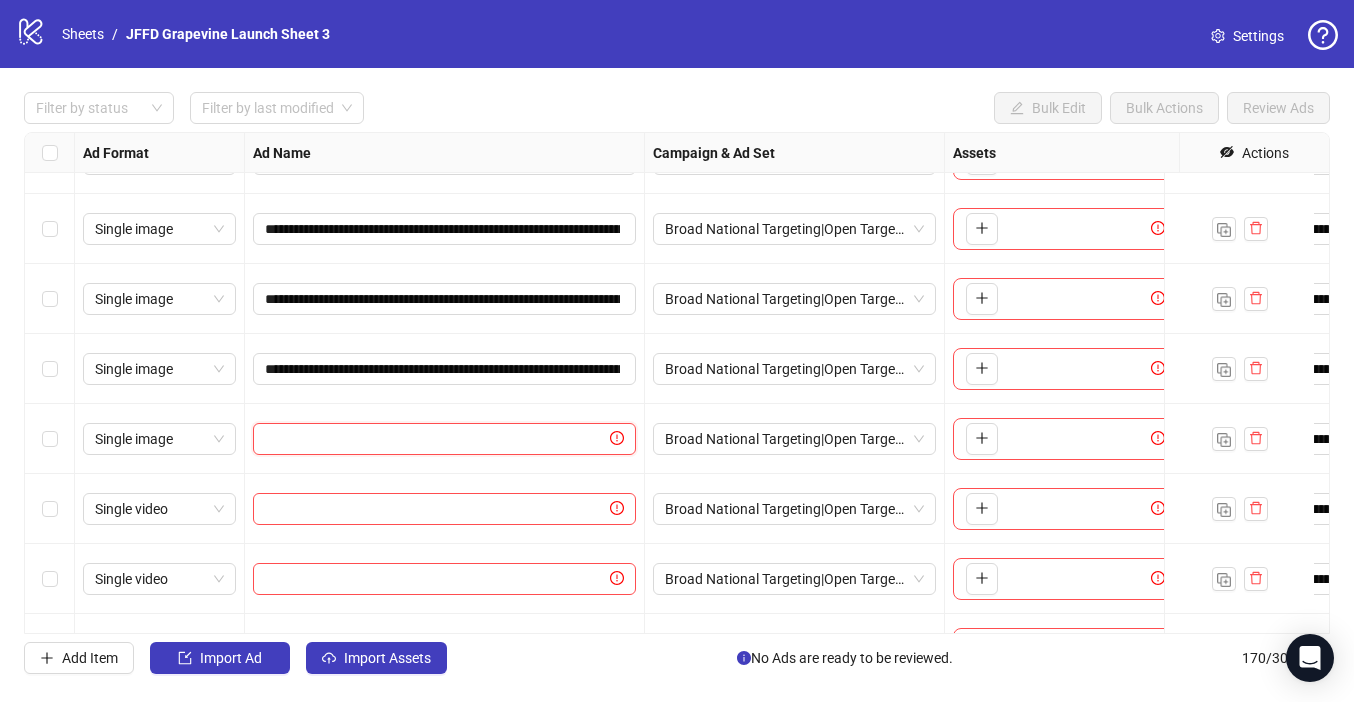 click at bounding box center (435, 439) 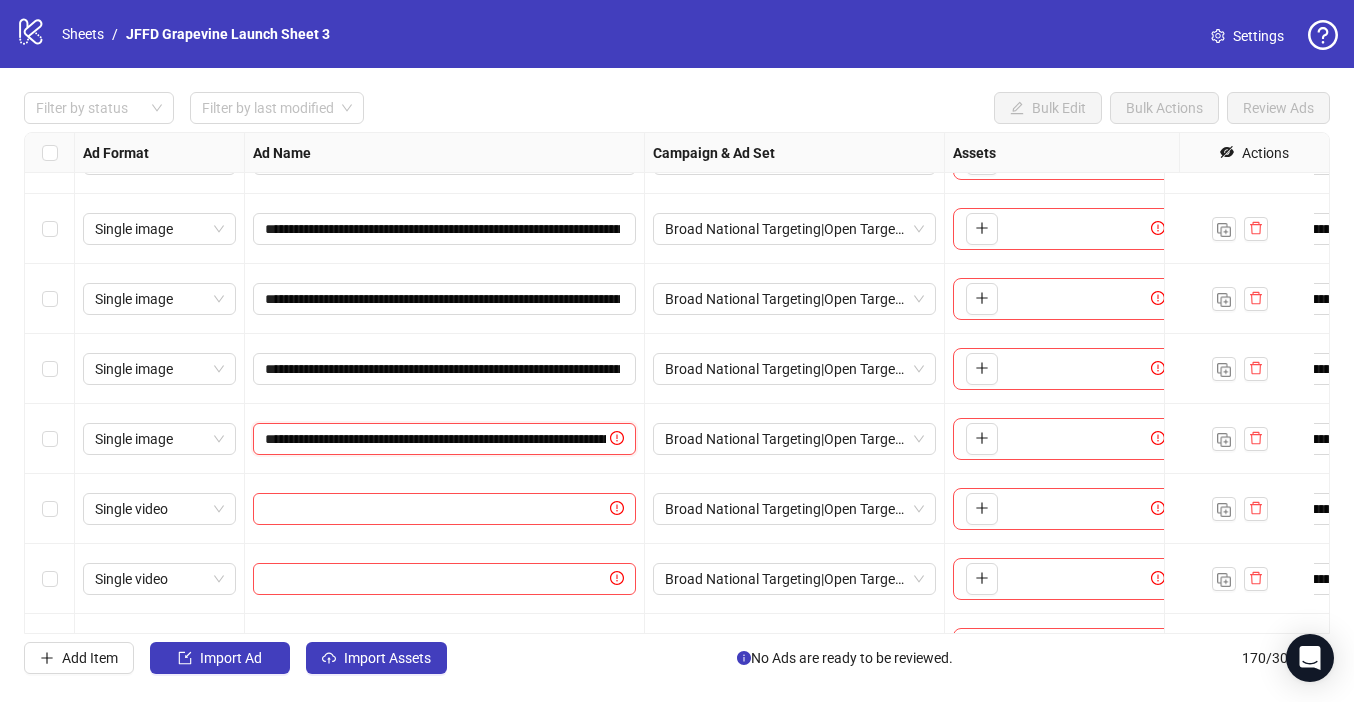 scroll, scrollTop: 0, scrollLeft: 339, axis: horizontal 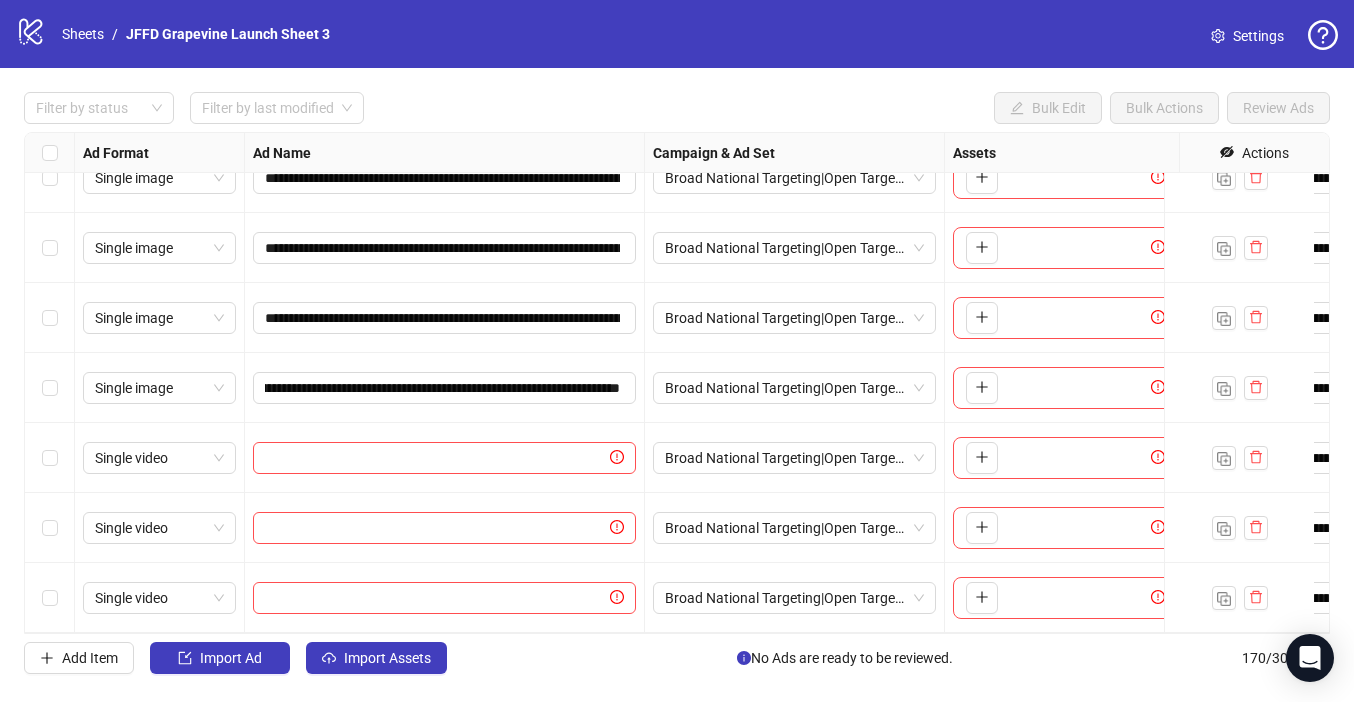click on "Filter by status Filter by last modified Bulk Edit Bulk Actions Review Ads" at bounding box center (677, 108) 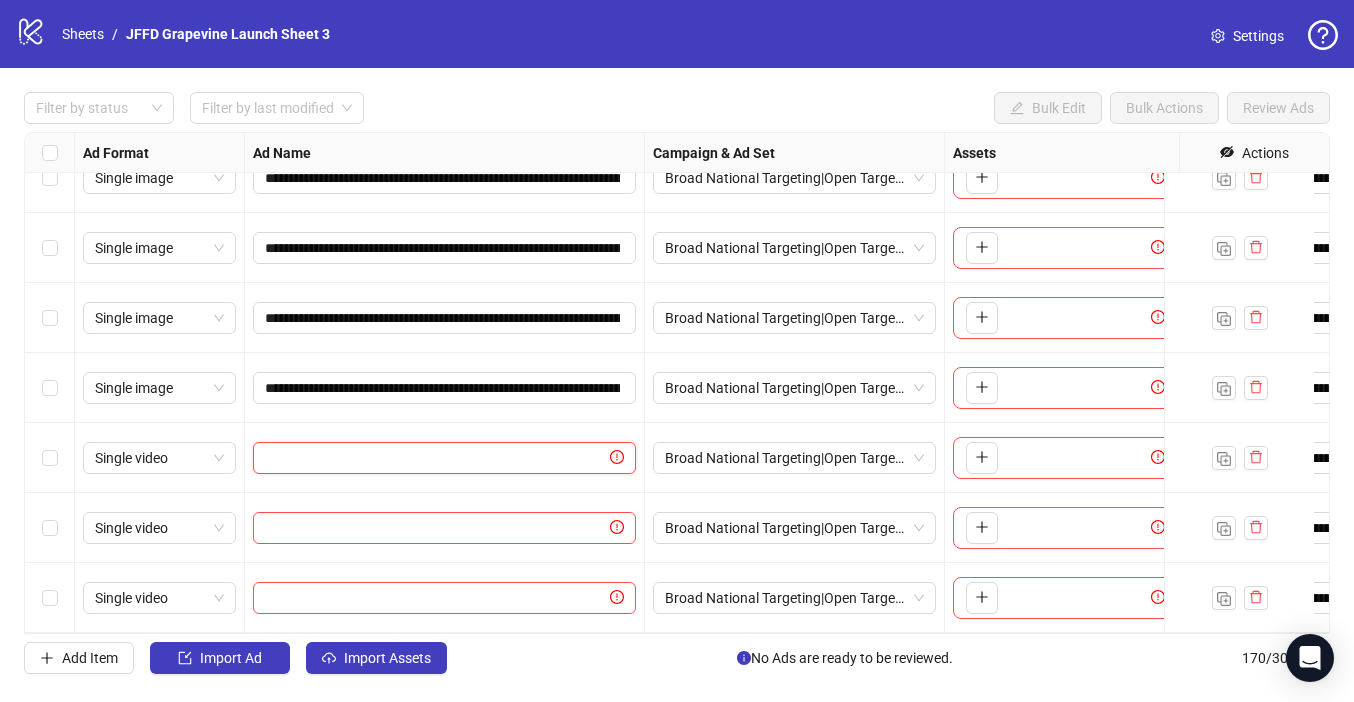 click at bounding box center [435, 458] 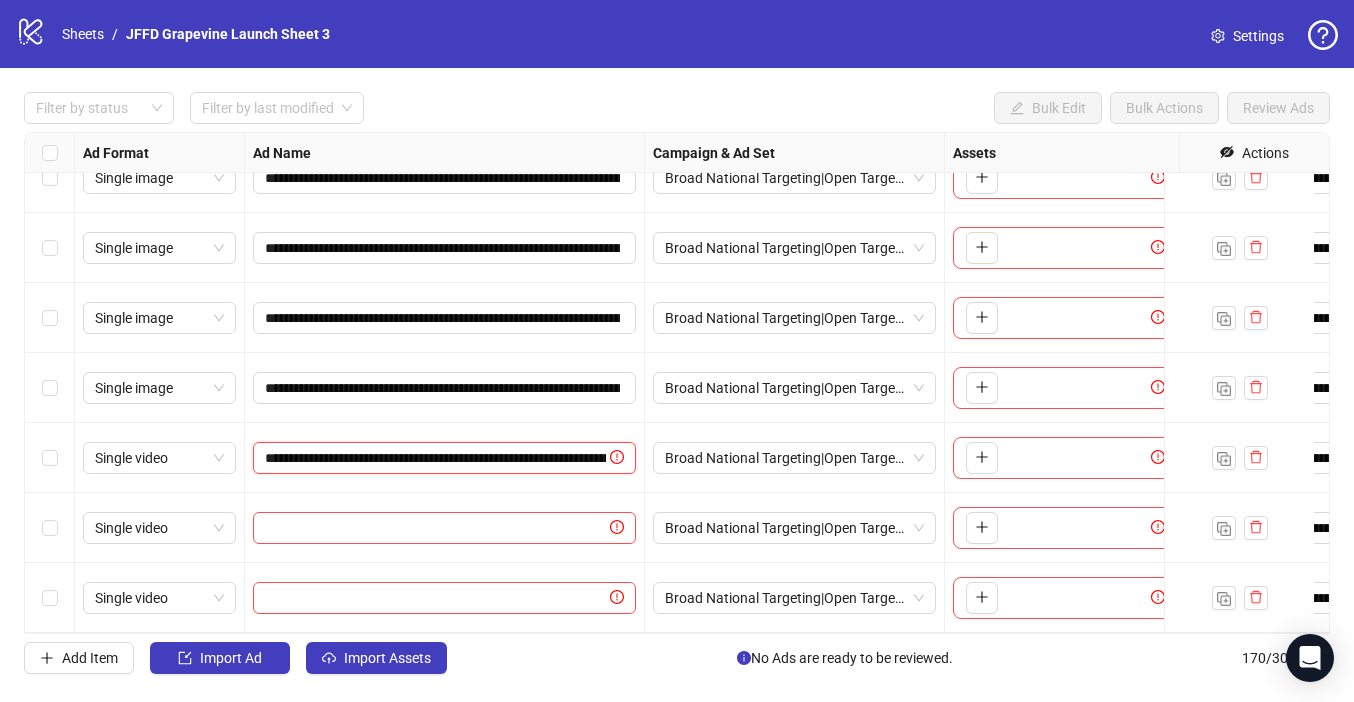 scroll, scrollTop: 0, scrollLeft: 339, axis: horizontal 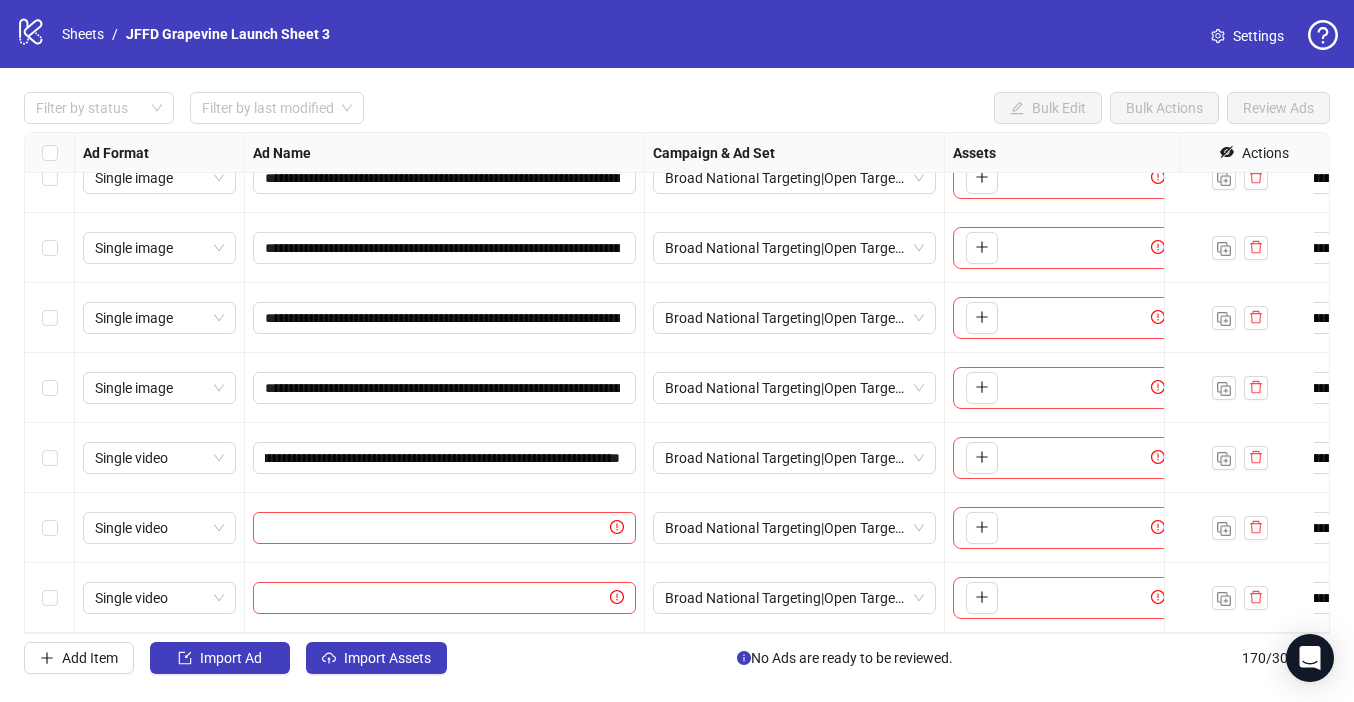 click on "Filter by status Filter by last modified Bulk Edit Bulk Actions Review Ads" at bounding box center [677, 108] 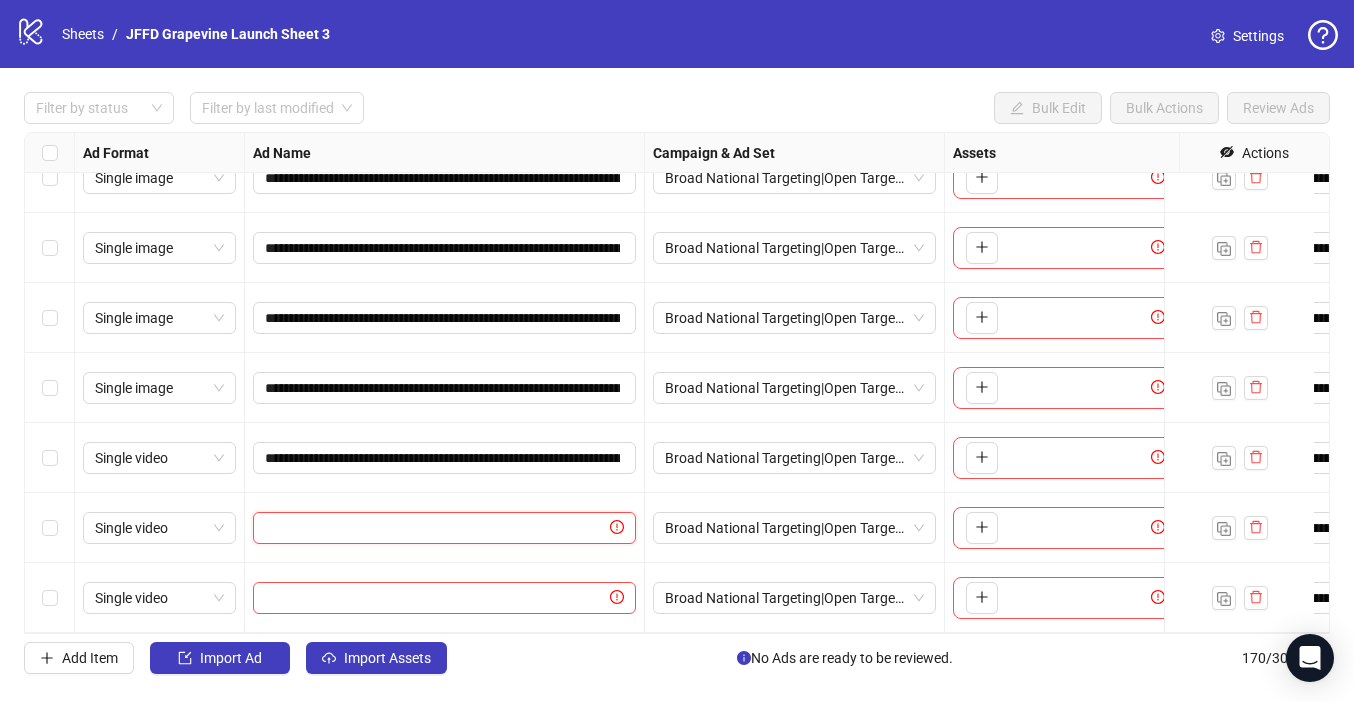 click at bounding box center [435, 528] 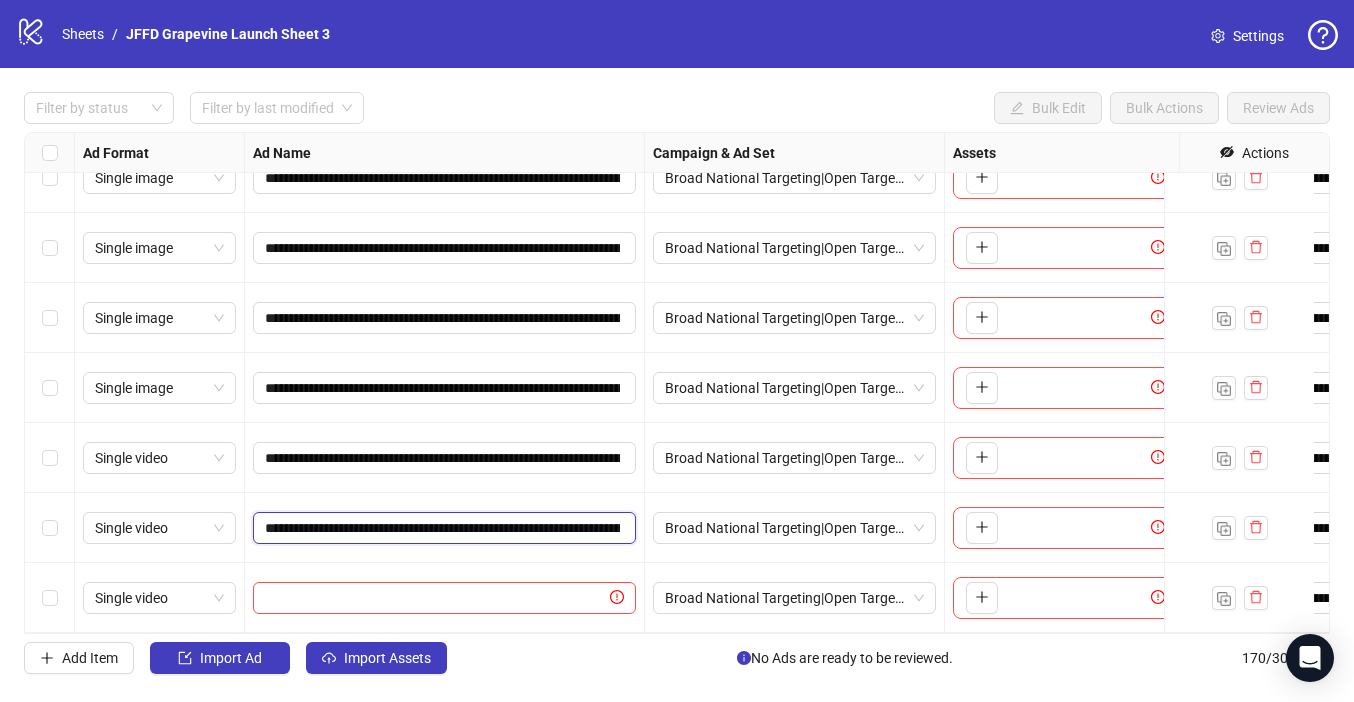 scroll, scrollTop: 0, scrollLeft: 339, axis: horizontal 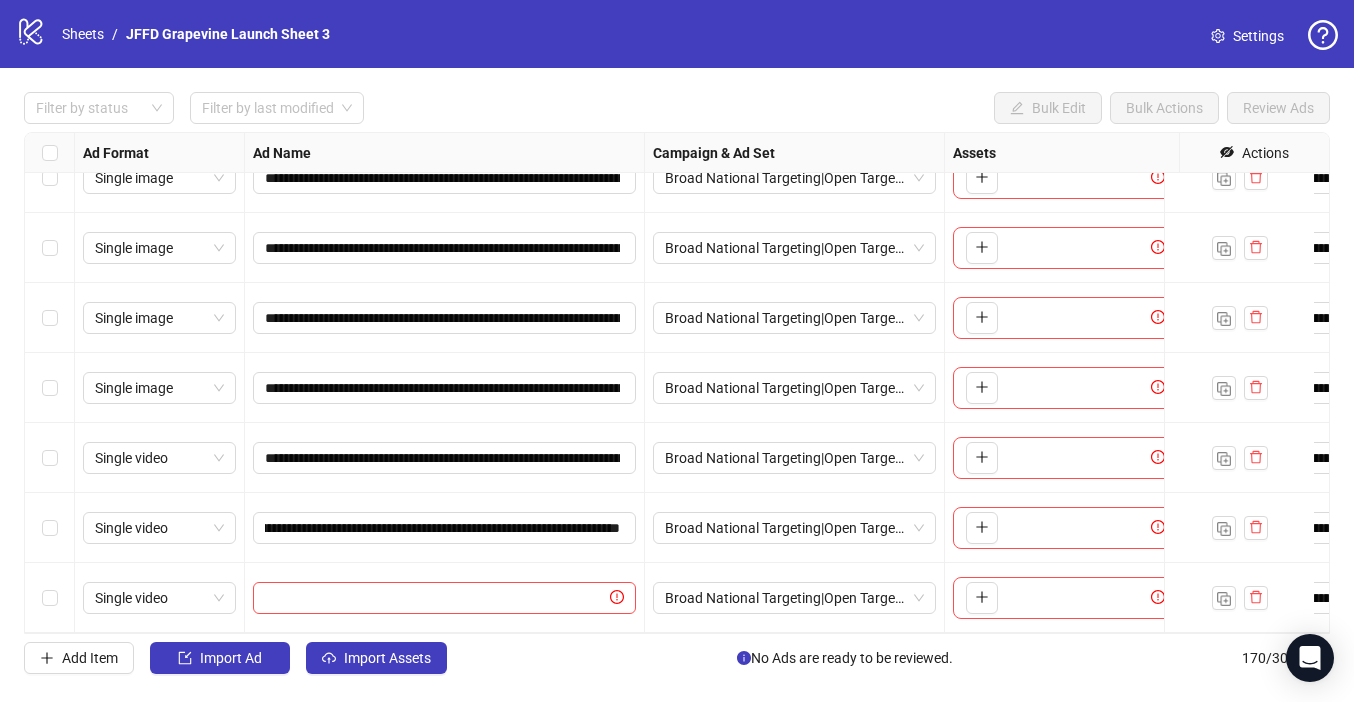 click on "**********" at bounding box center [677, 383] 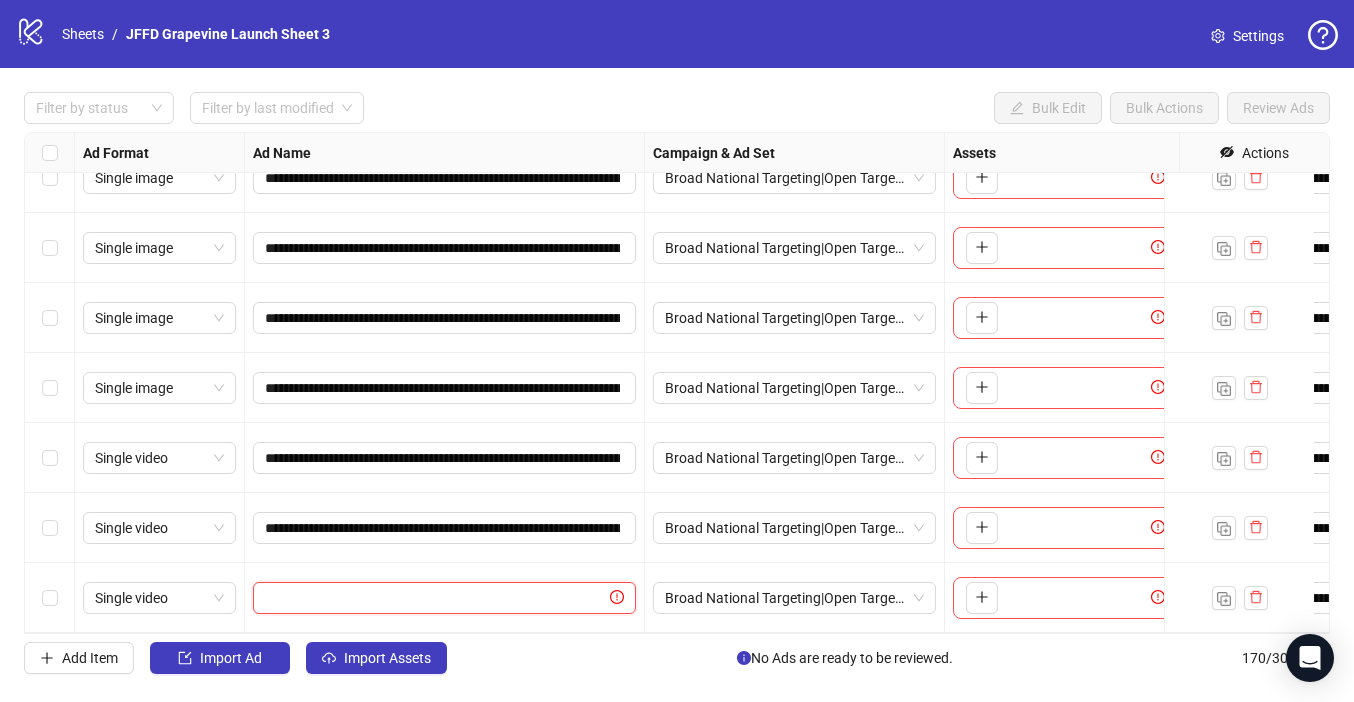 click at bounding box center [435, 598] 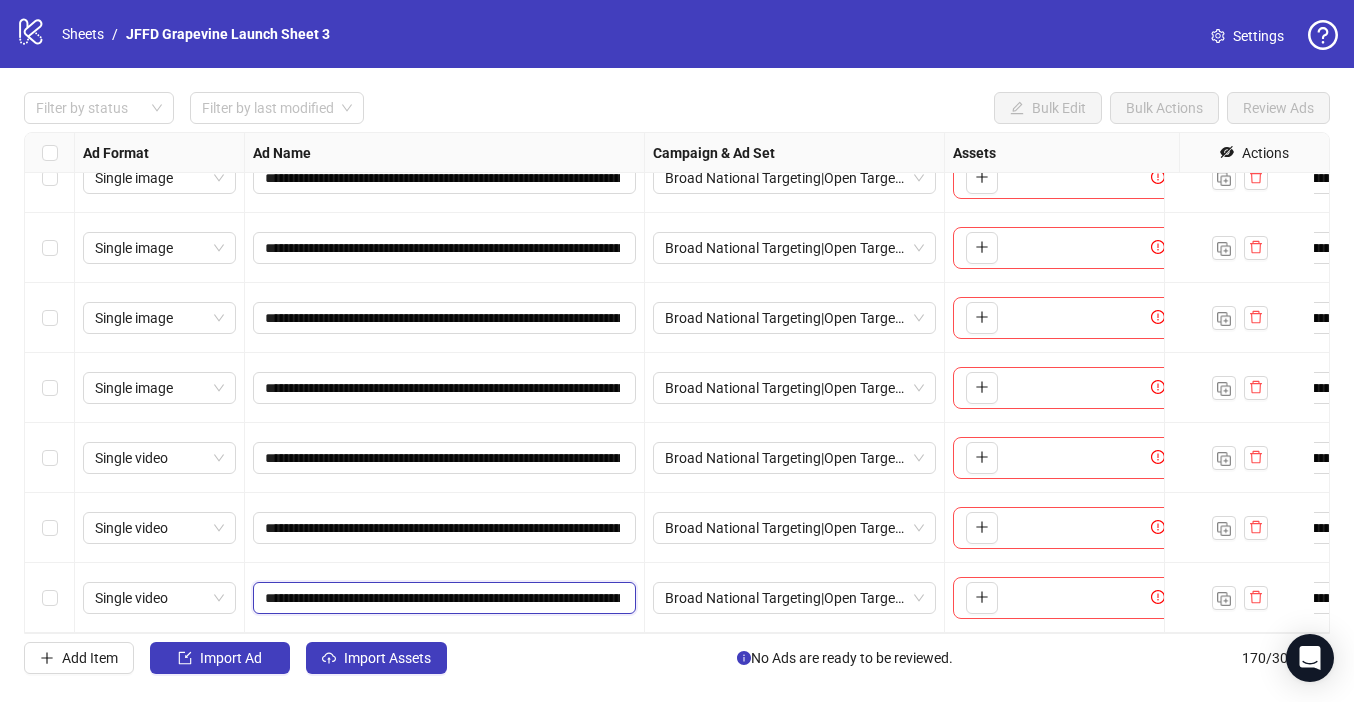 scroll, scrollTop: 0, scrollLeft: 339, axis: horizontal 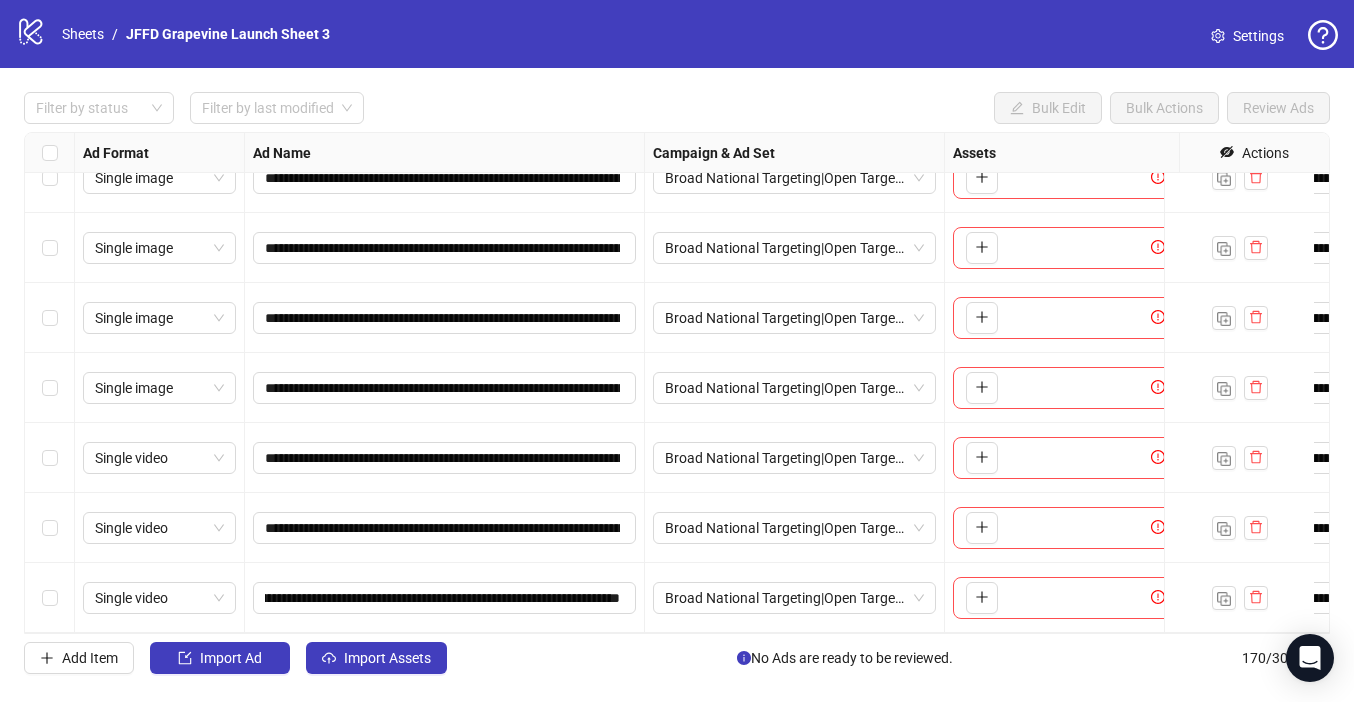 click on "Filter by status Filter by last modified Bulk Edit Bulk Actions Review Ads" at bounding box center (677, 108) 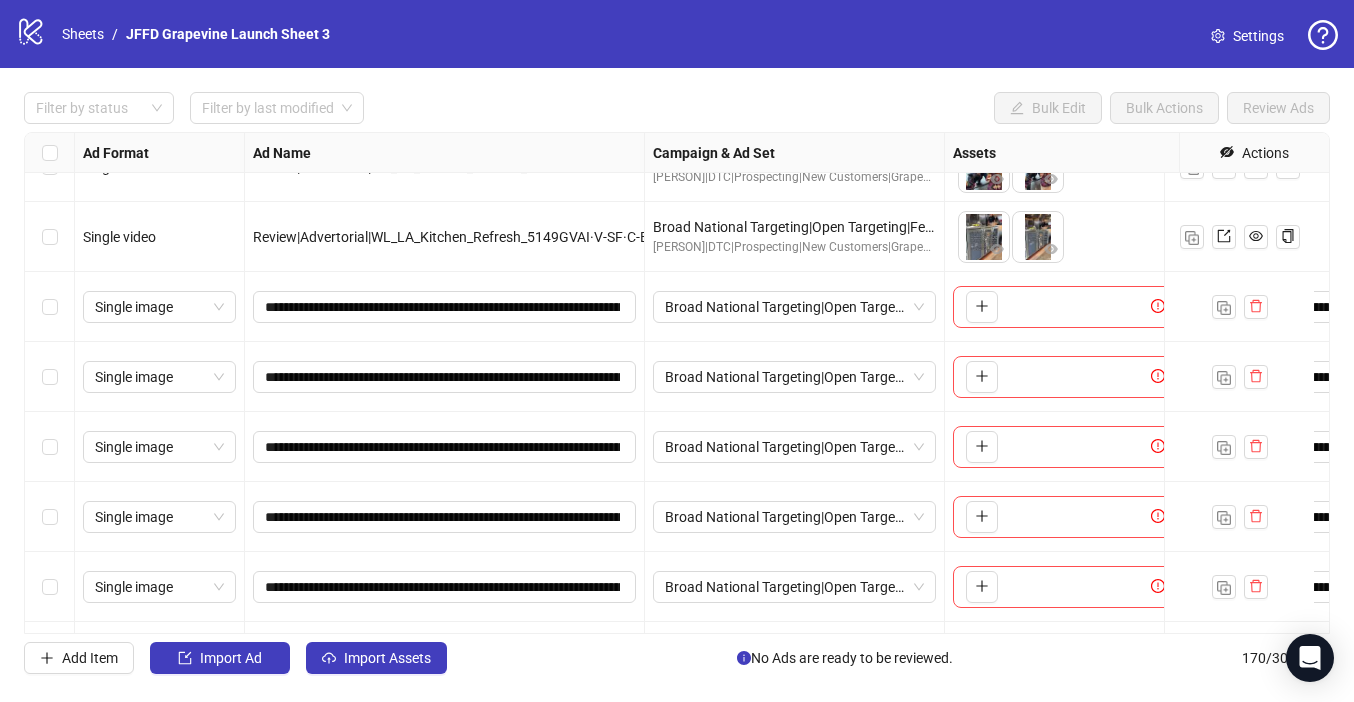 scroll, scrollTop: 10849, scrollLeft: 0, axis: vertical 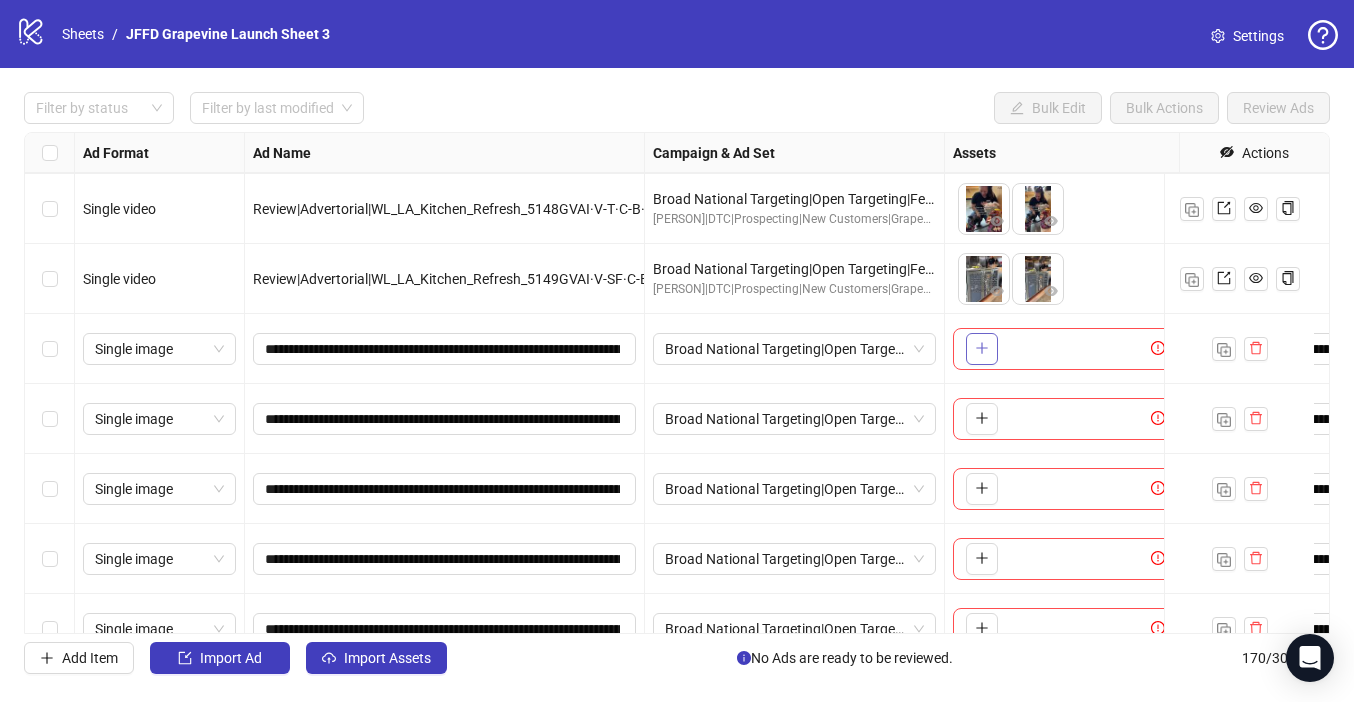 click at bounding box center [982, 349] 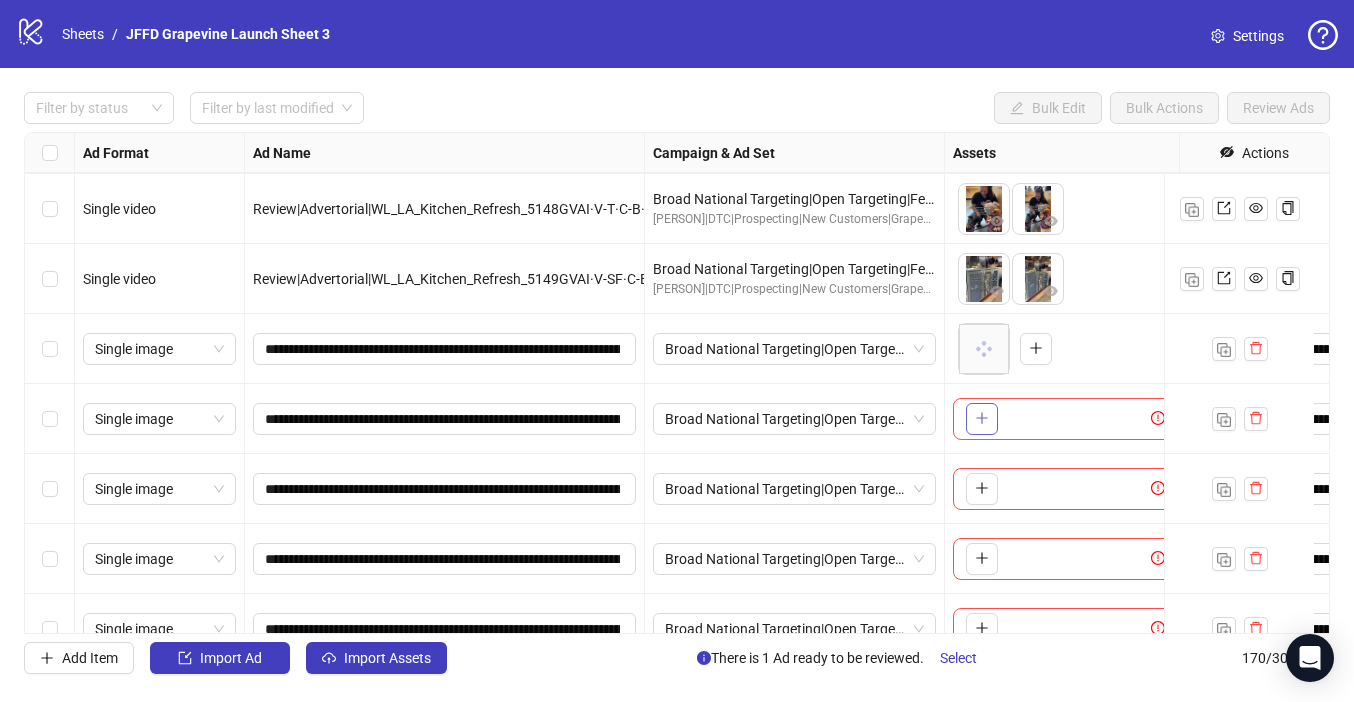 click 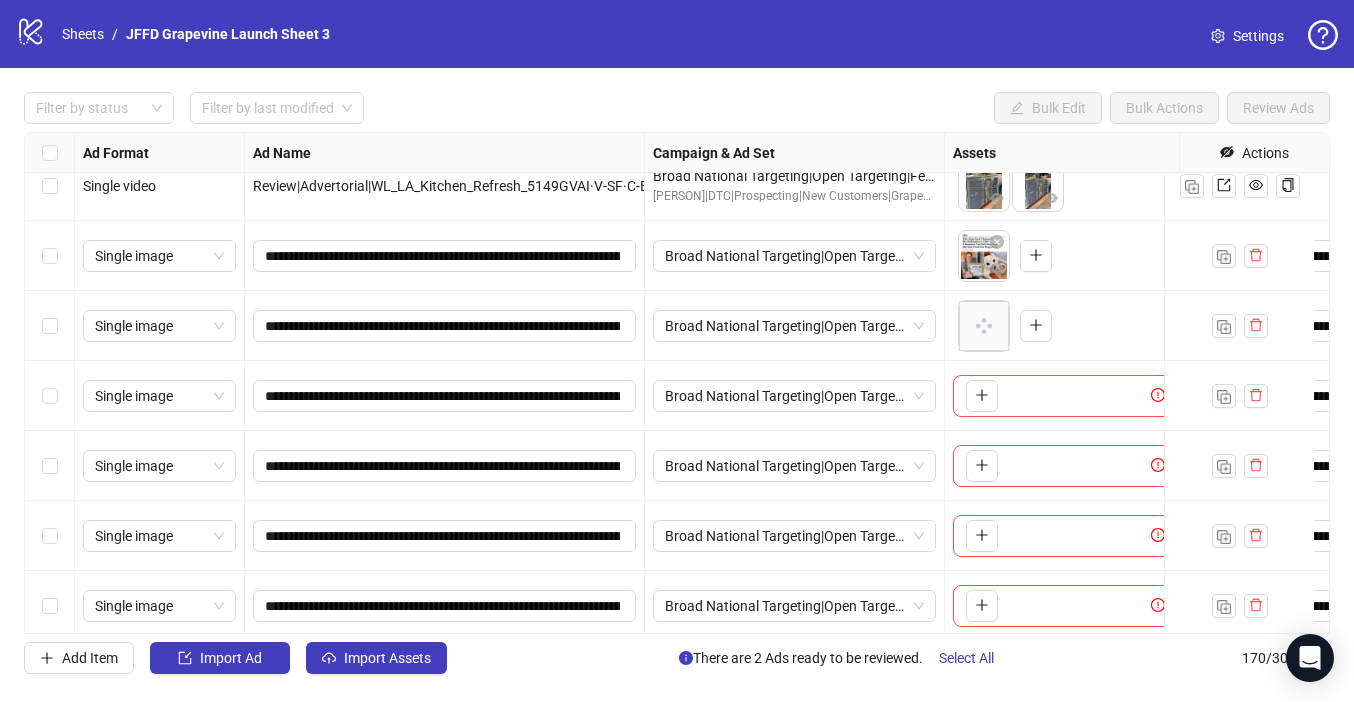 scroll, scrollTop: 10974, scrollLeft: 0, axis: vertical 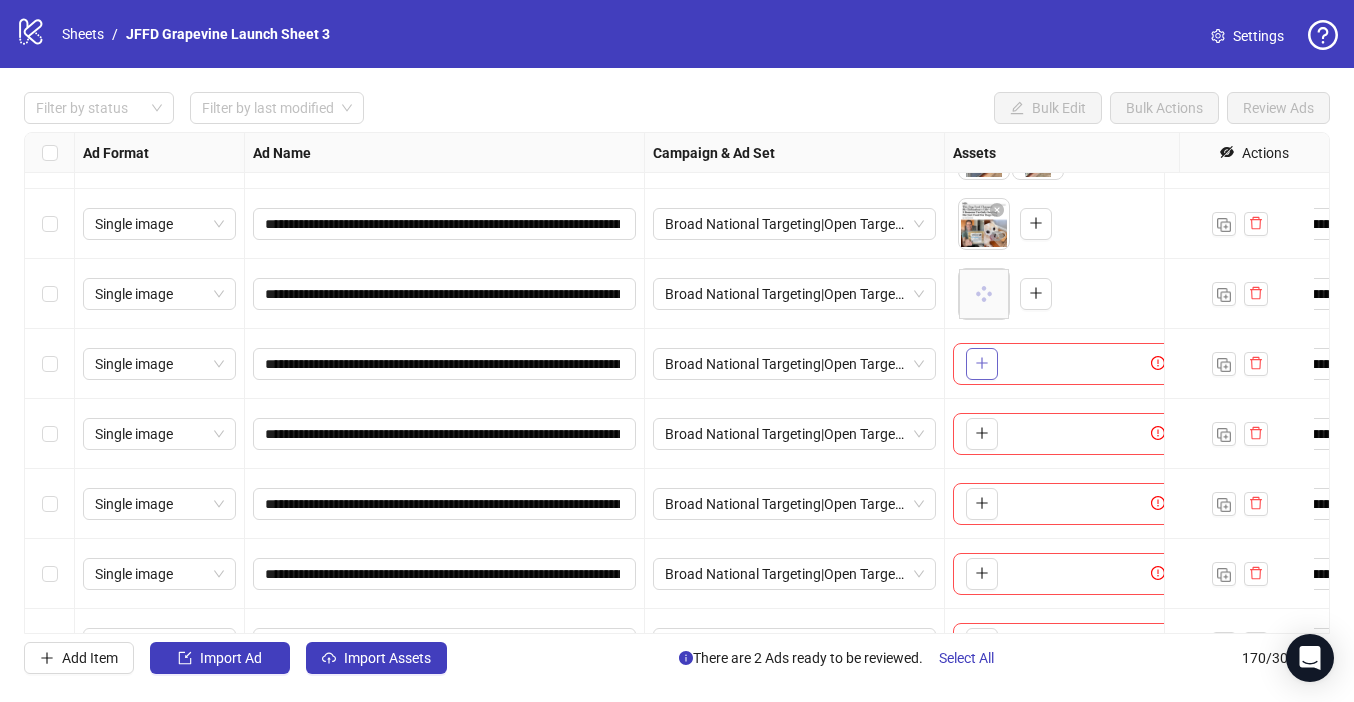 click 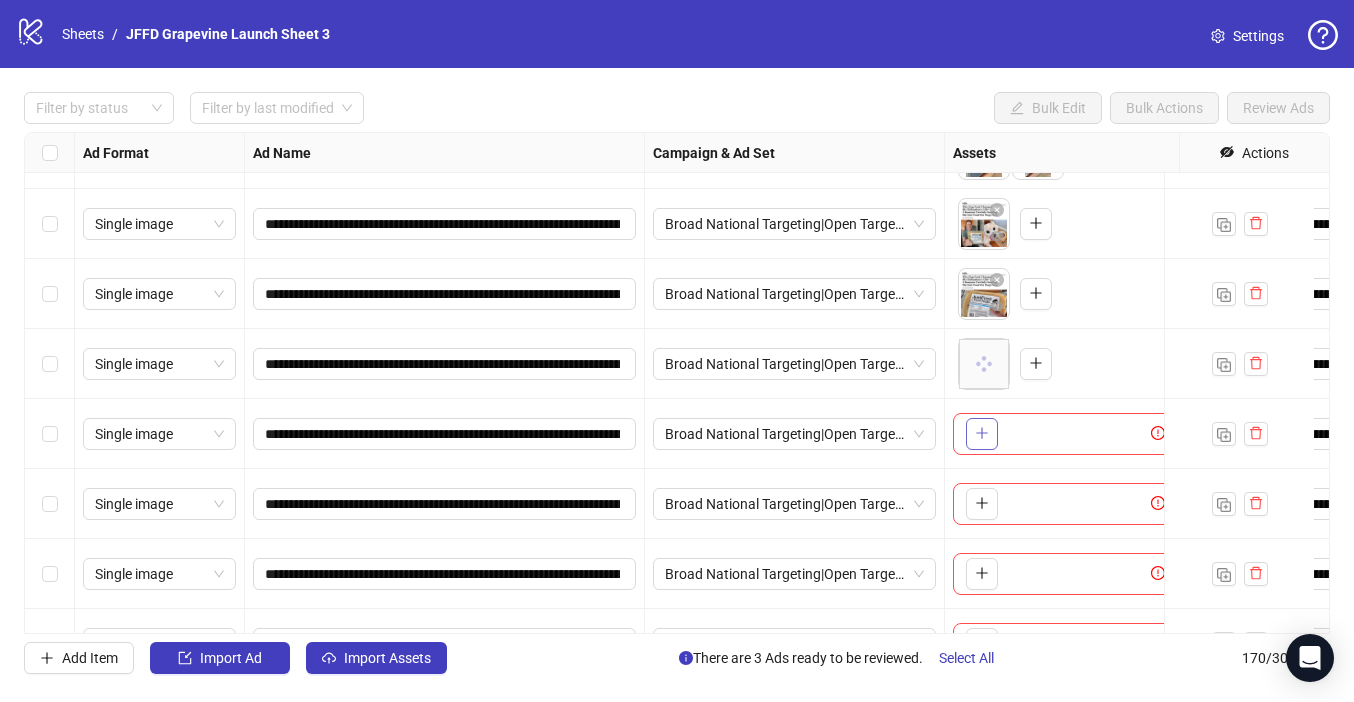 click 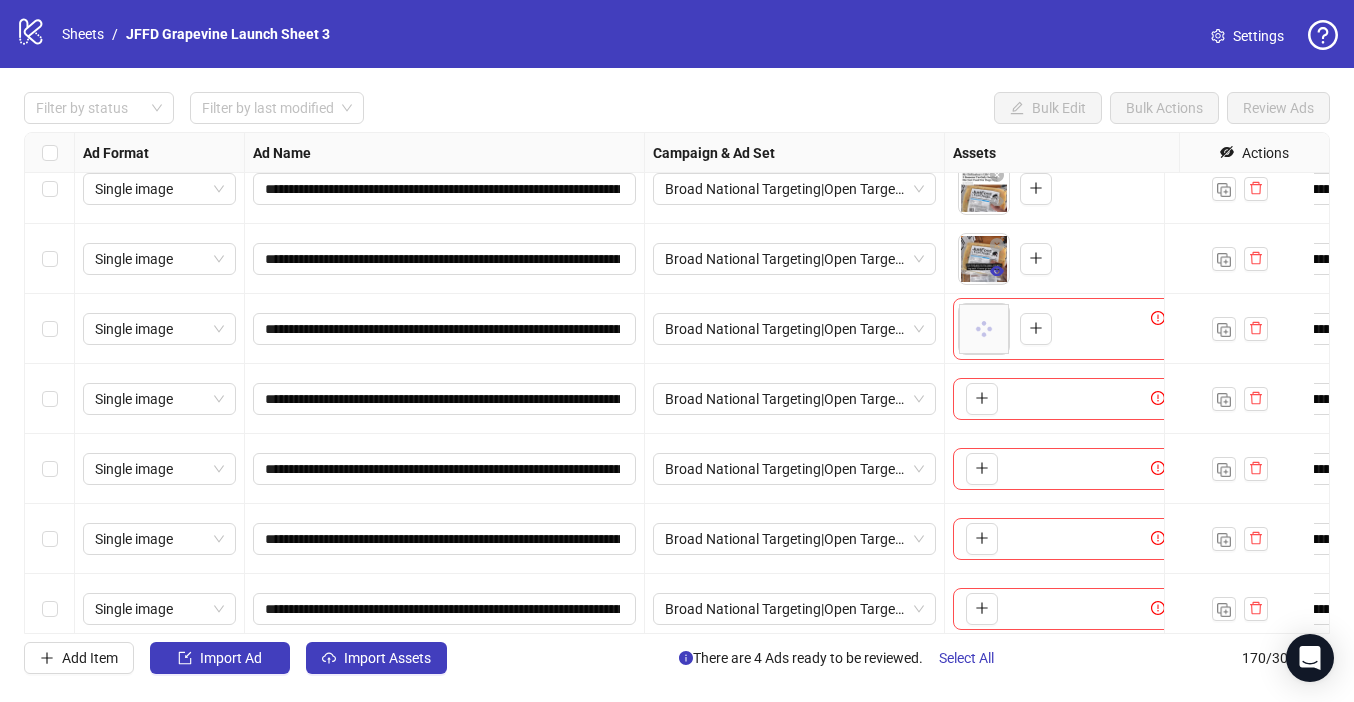 scroll, scrollTop: 11086, scrollLeft: 0, axis: vertical 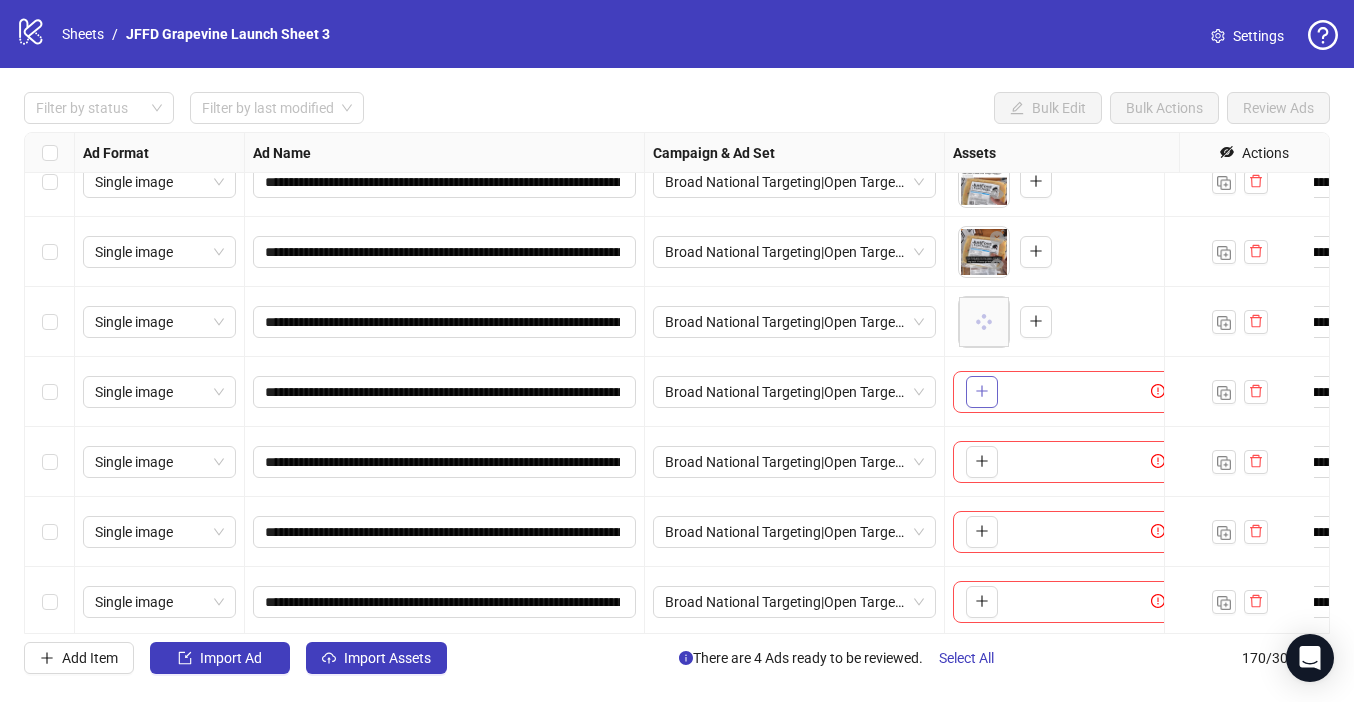 click 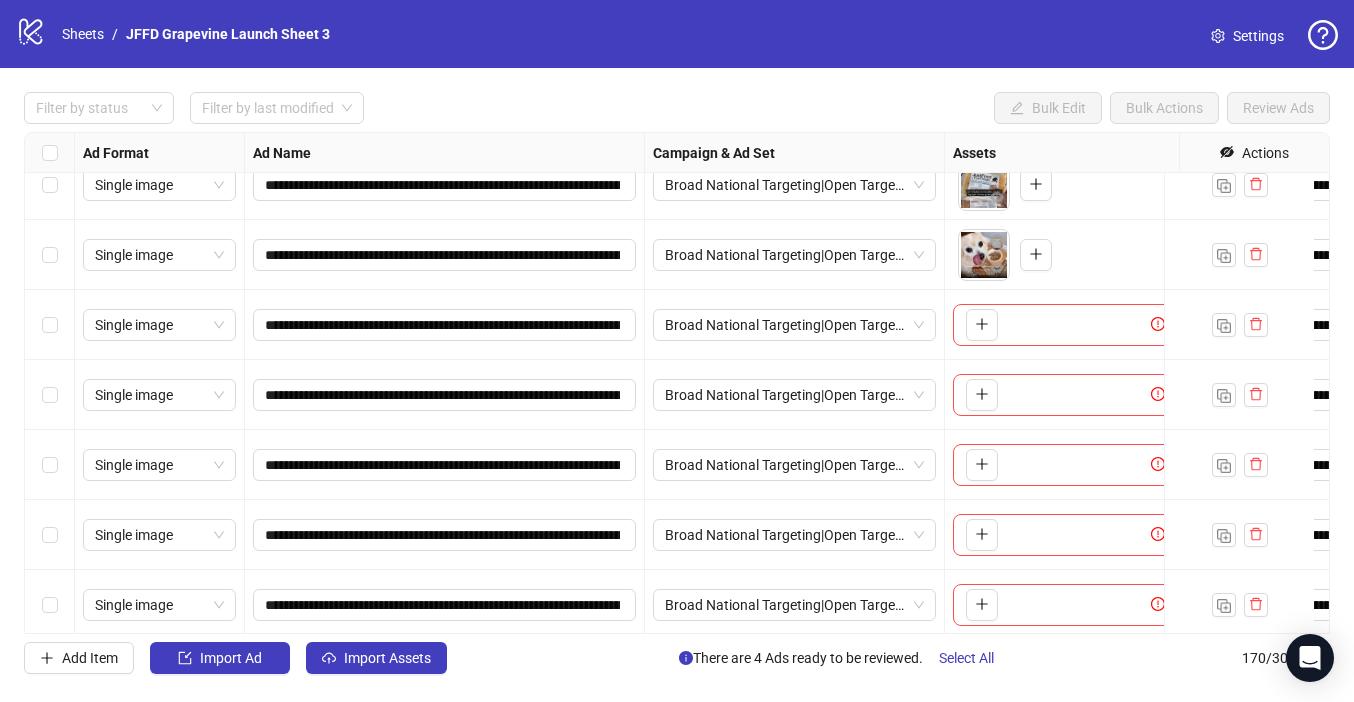 scroll, scrollTop: 11178, scrollLeft: 0, axis: vertical 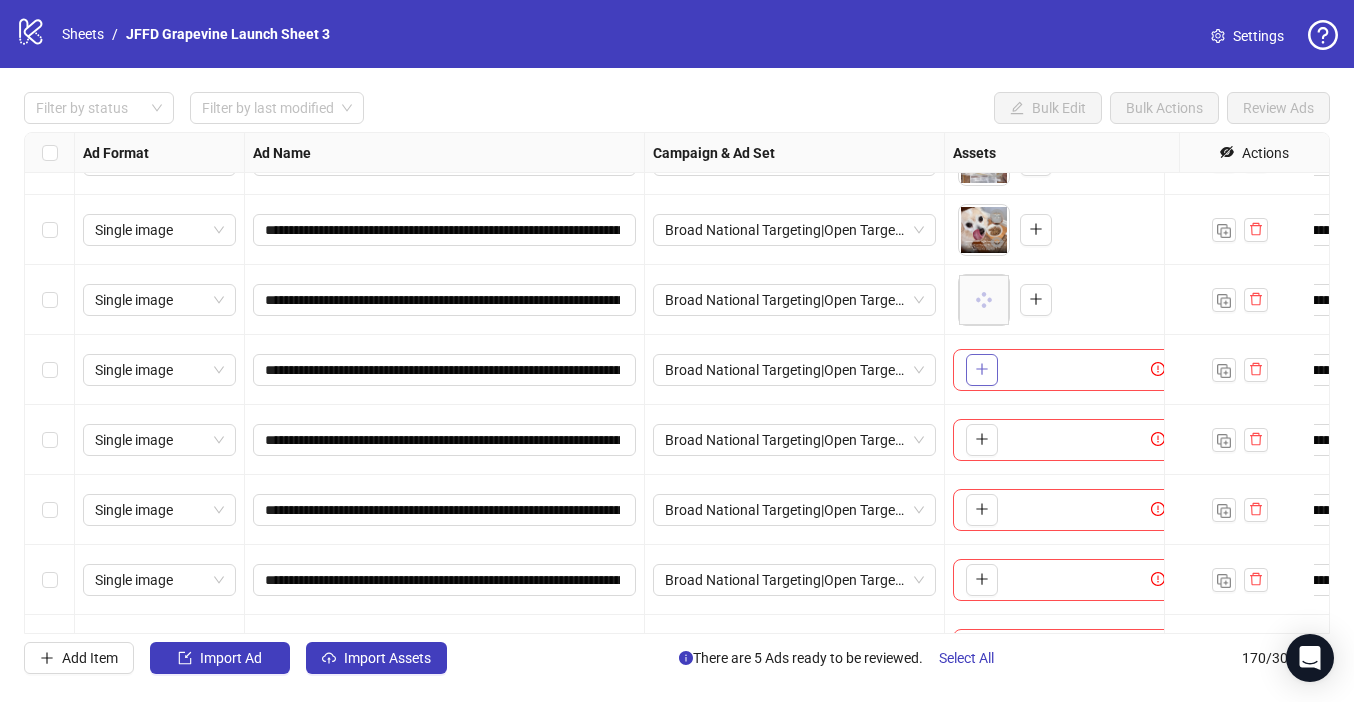 click at bounding box center (982, 370) 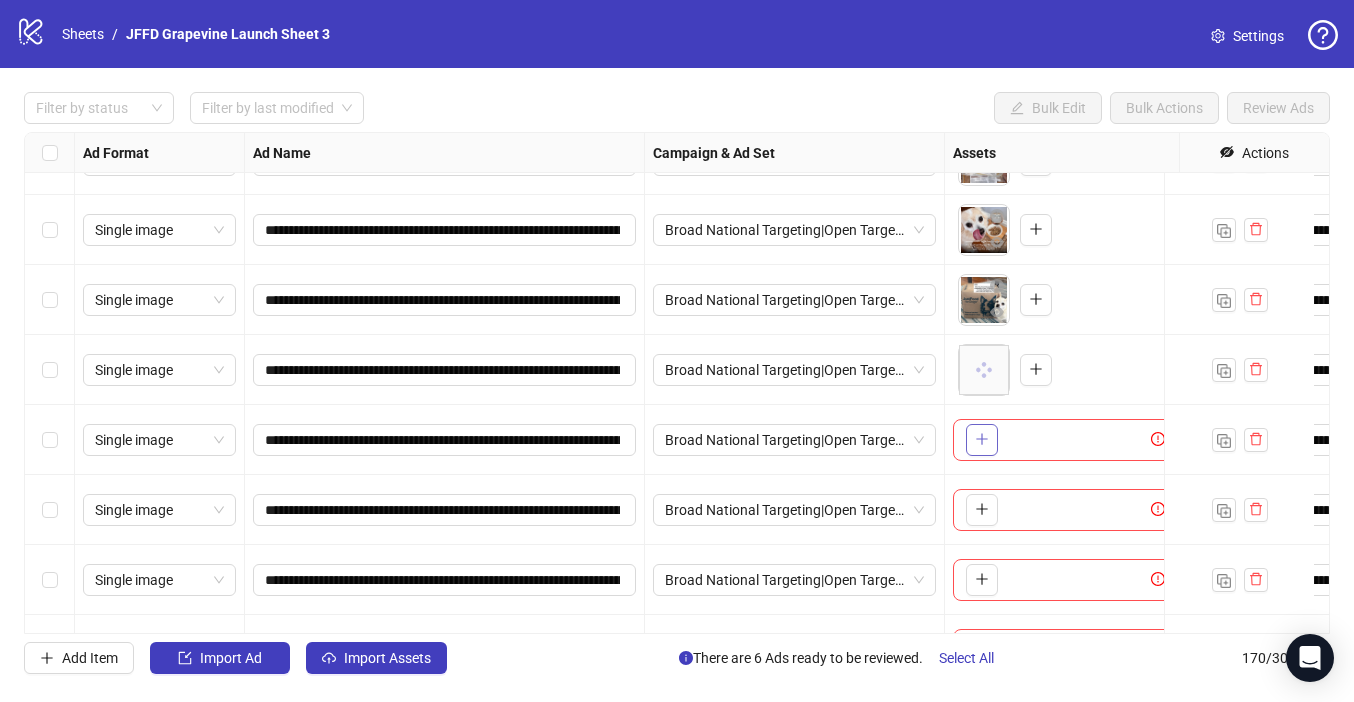 click 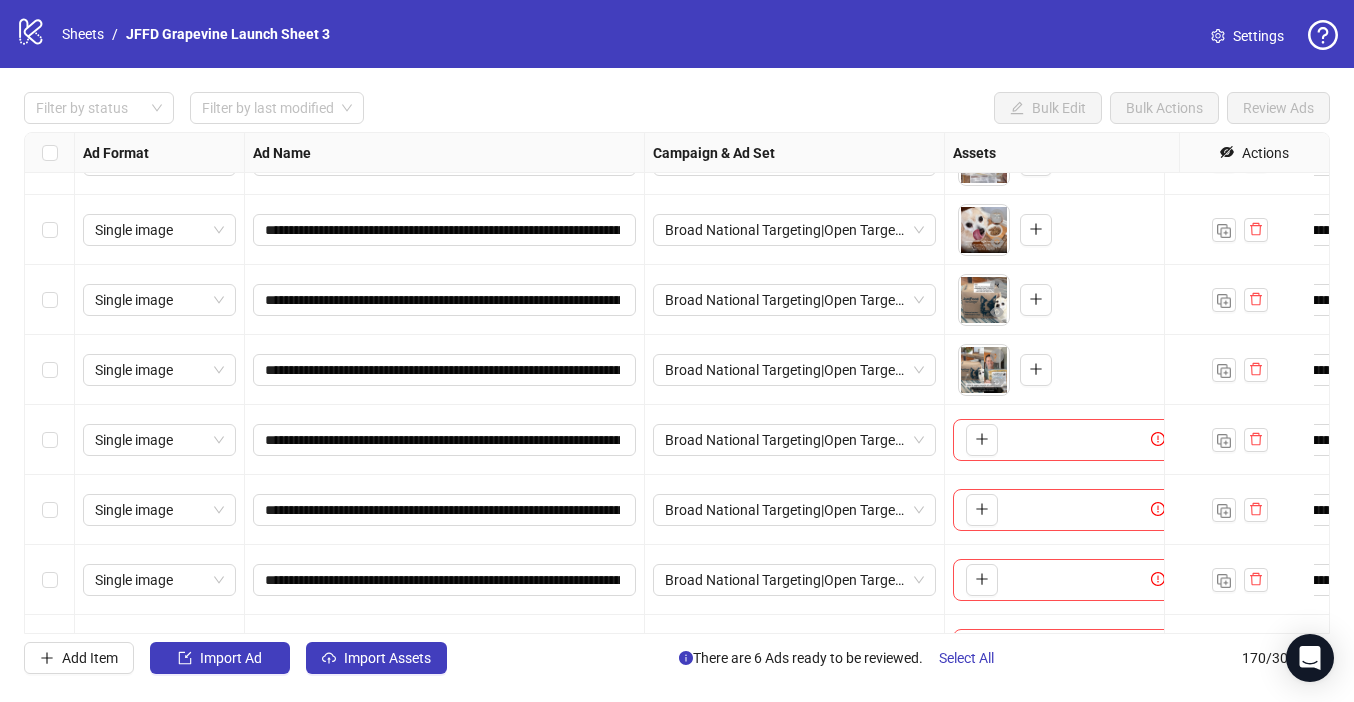 scroll, scrollTop: 11293, scrollLeft: 0, axis: vertical 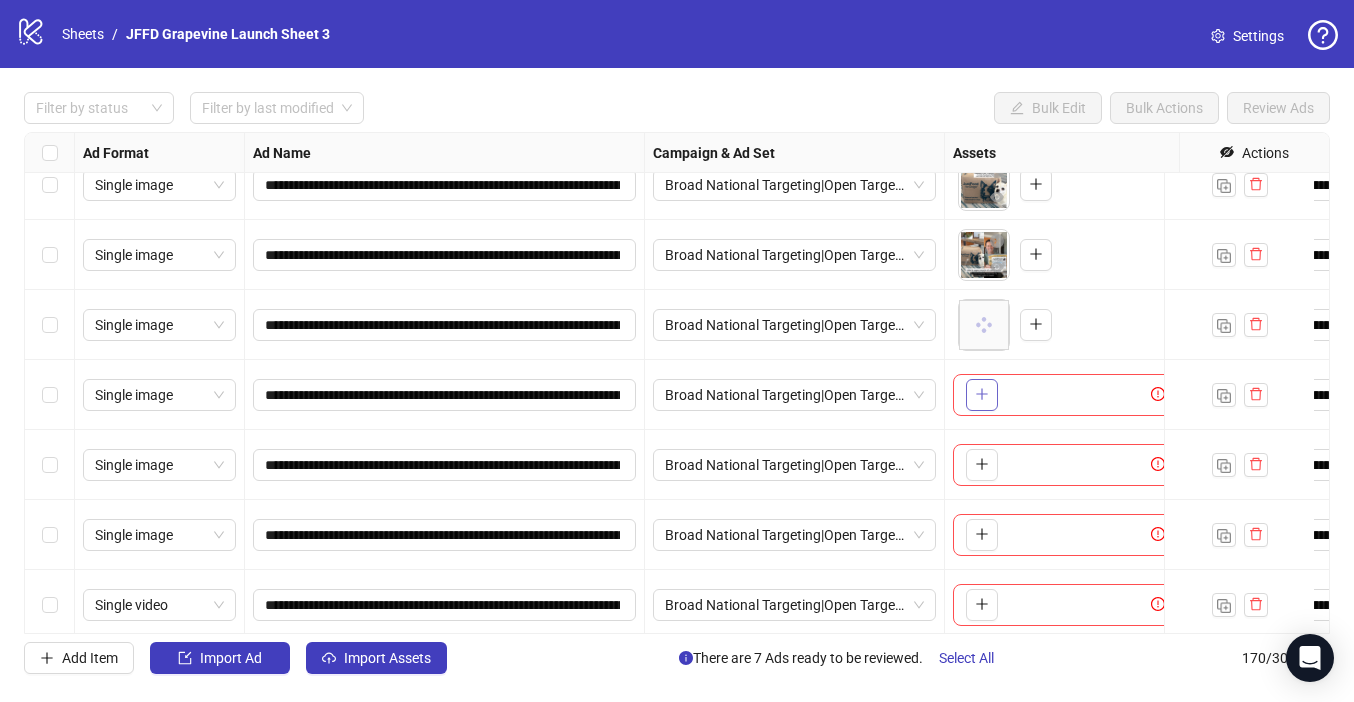 click 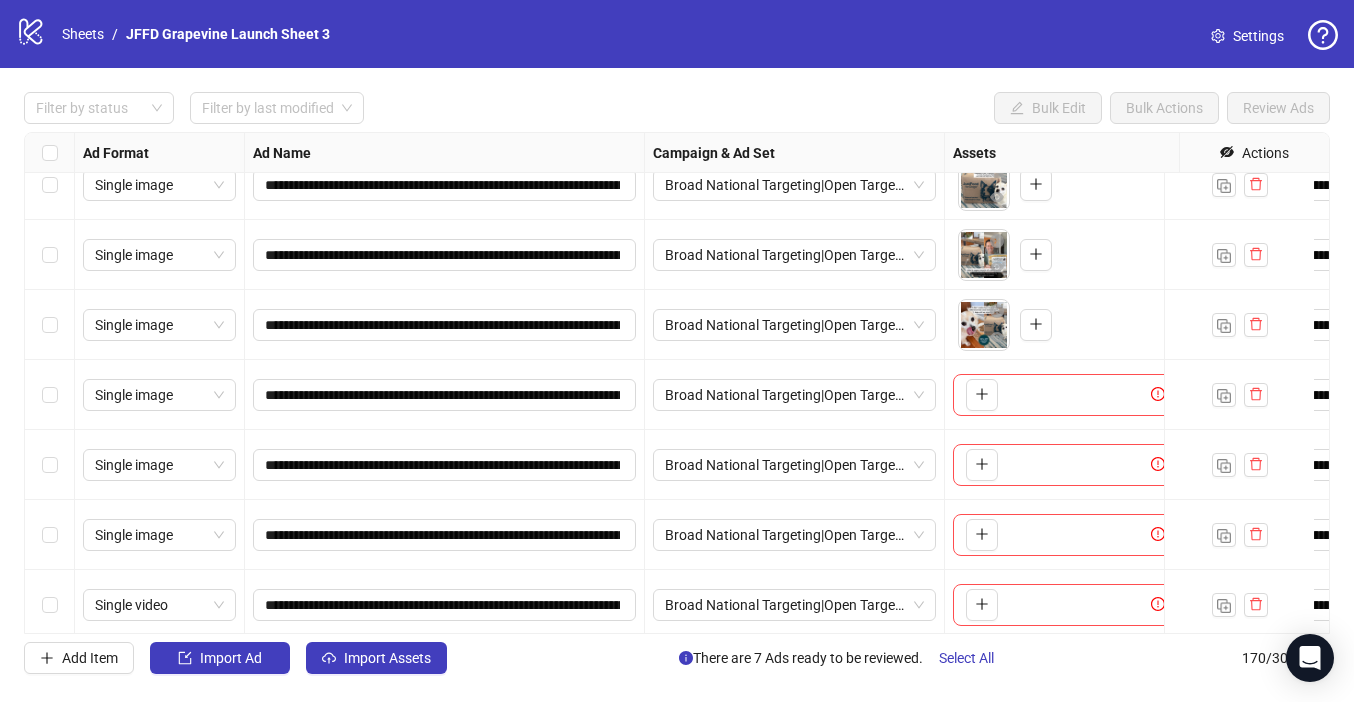 scroll, scrollTop: 11362, scrollLeft: 0, axis: vertical 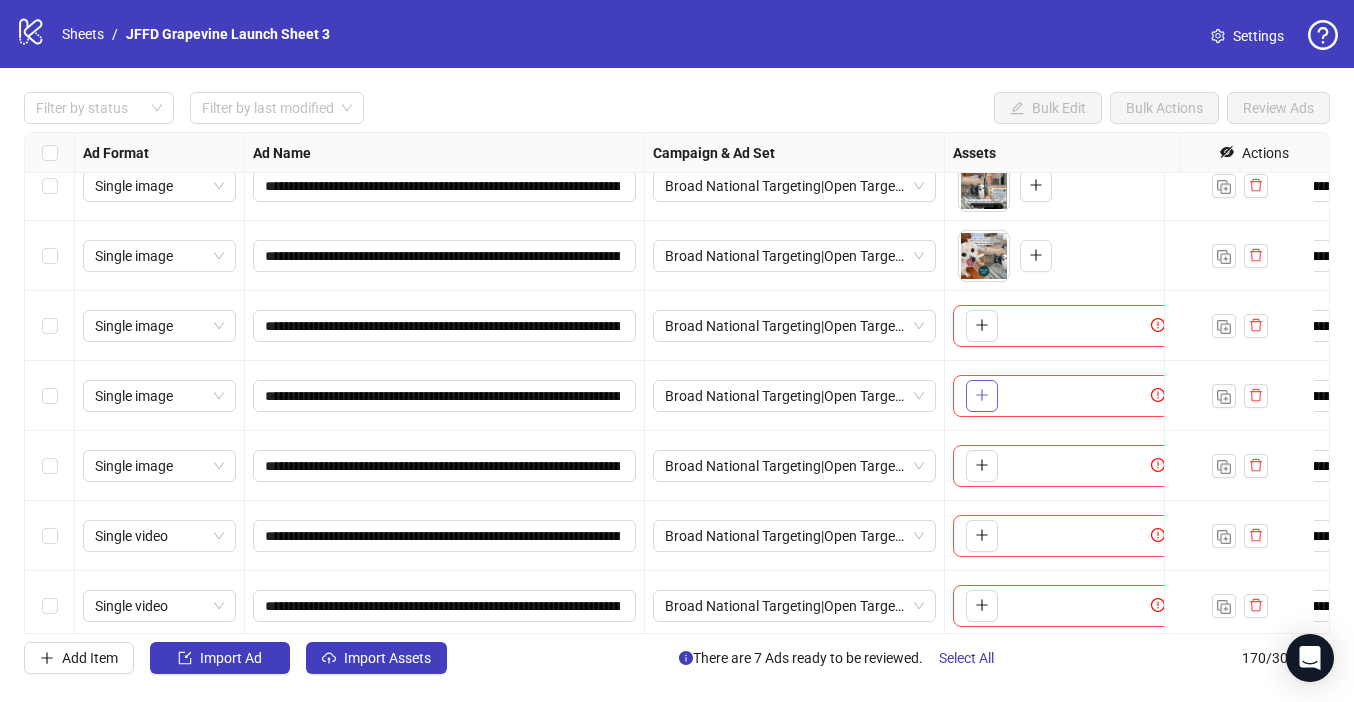 click at bounding box center [982, 396] 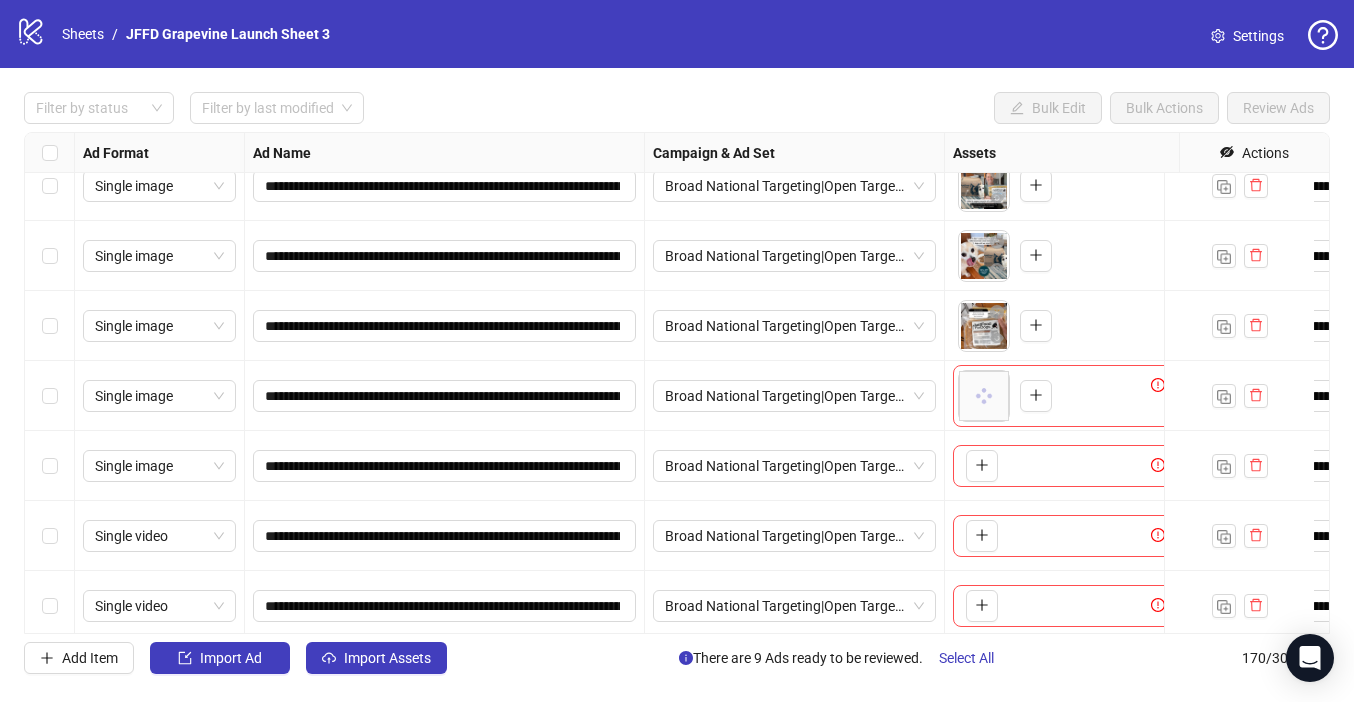 scroll, scrollTop: 11455, scrollLeft: 0, axis: vertical 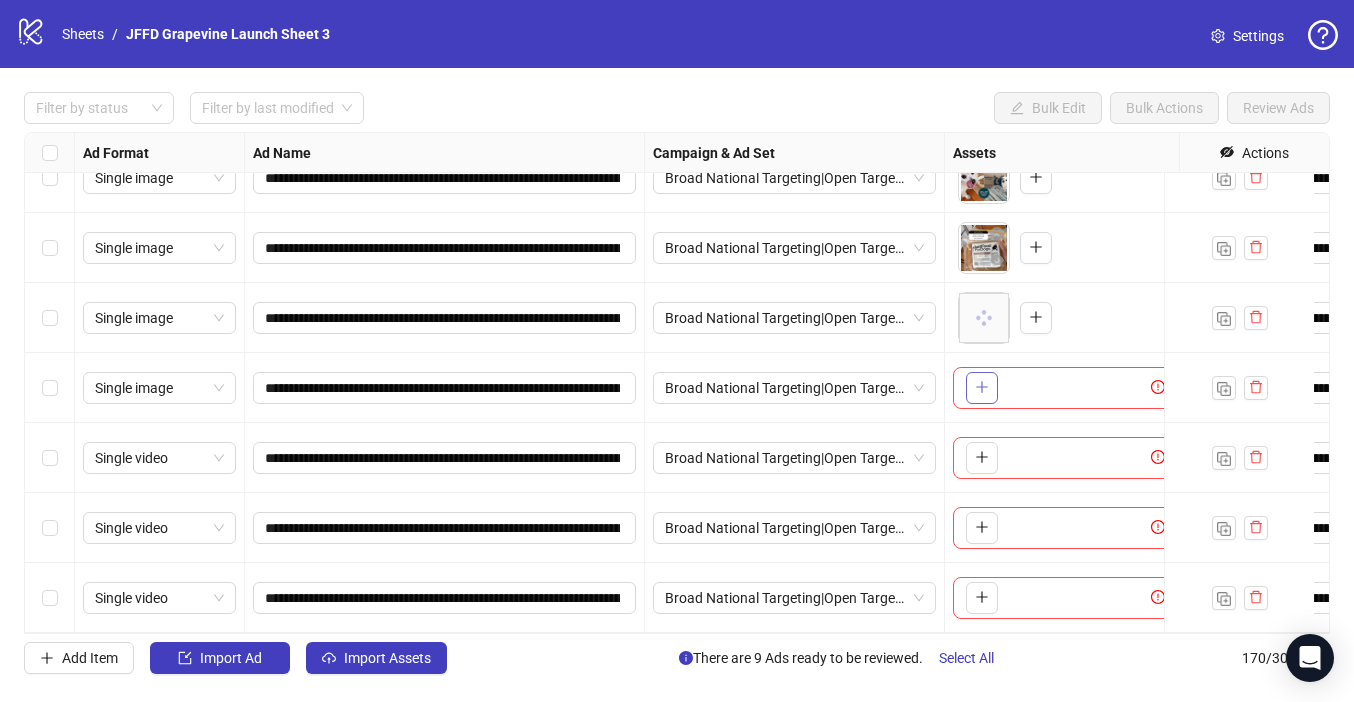 click 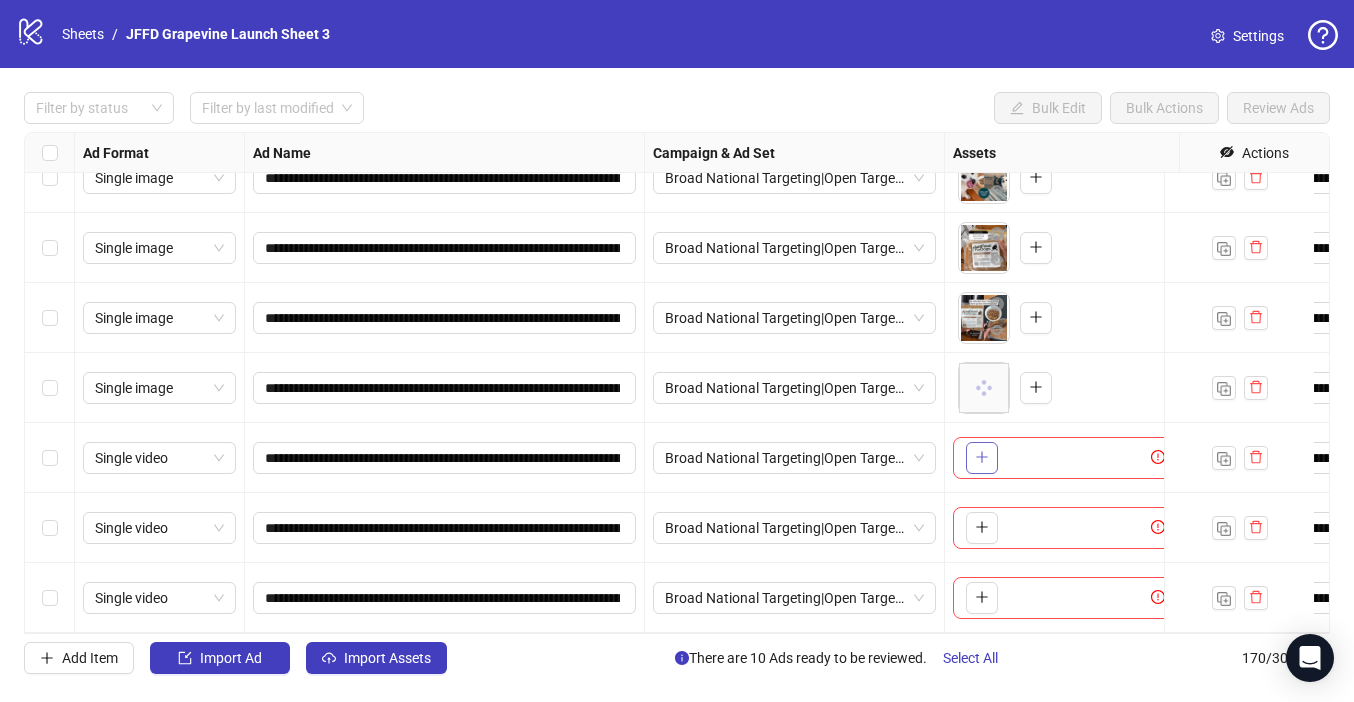 click 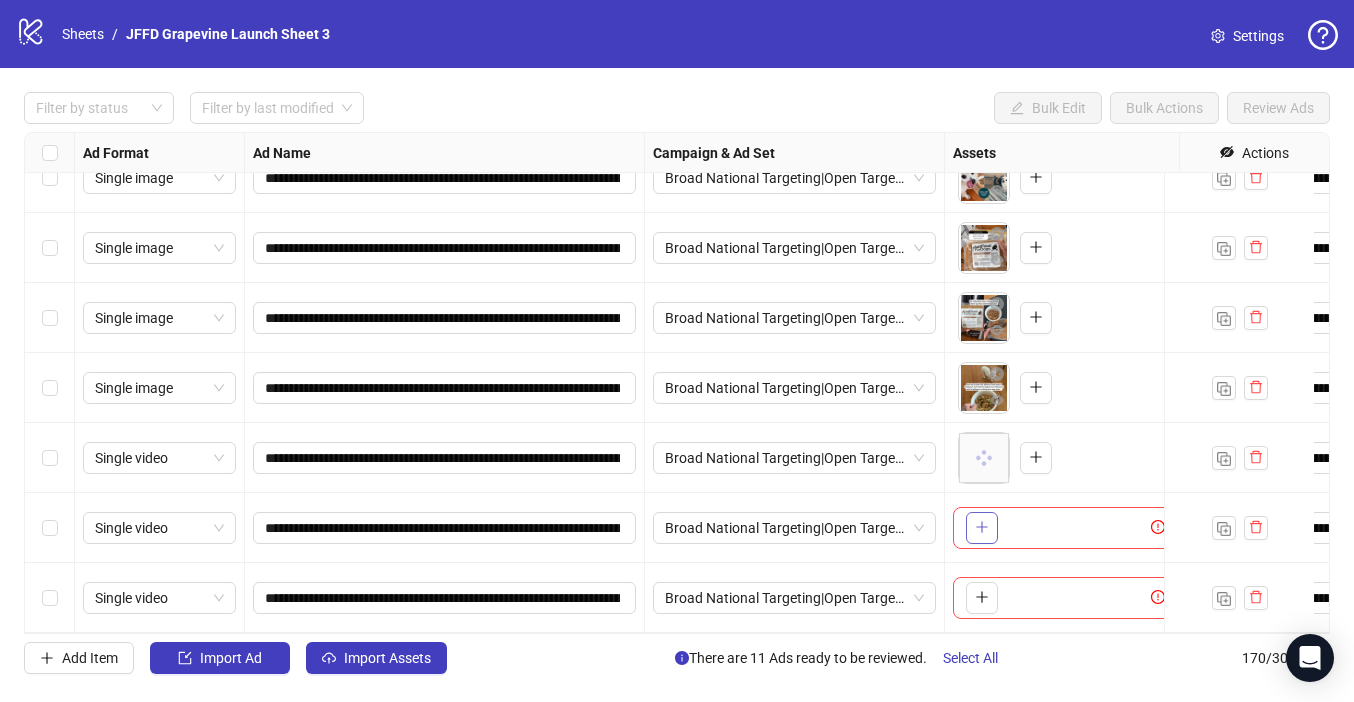 click 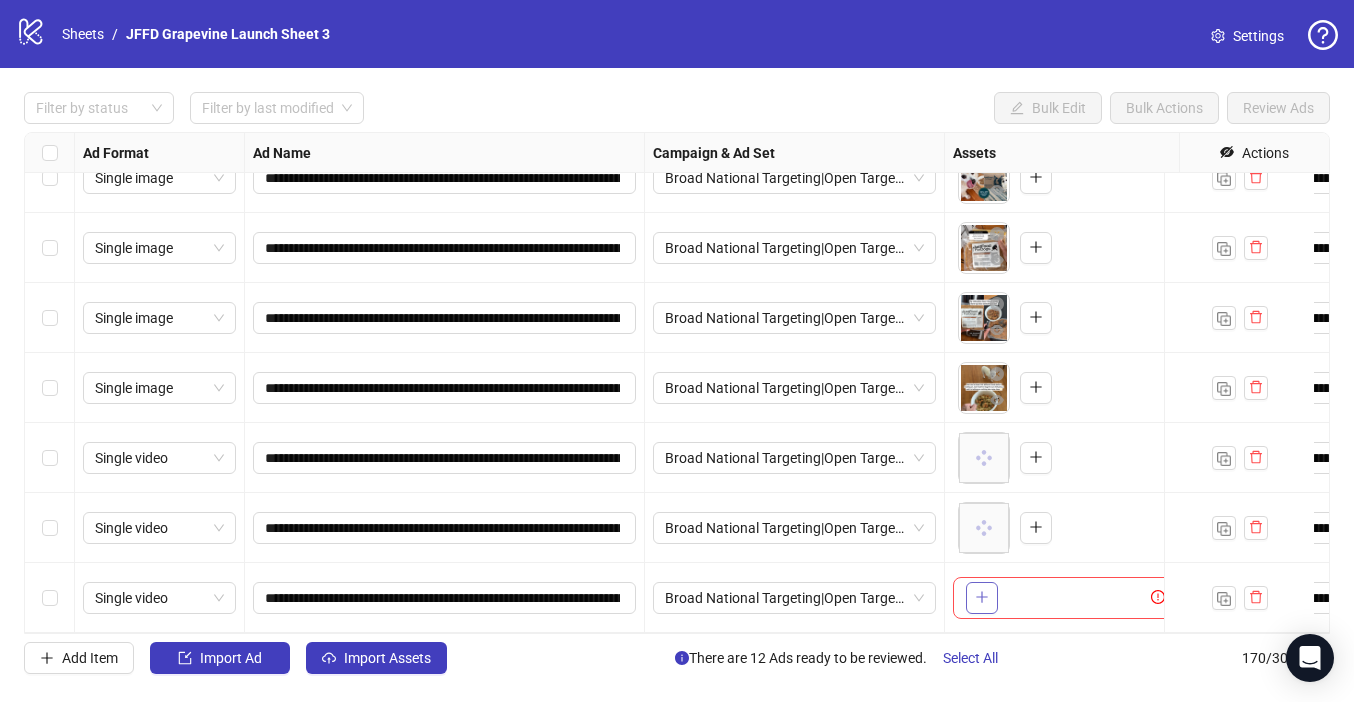 click 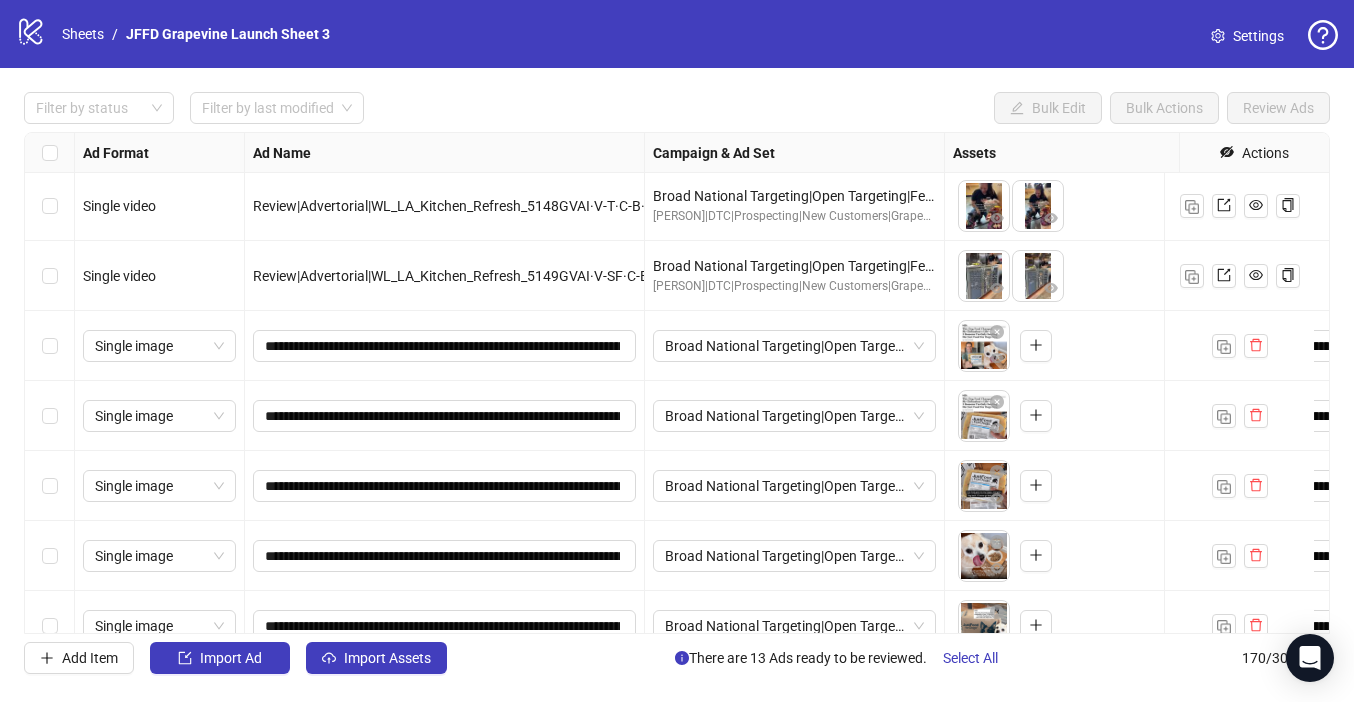 scroll, scrollTop: 10841, scrollLeft: 0, axis: vertical 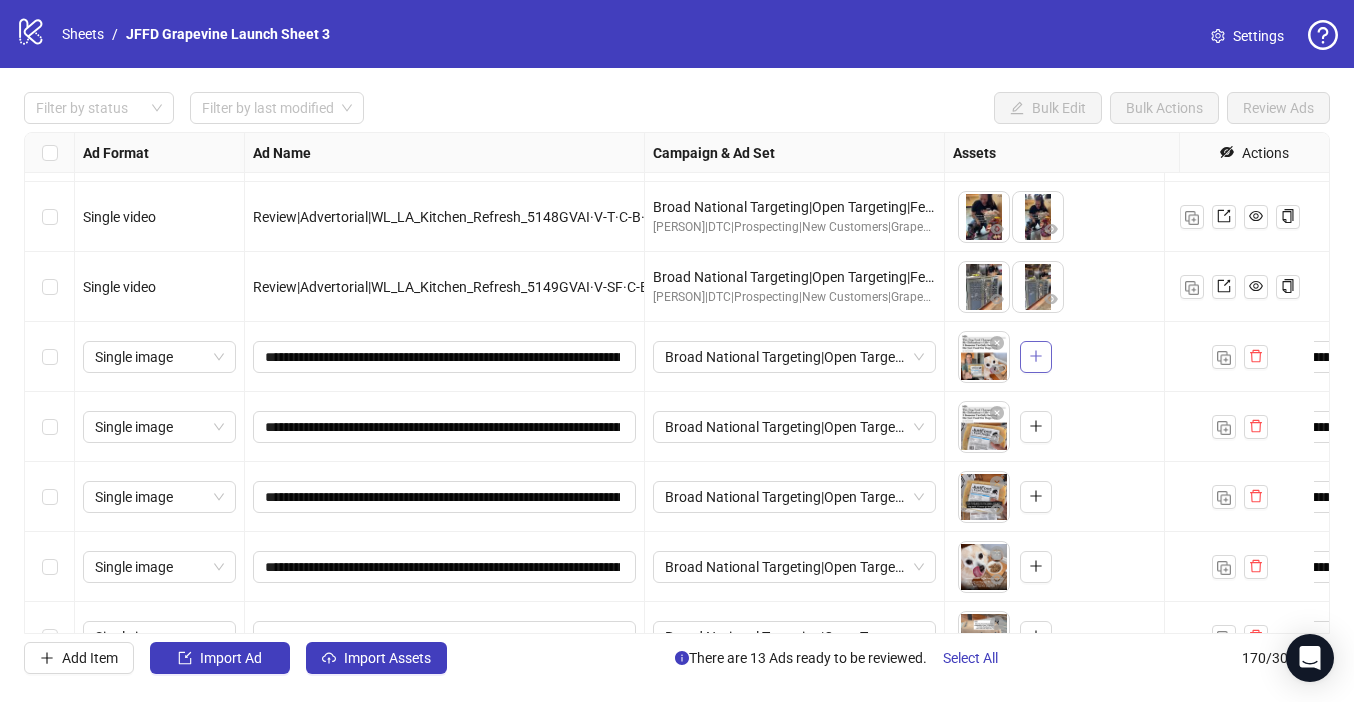 click 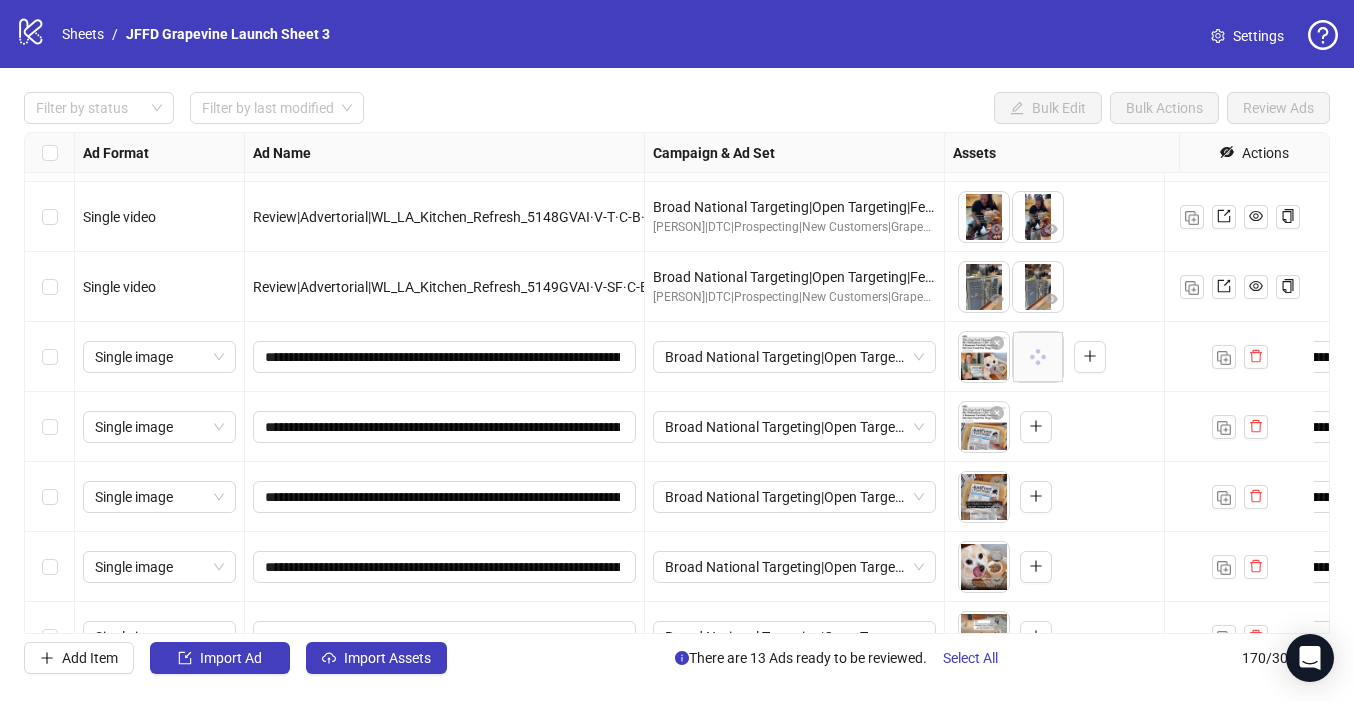 scroll, scrollTop: 10933, scrollLeft: 0, axis: vertical 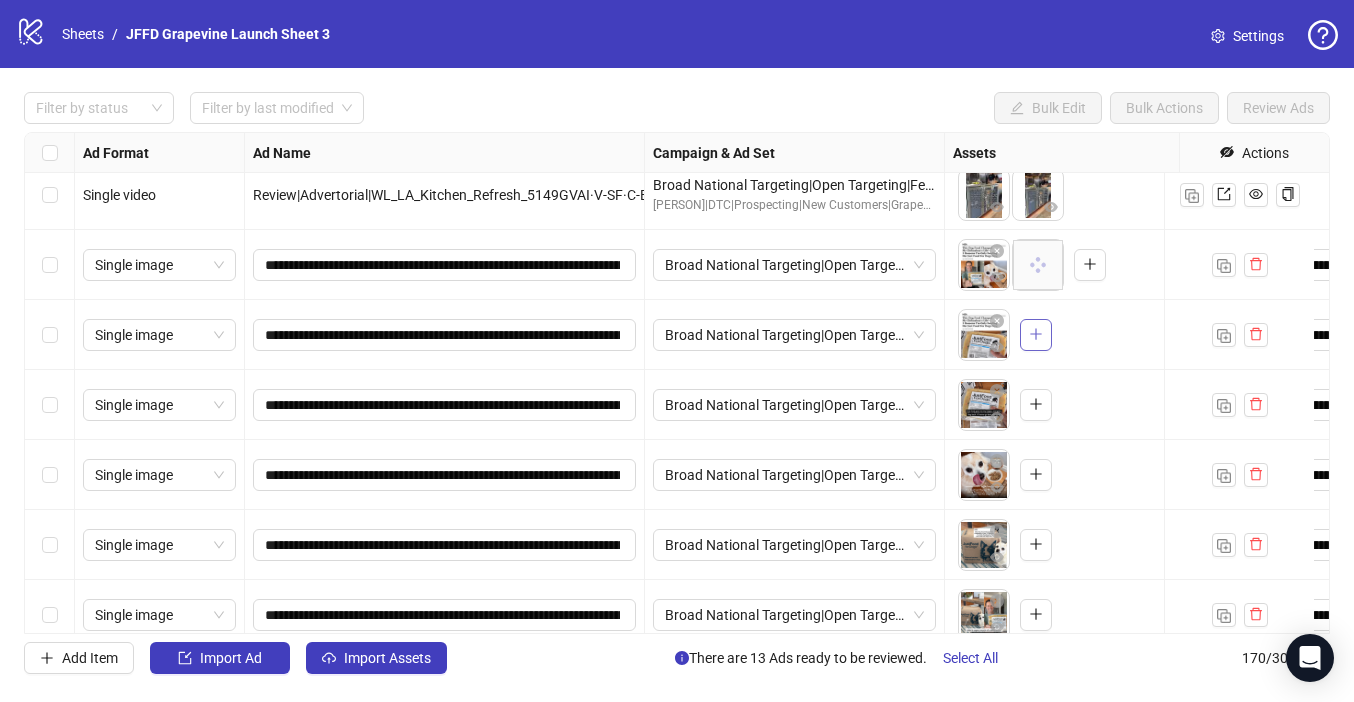 click at bounding box center [1036, 335] 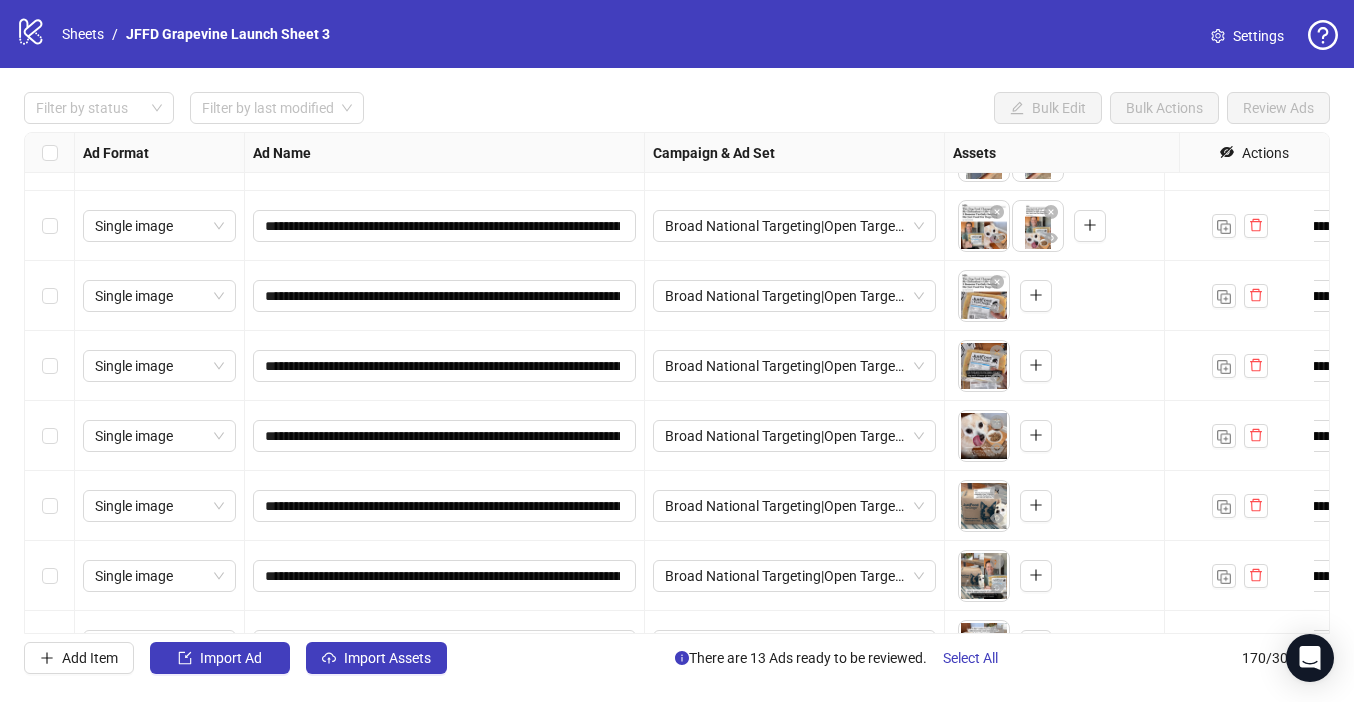 scroll, scrollTop: 10971, scrollLeft: 0, axis: vertical 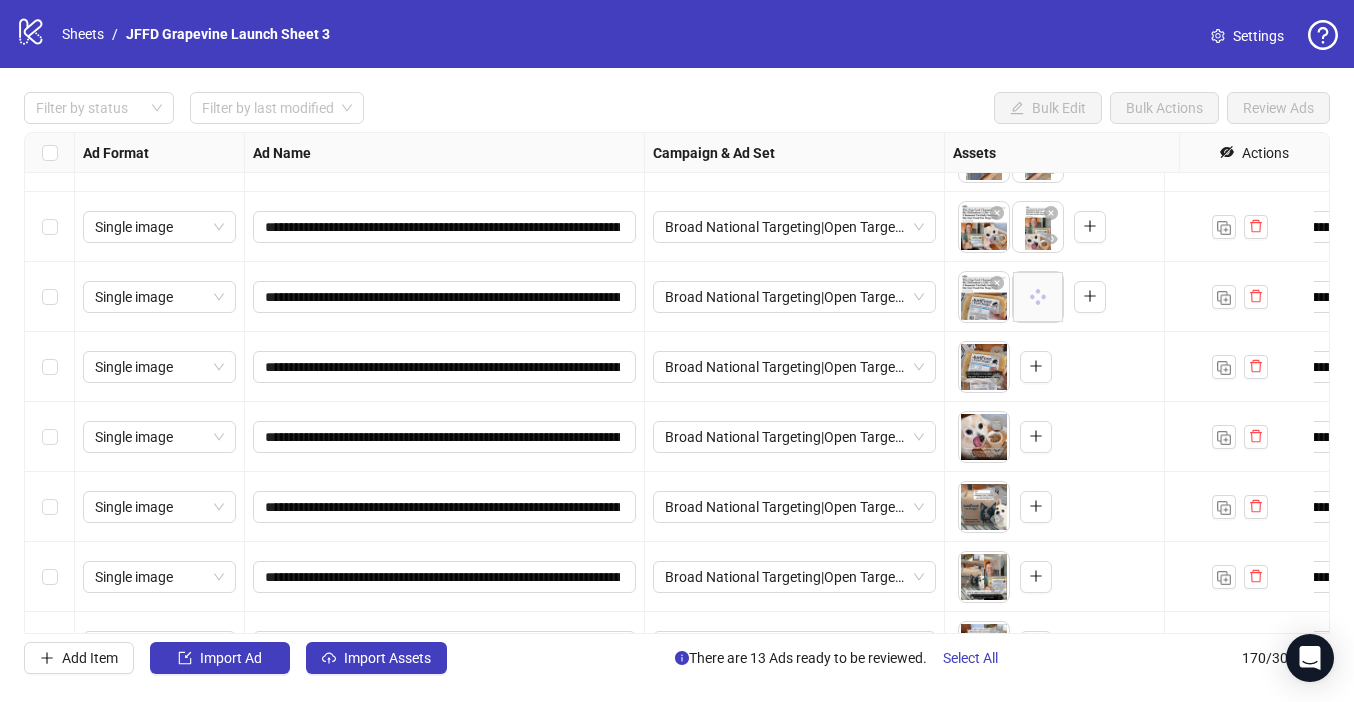click 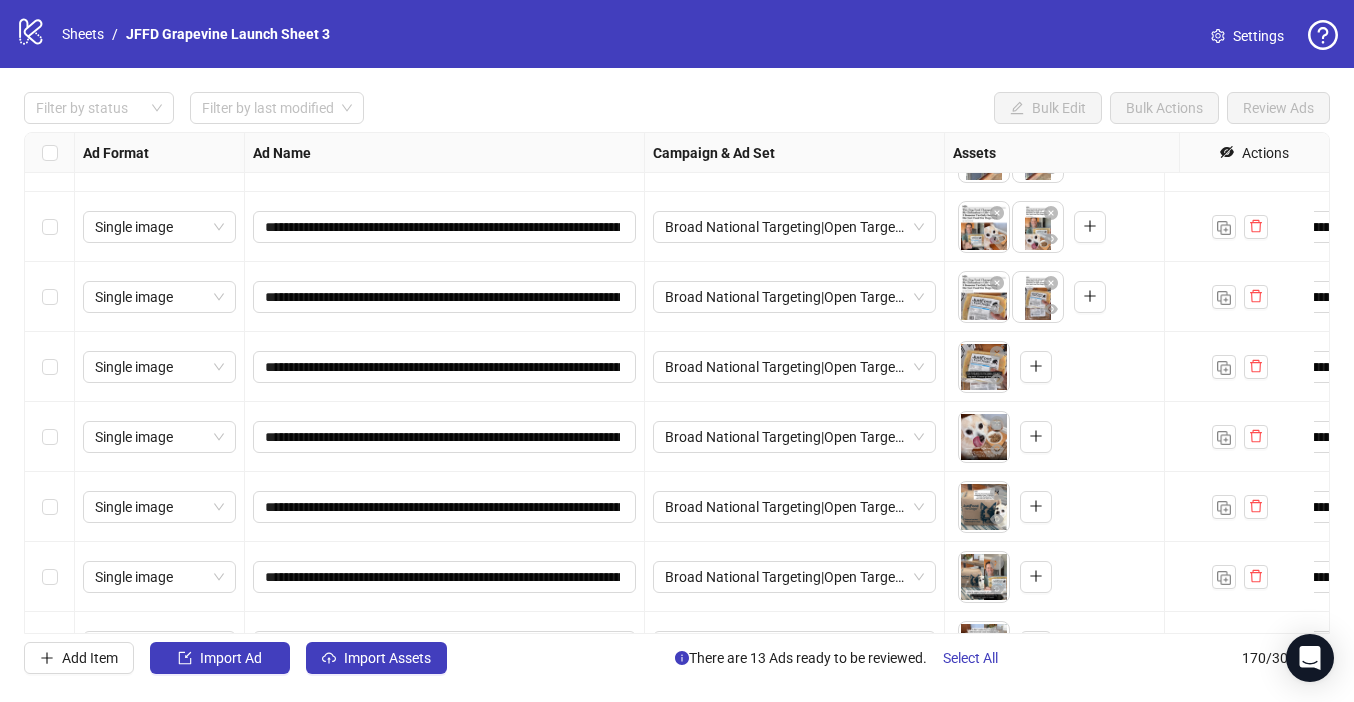 scroll, scrollTop: 11033, scrollLeft: 0, axis: vertical 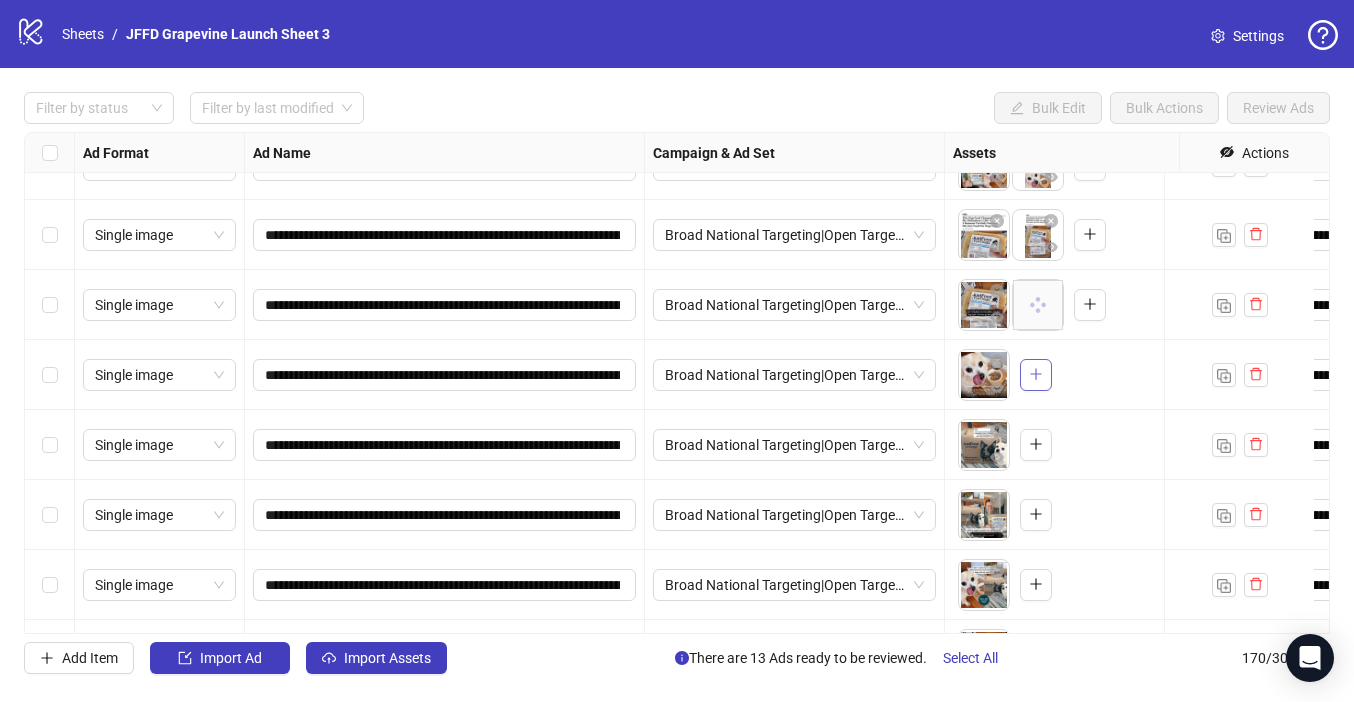 click at bounding box center (1036, 375) 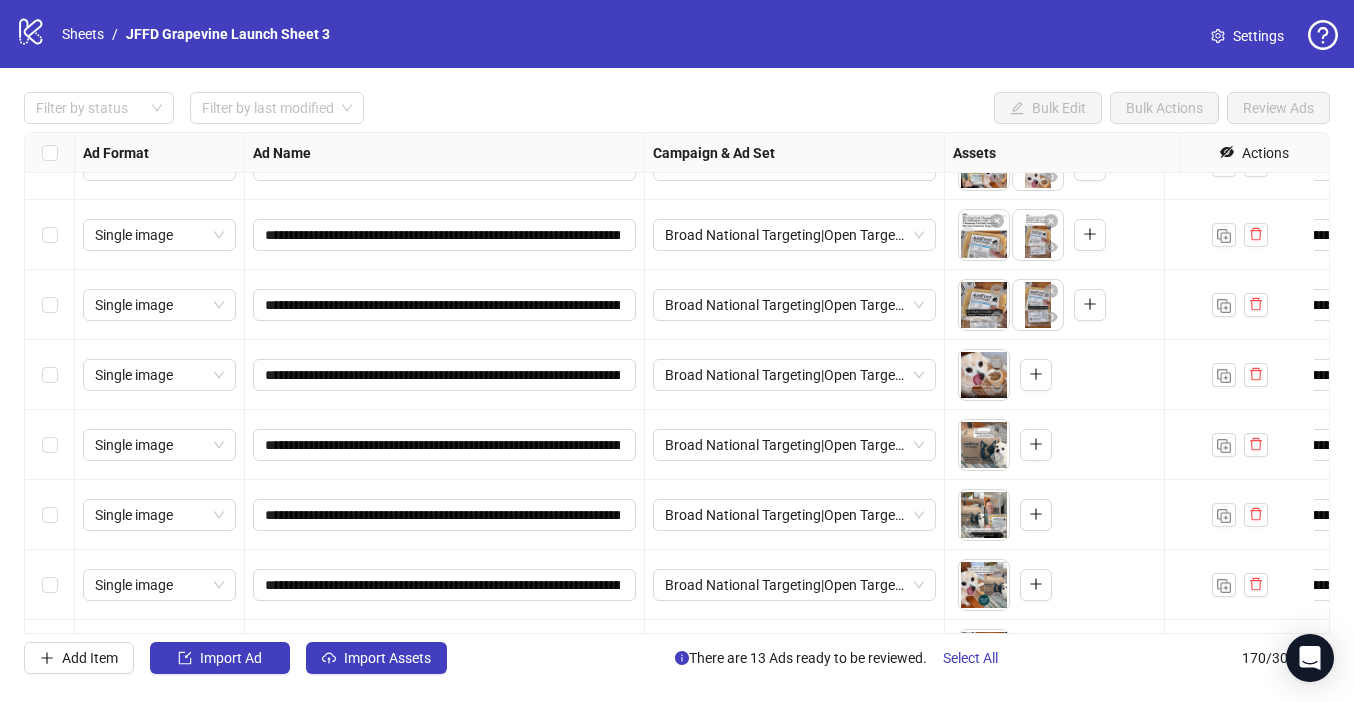 scroll, scrollTop: 11112, scrollLeft: 0, axis: vertical 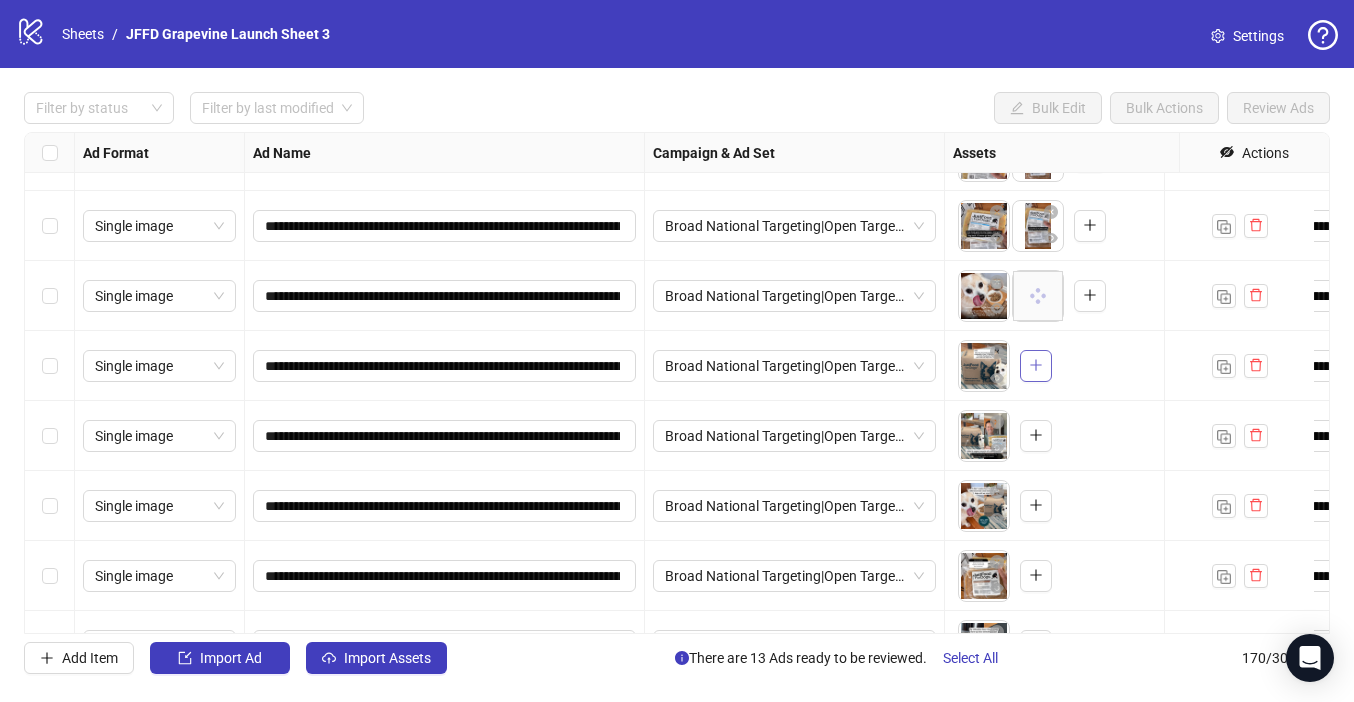 click at bounding box center (1036, 366) 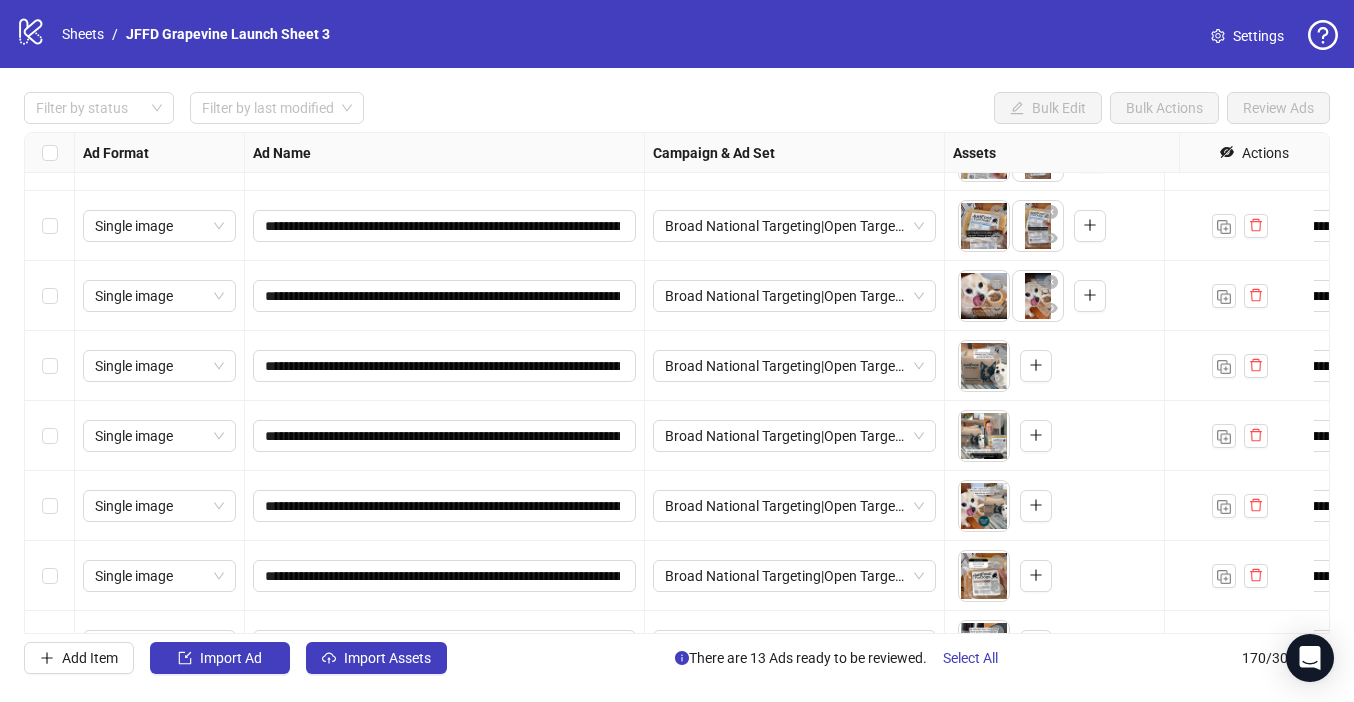 scroll, scrollTop: 11176, scrollLeft: 0, axis: vertical 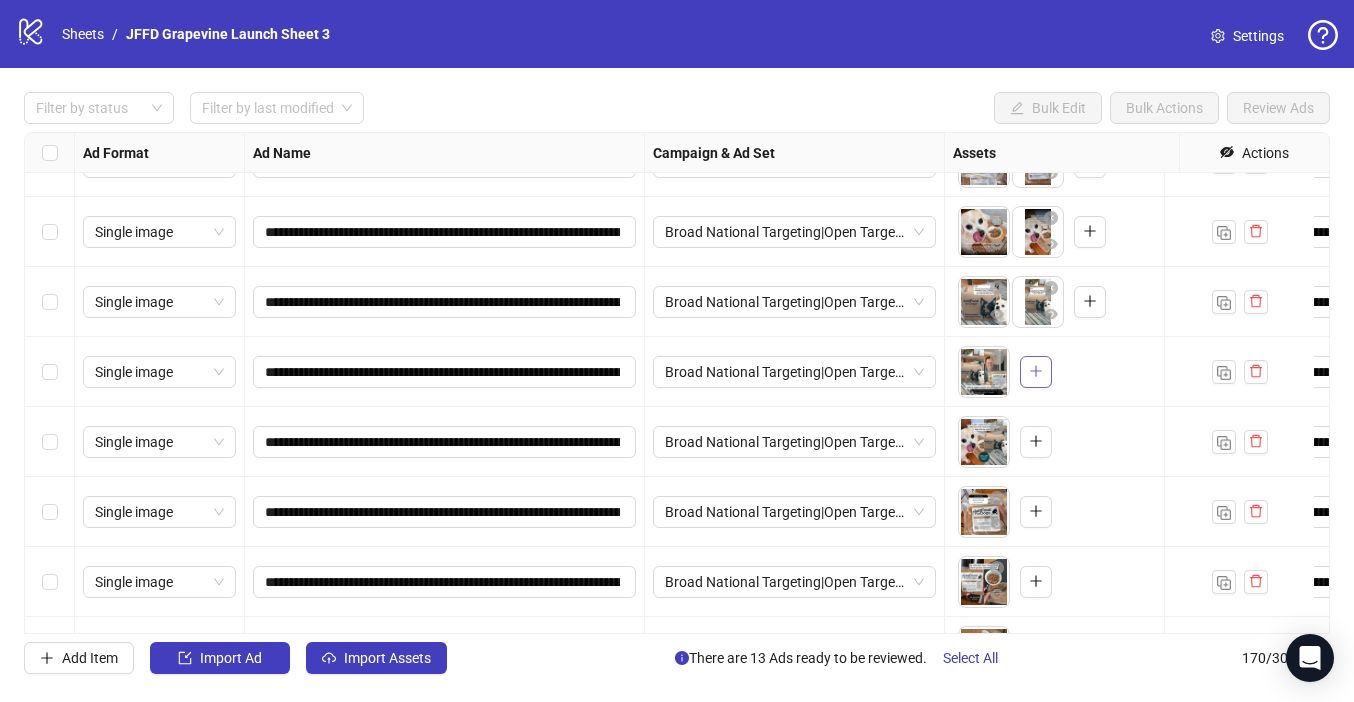 click at bounding box center (1036, 372) 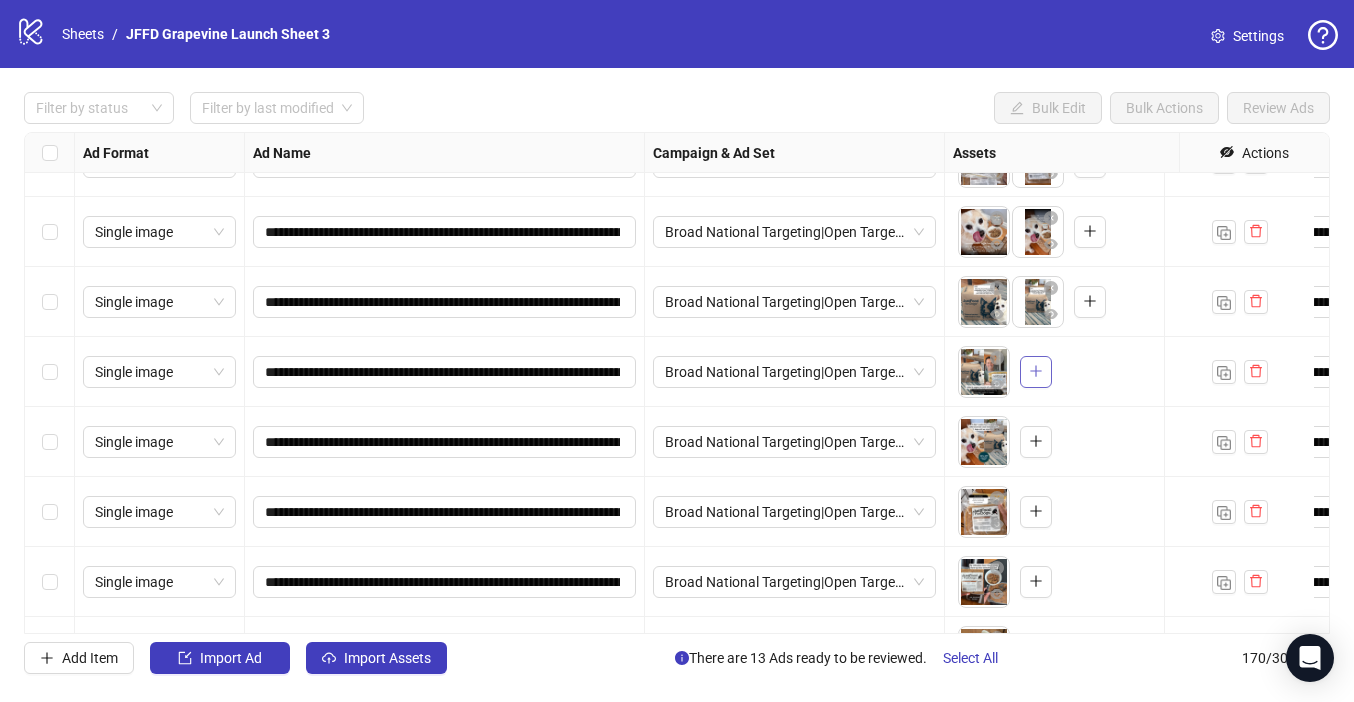 scroll, scrollTop: 11274, scrollLeft: 0, axis: vertical 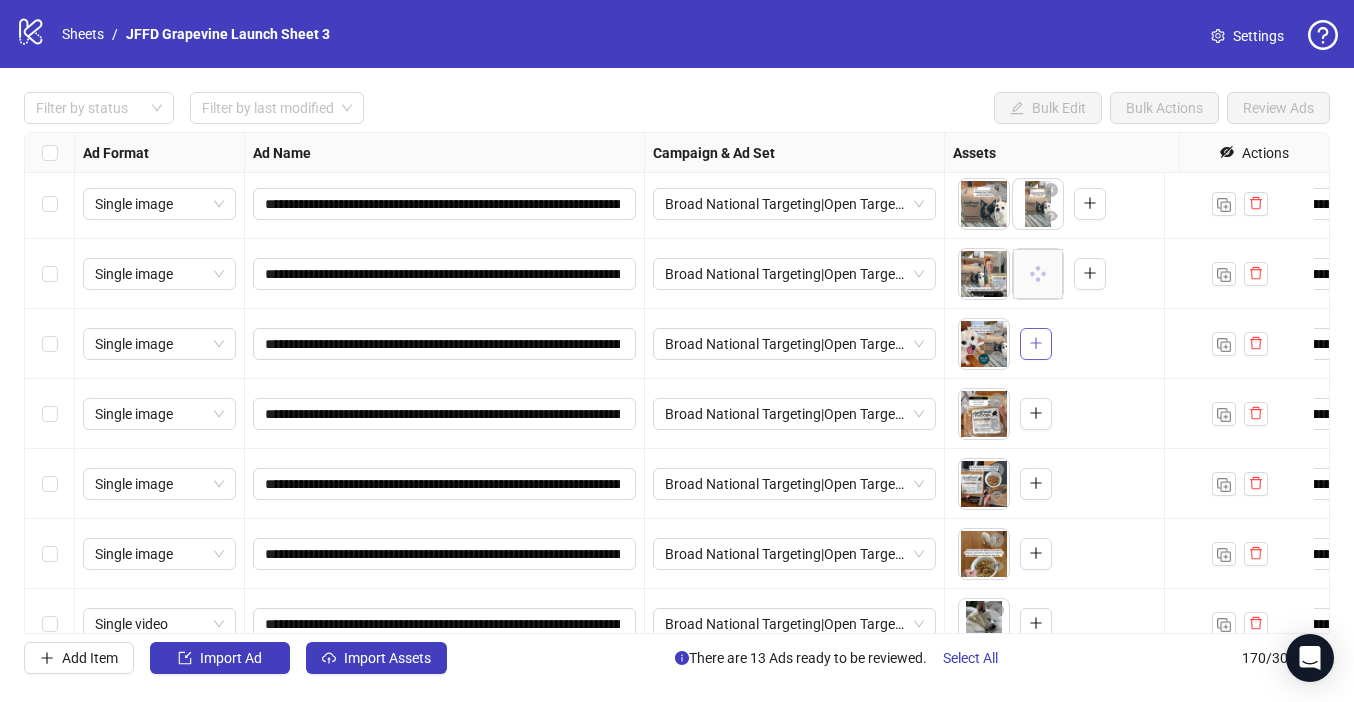 click at bounding box center (1036, 344) 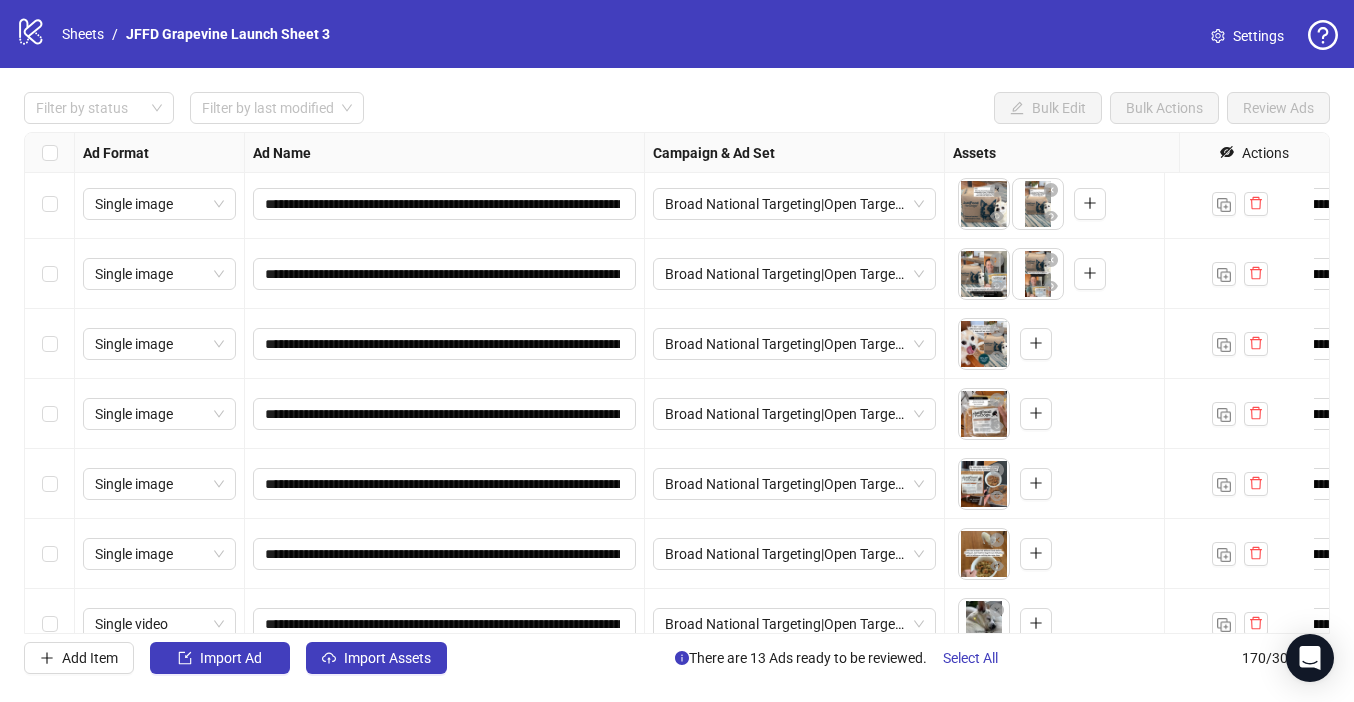 scroll, scrollTop: 11359, scrollLeft: 0, axis: vertical 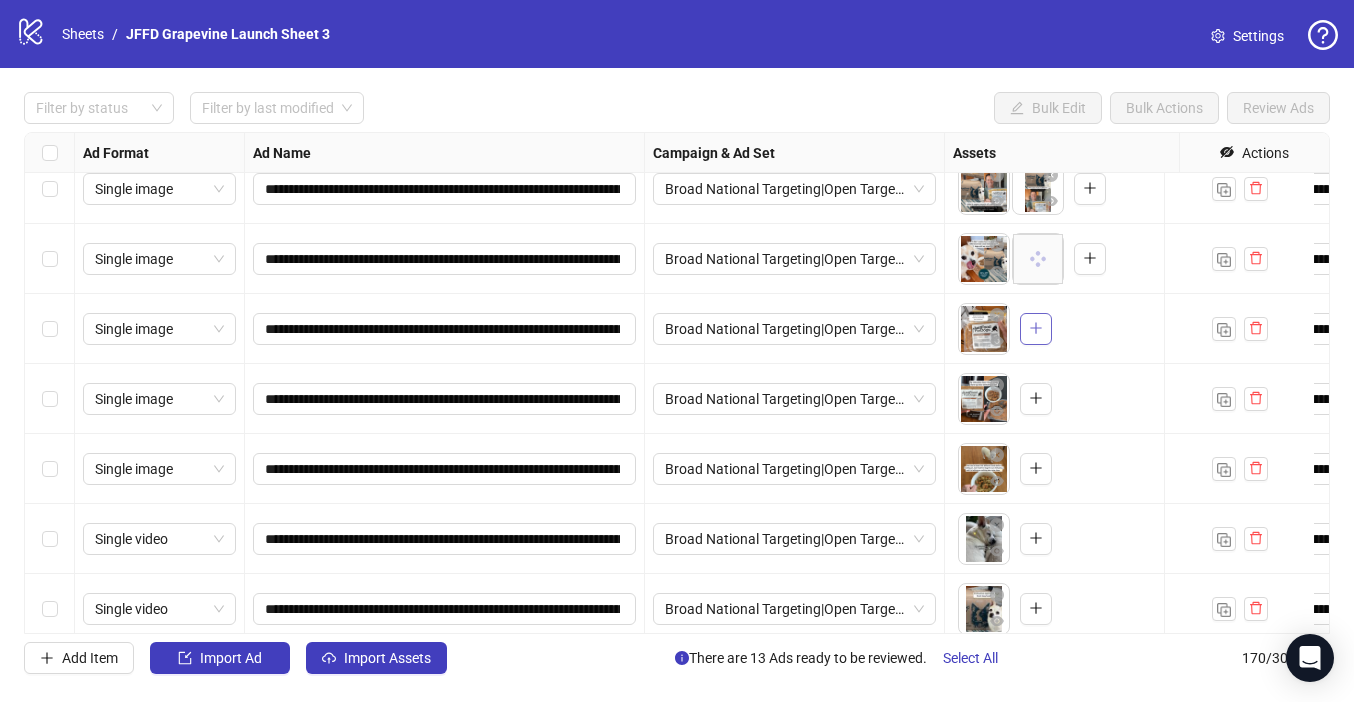 click 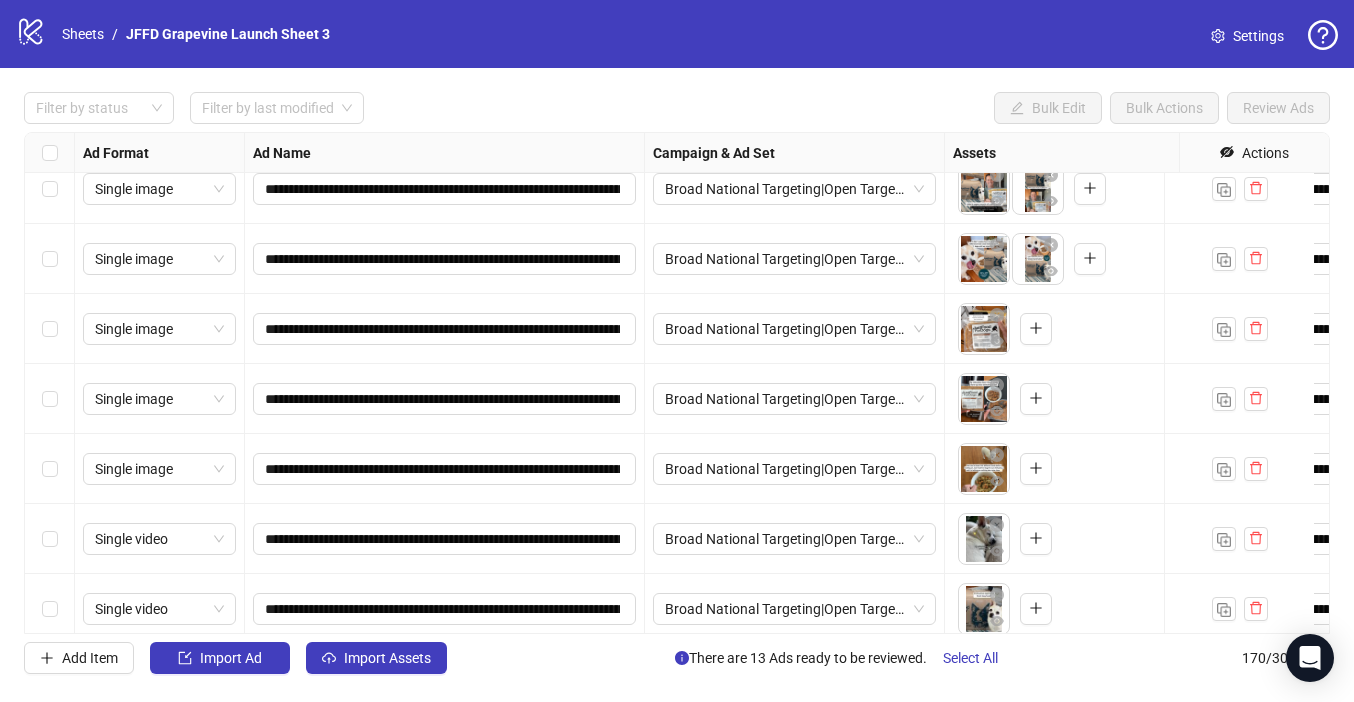 scroll, scrollTop: 11421, scrollLeft: 0, axis: vertical 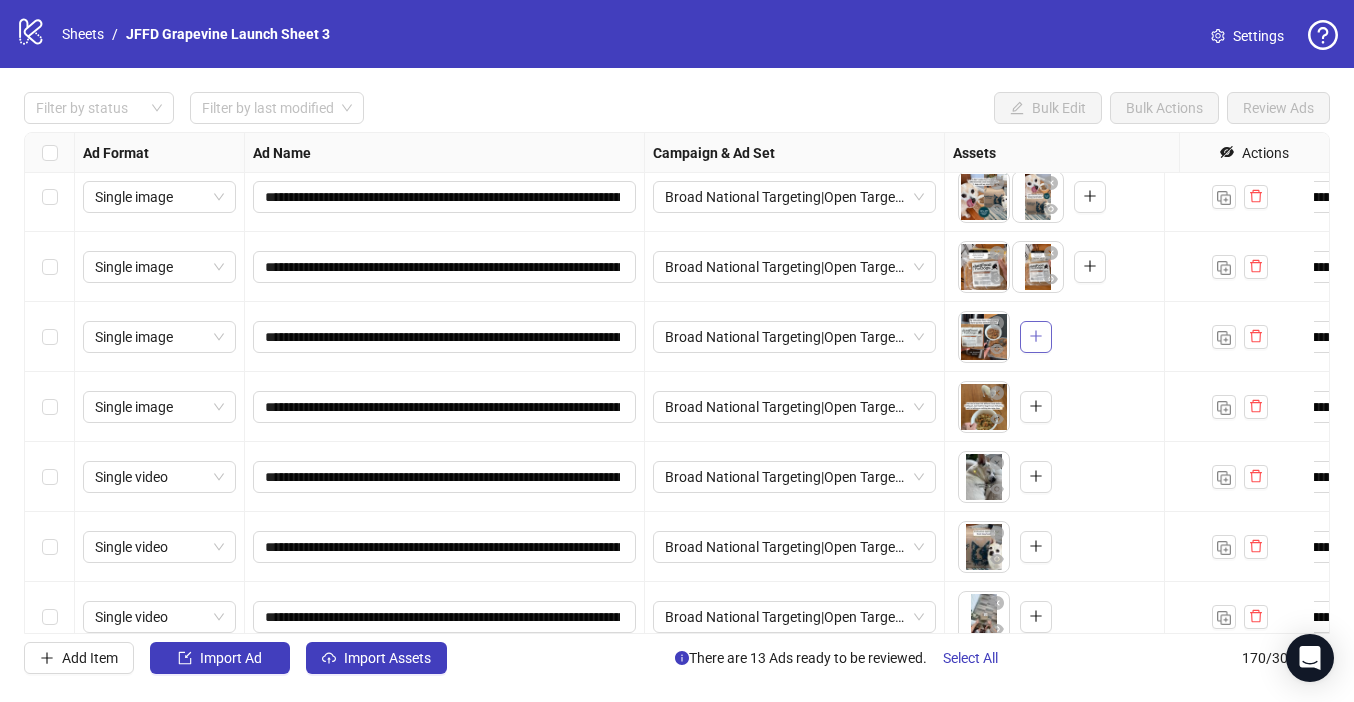 click at bounding box center [1036, 337] 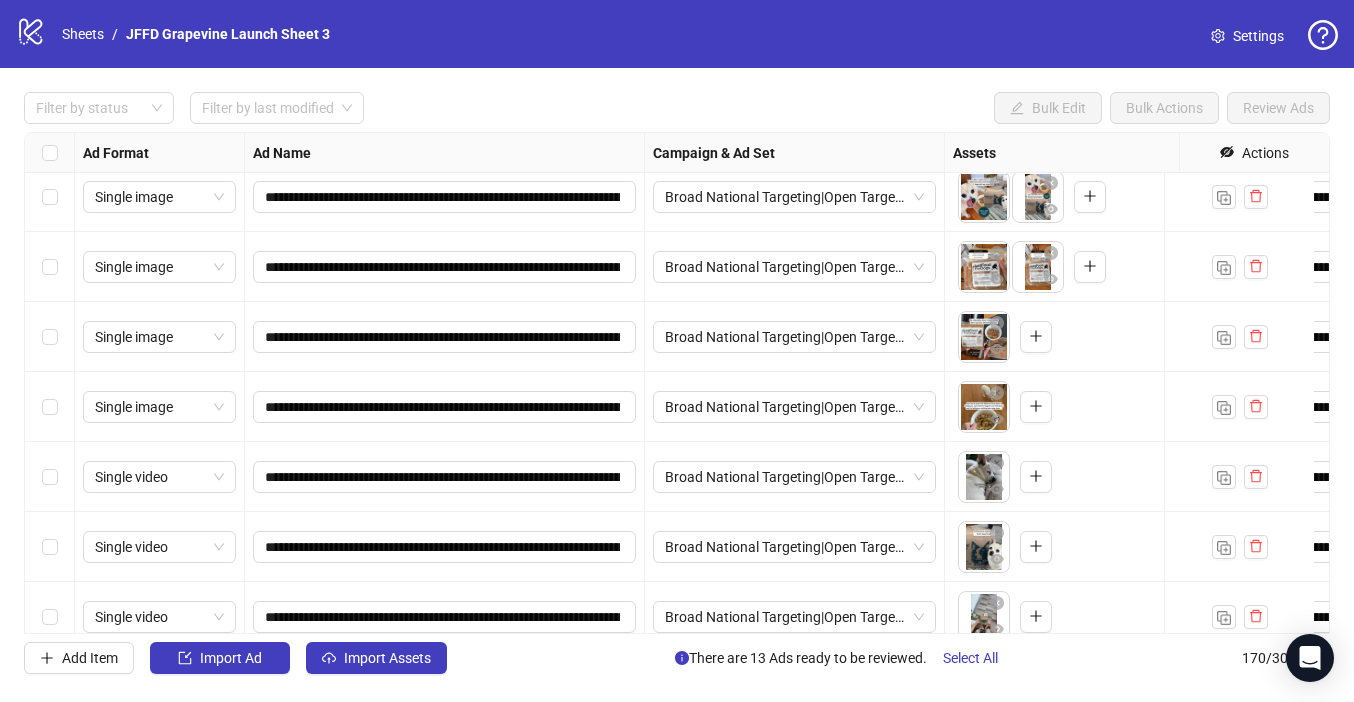 scroll, scrollTop: 11455, scrollLeft: 0, axis: vertical 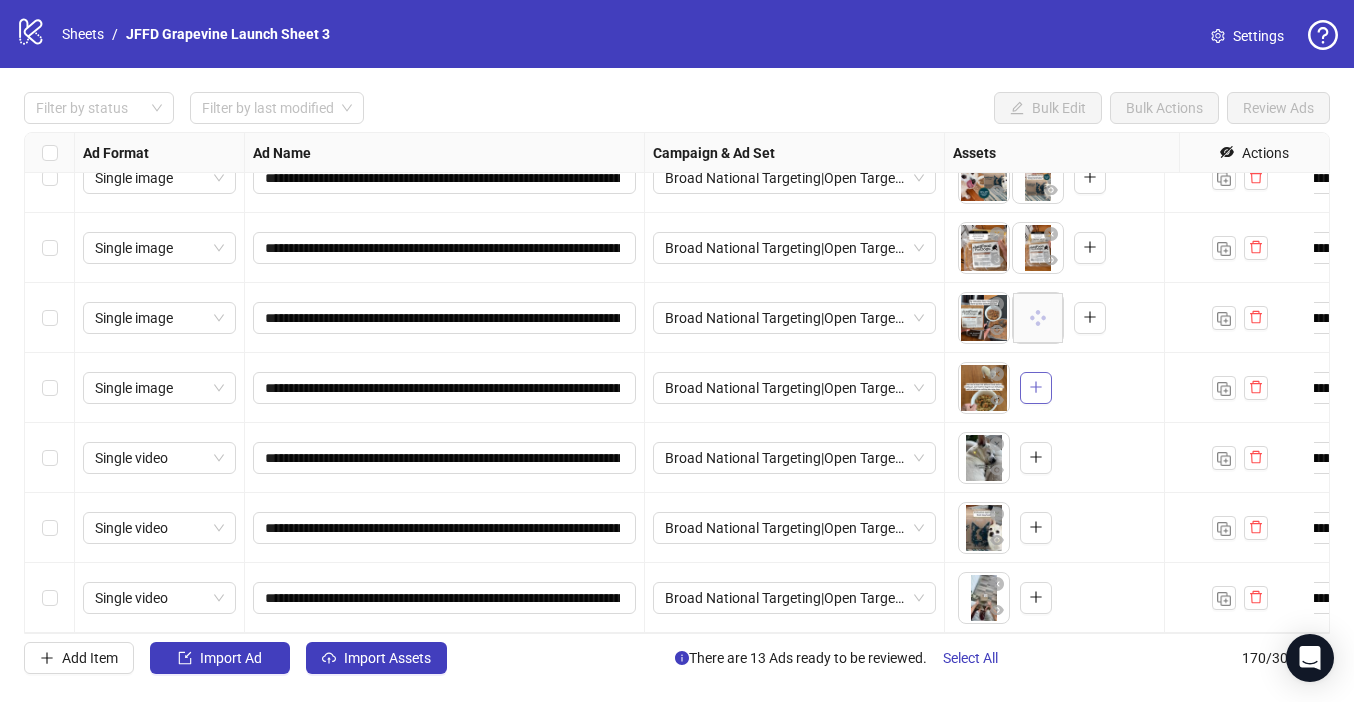 click at bounding box center [1036, 388] 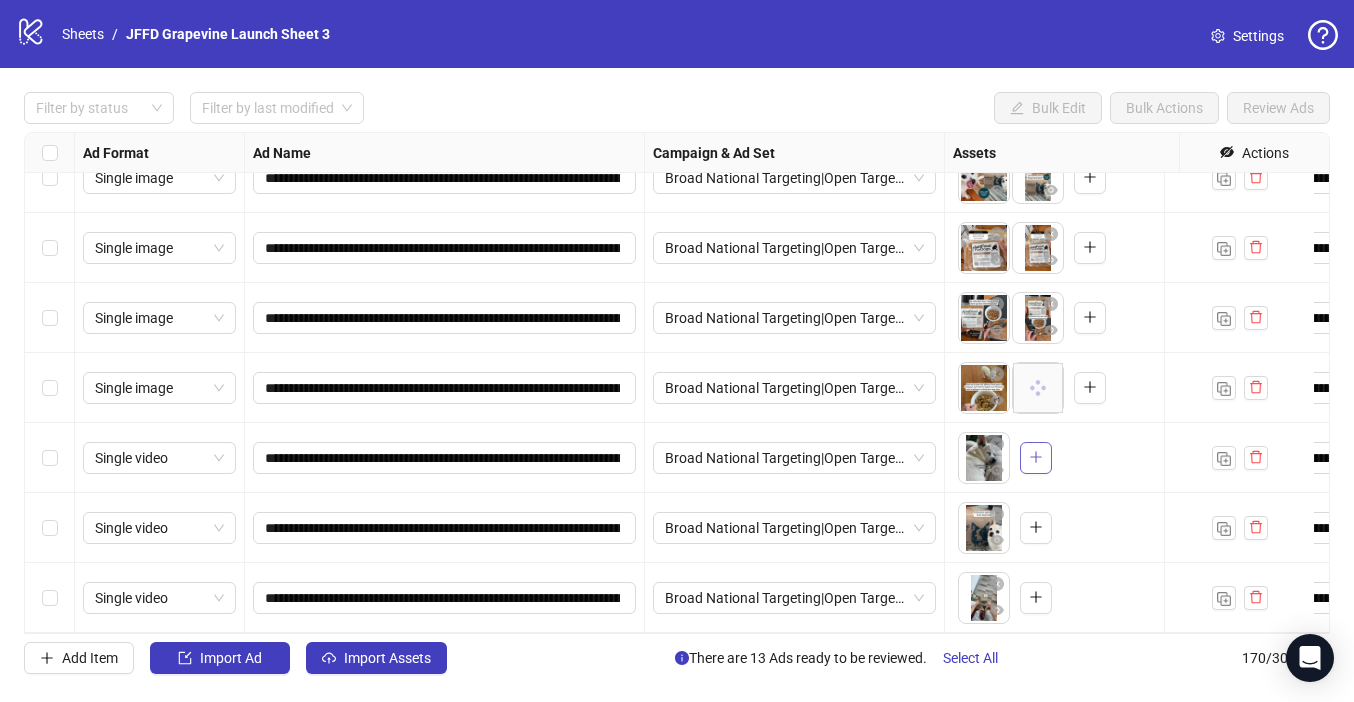 click 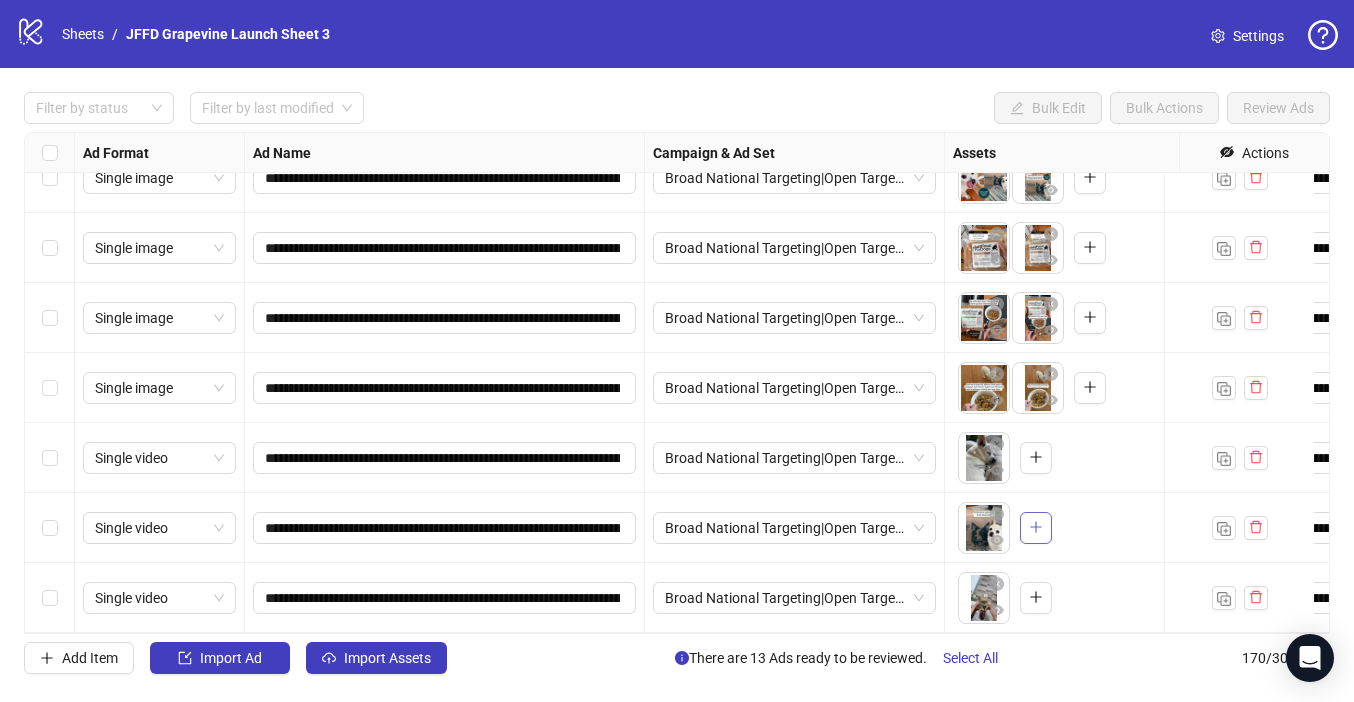 click 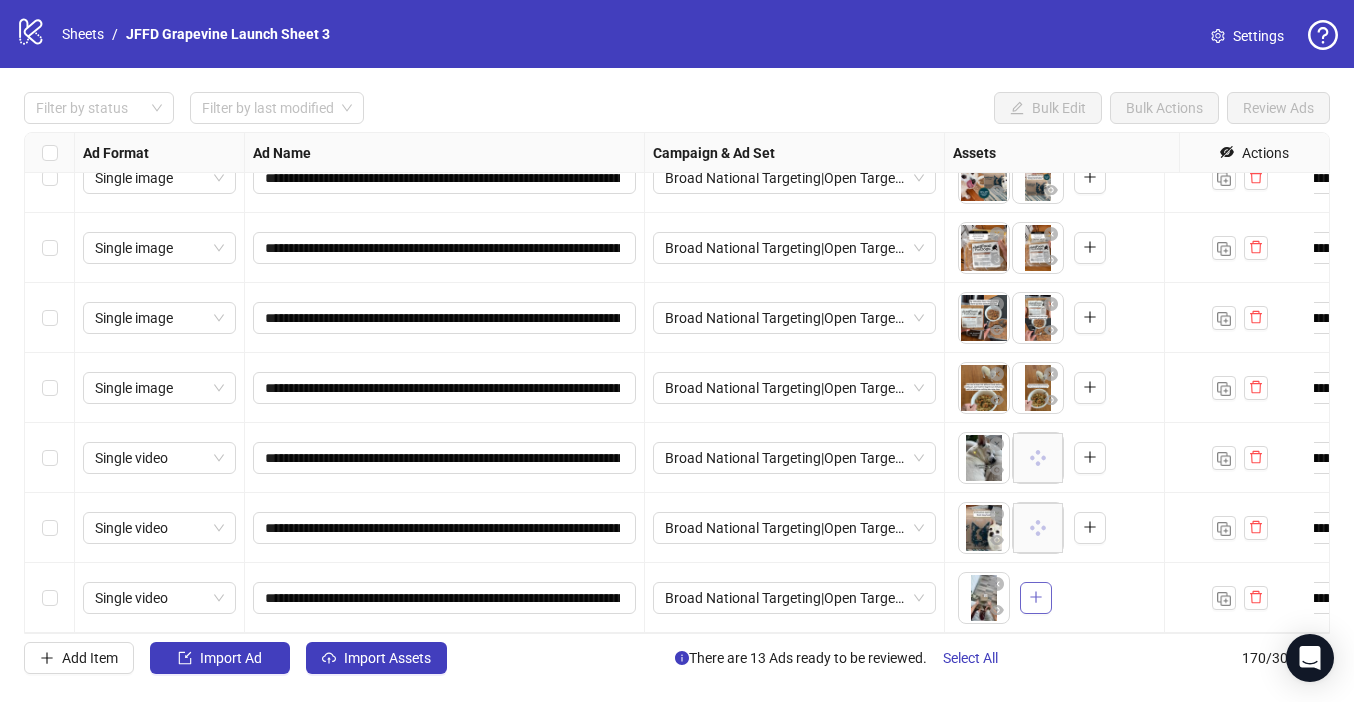 click 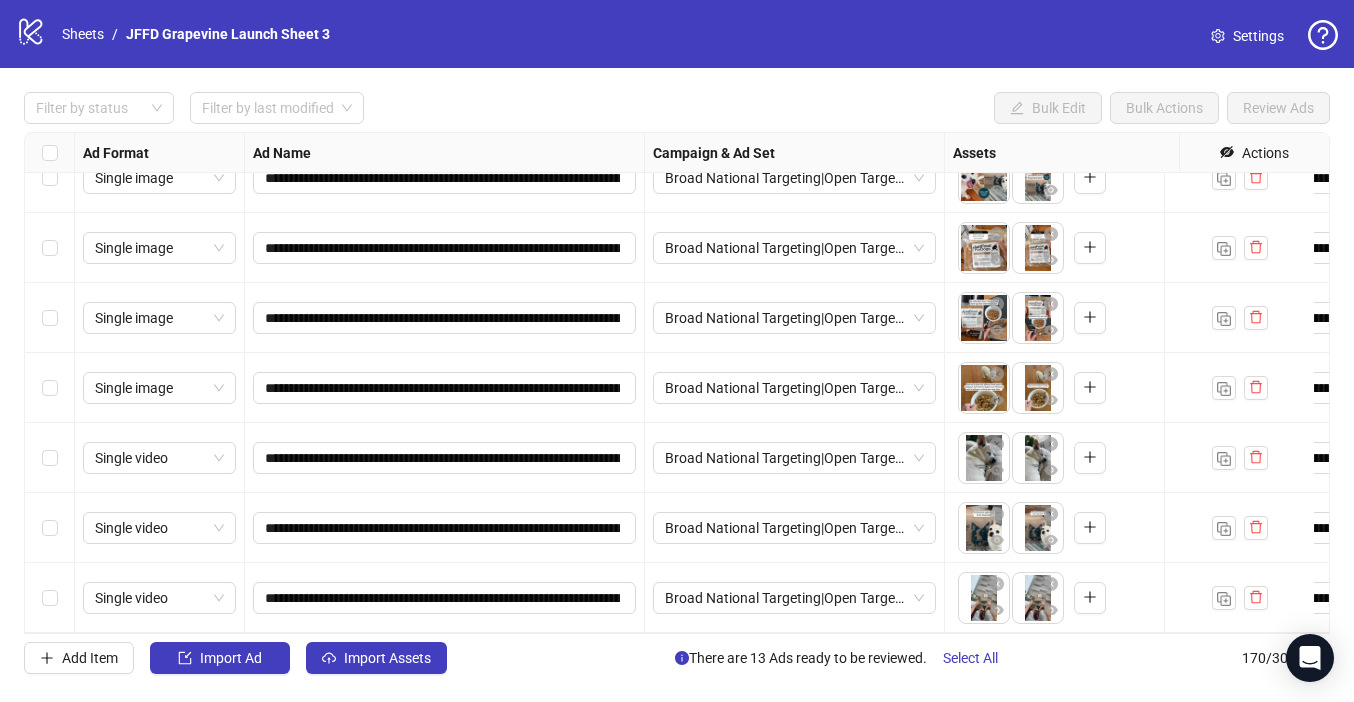 click on "Filter by status Filter by last modified Bulk Edit Bulk Actions Review Ads" at bounding box center [677, 108] 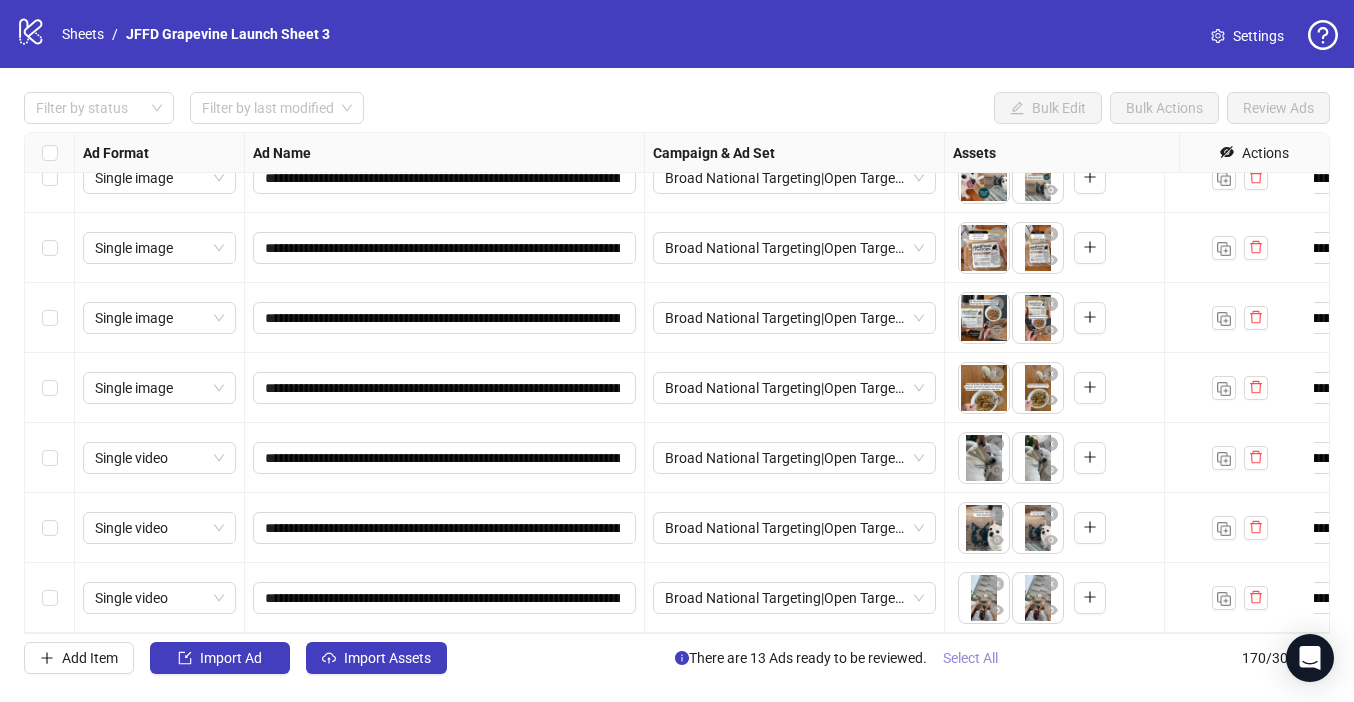 click on "Select All" at bounding box center (970, 658) 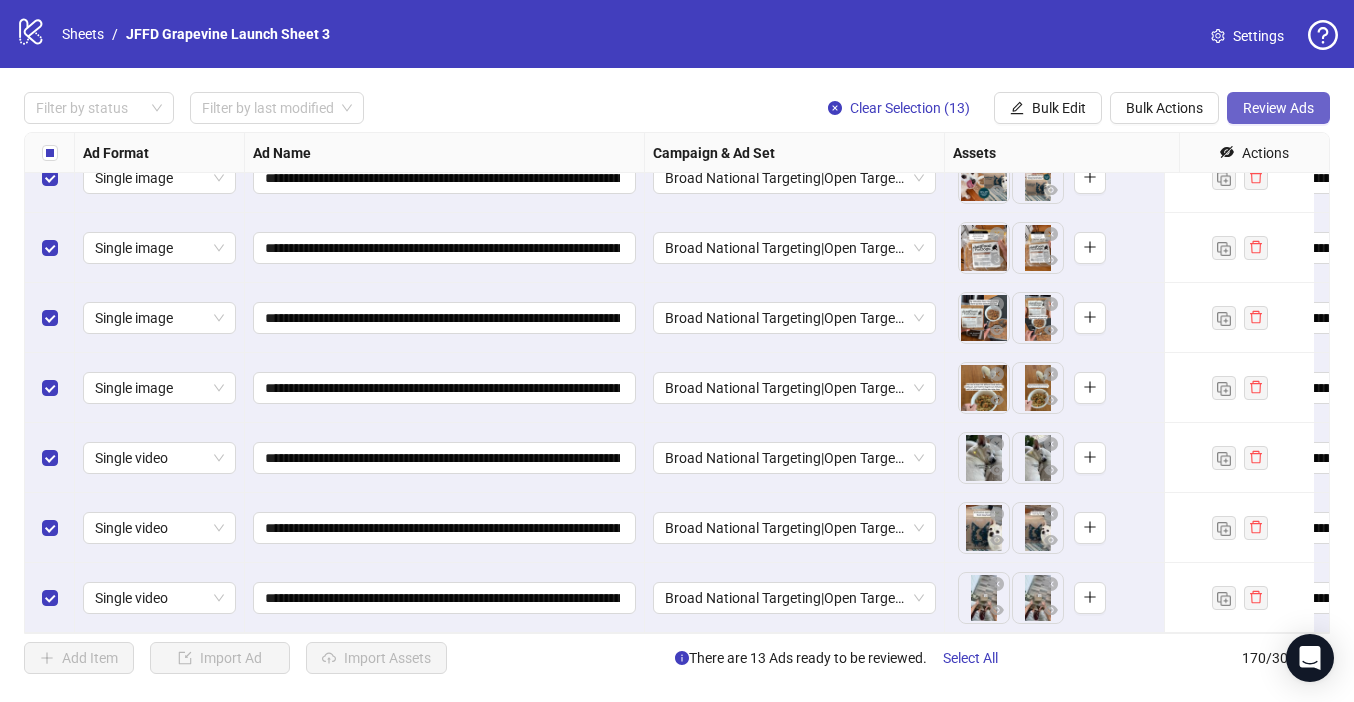 click on "Review Ads" at bounding box center (1278, 108) 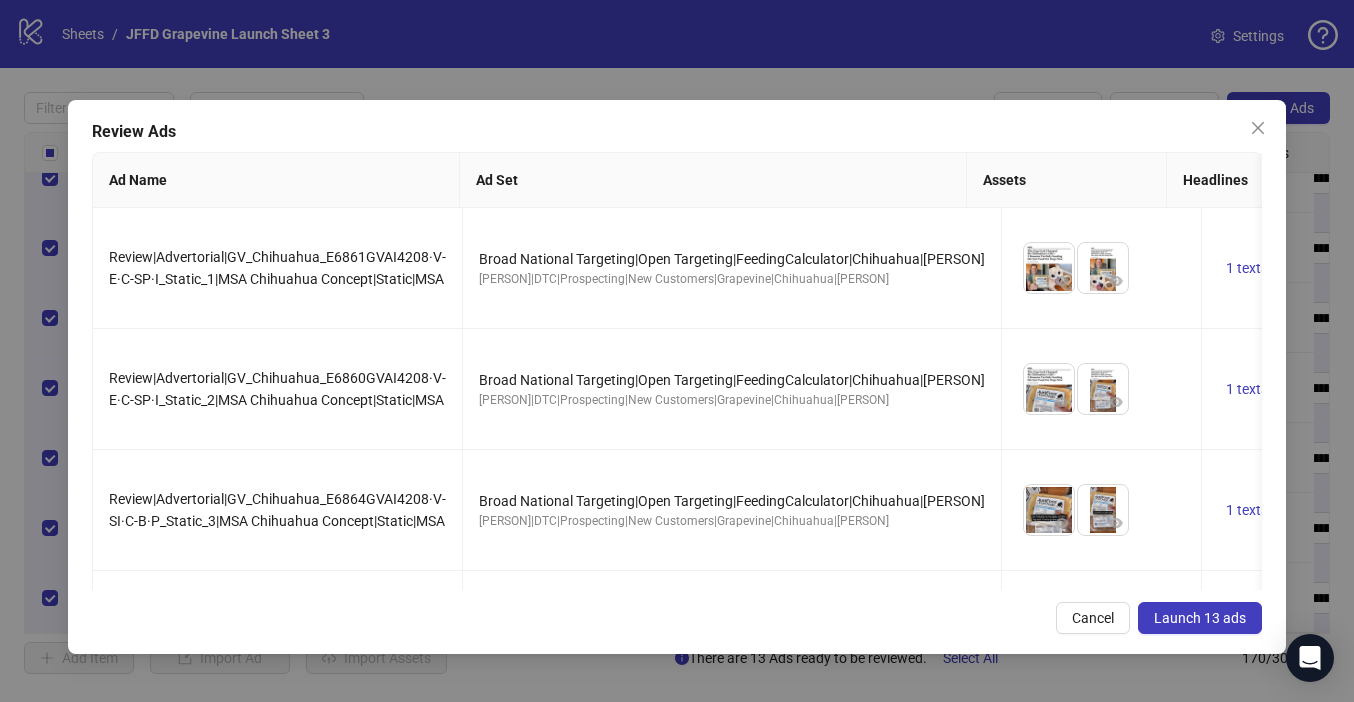 click on "Launch 13 ads" at bounding box center (1200, 618) 